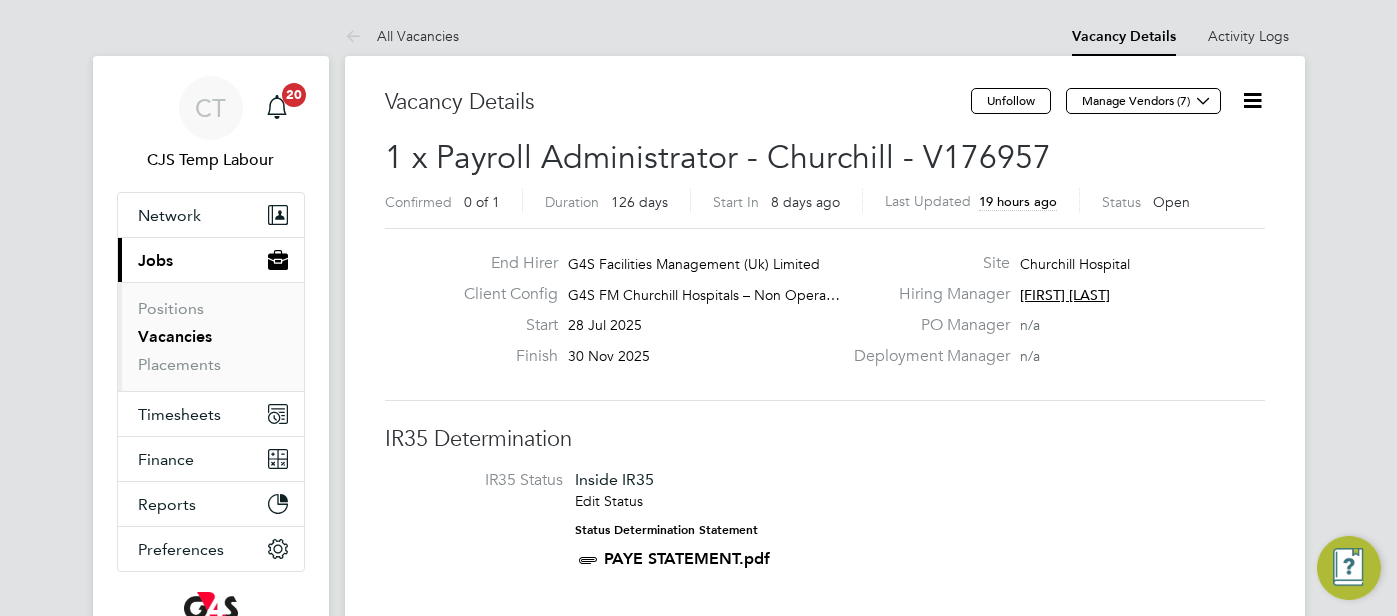 scroll, scrollTop: 0, scrollLeft: 0, axis: both 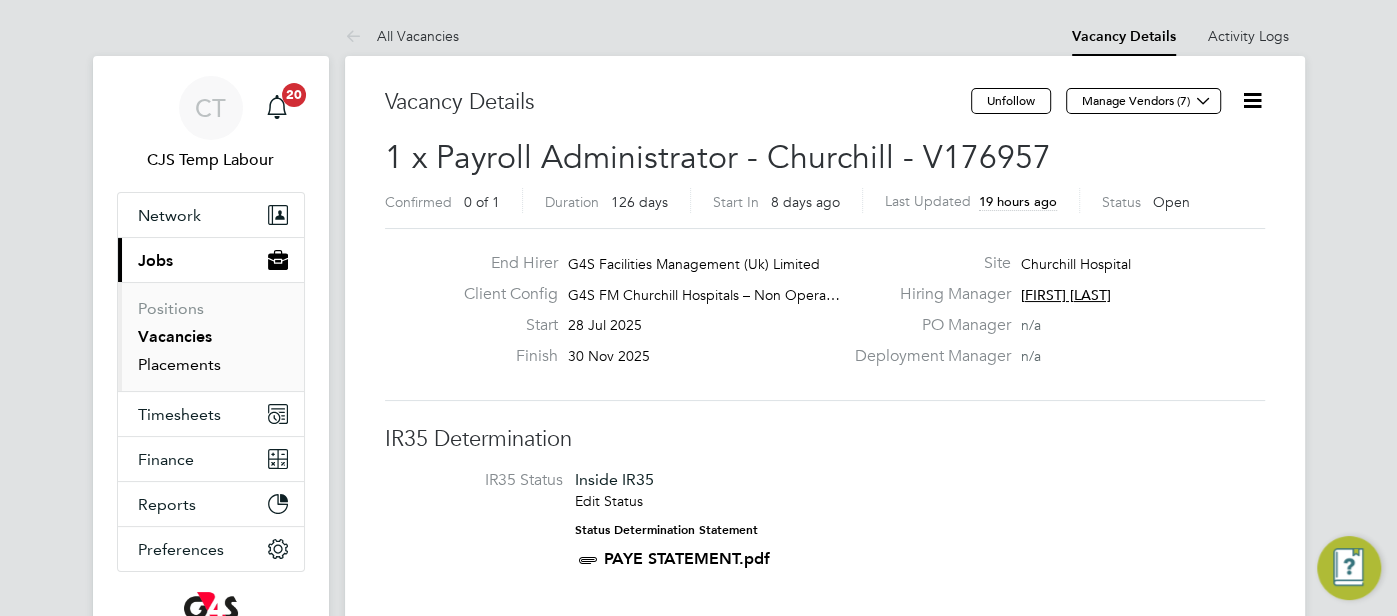 click on "Placements" at bounding box center [179, 364] 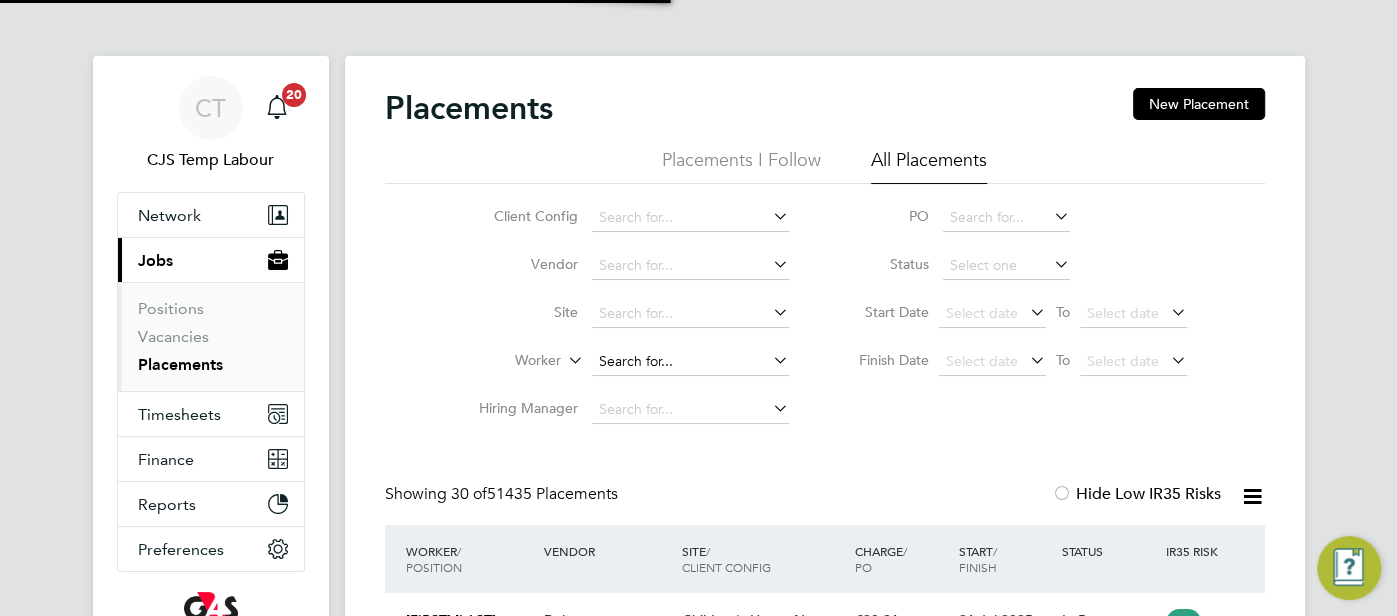 click 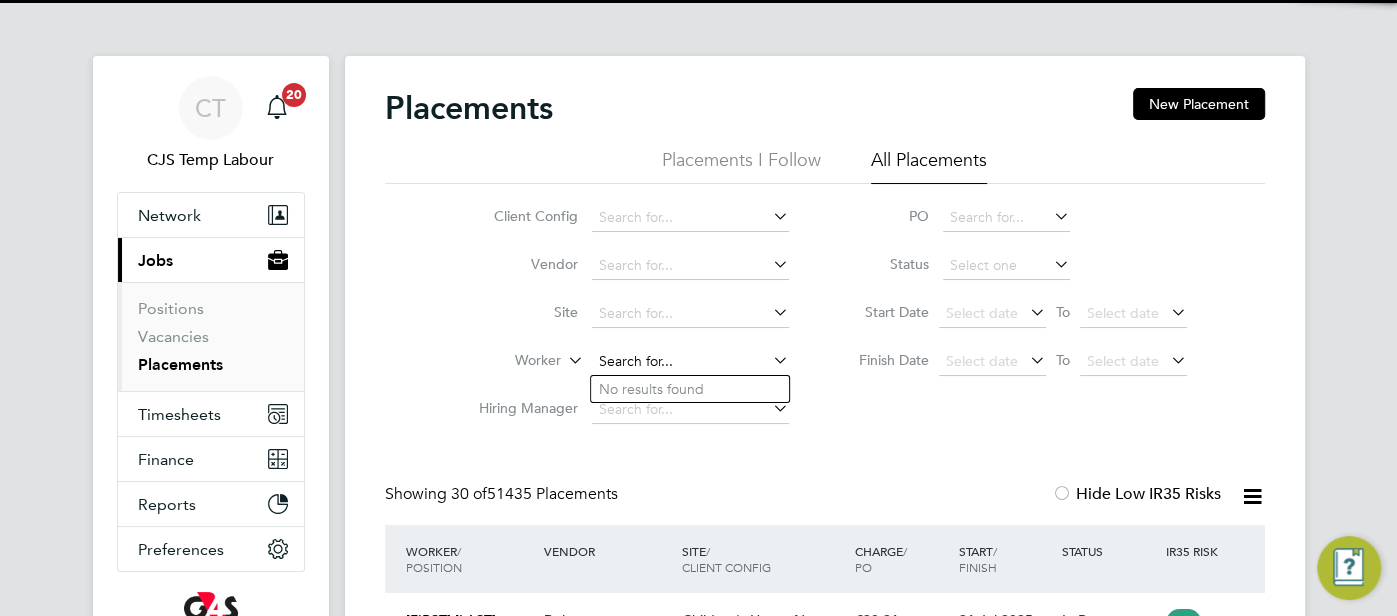 scroll, scrollTop: 10, scrollLeft: 9, axis: both 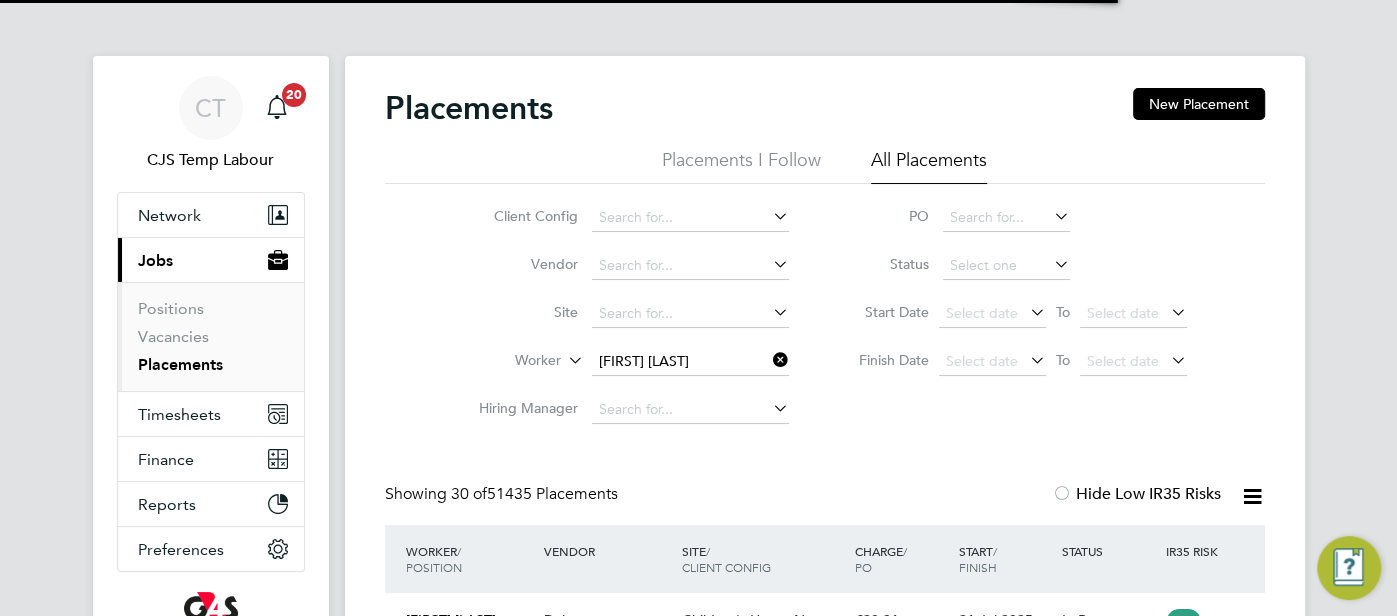 click on "Olga  Nikulina" 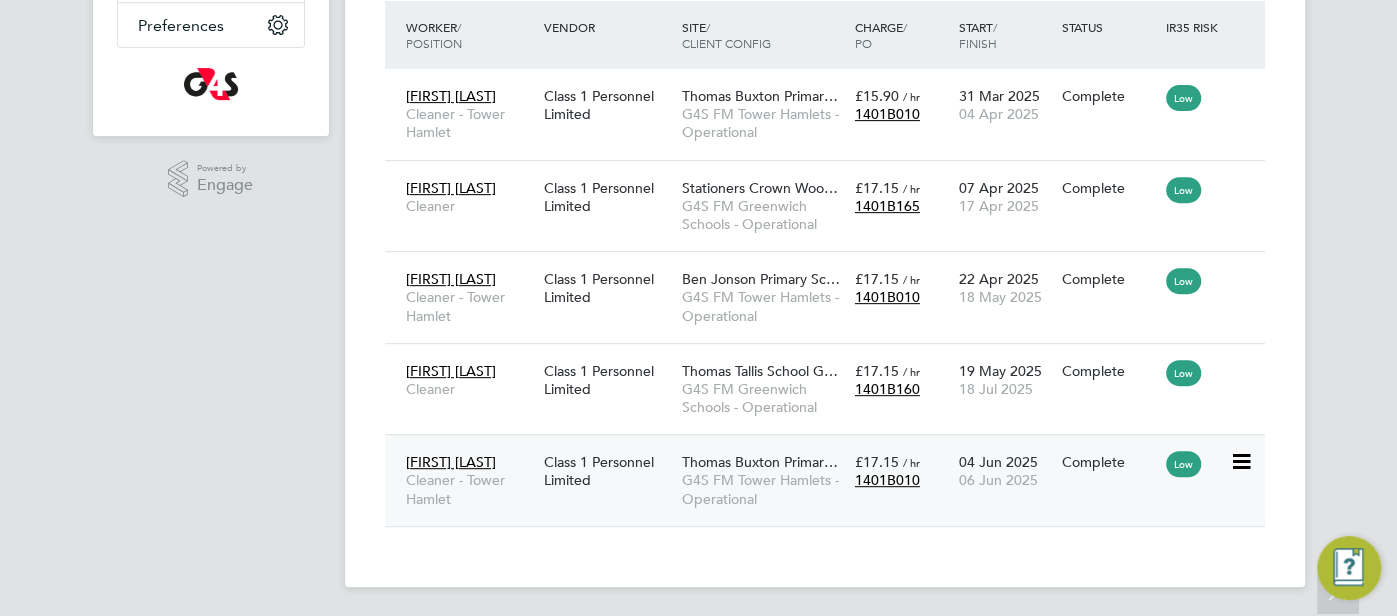 click on "Thomas Buxton Primar…" 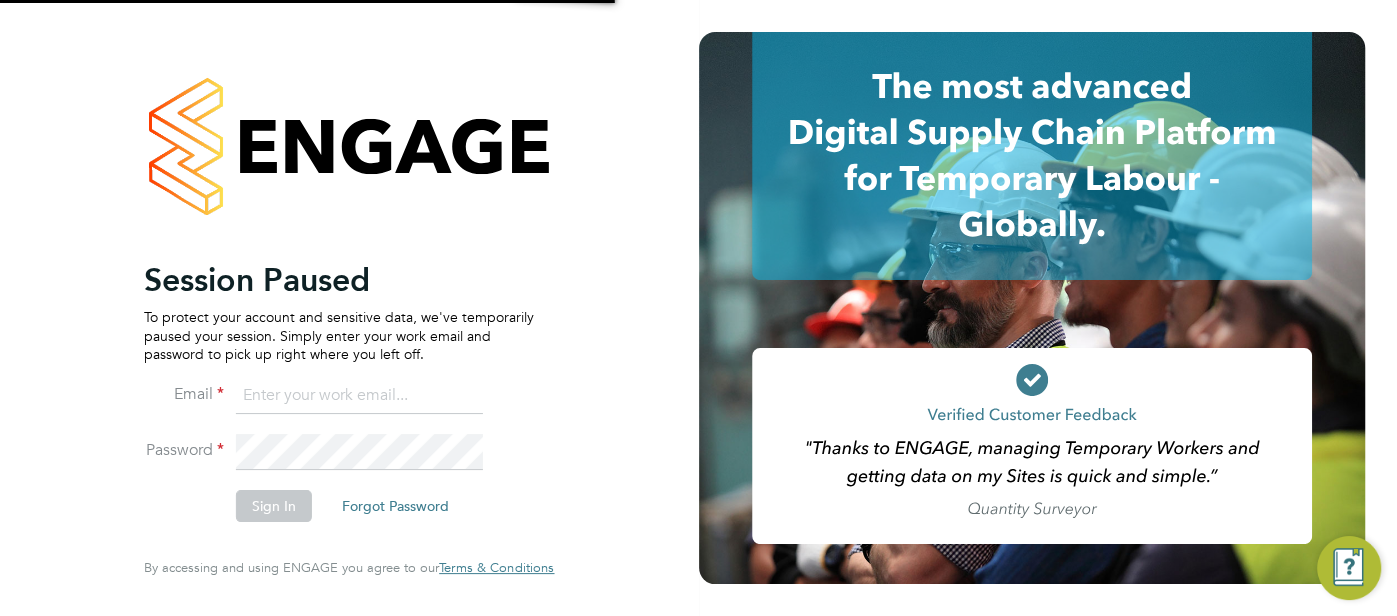 type on "[EMAIL]" 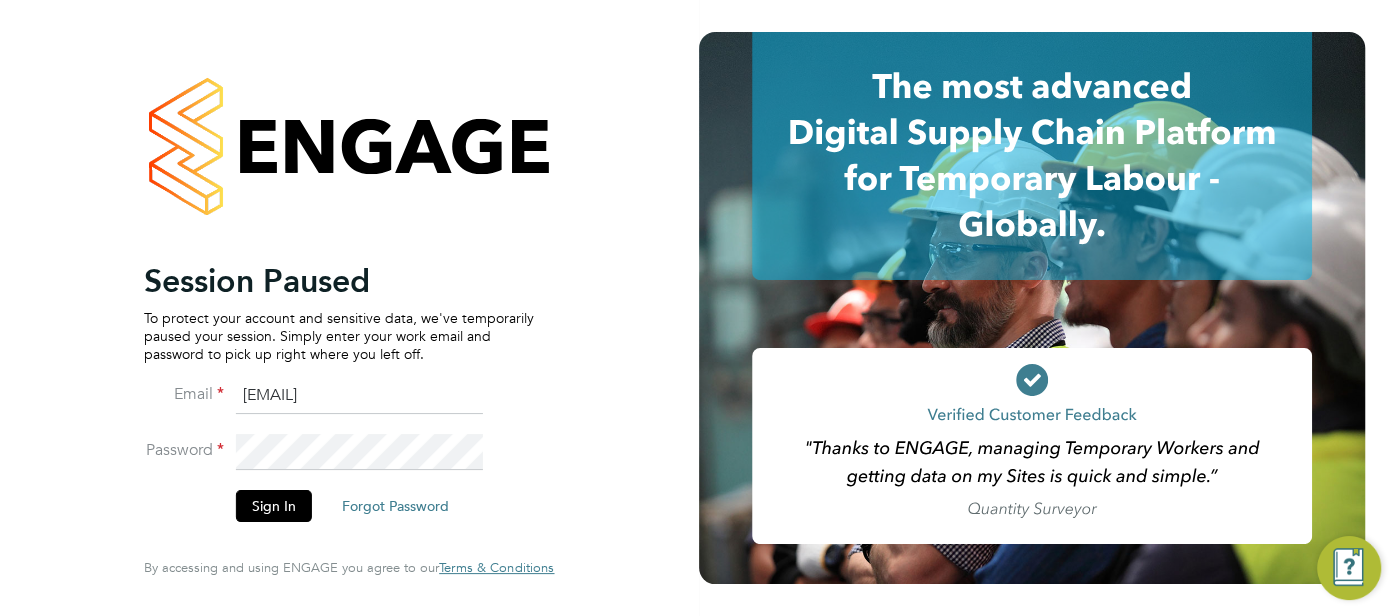 scroll, scrollTop: 0, scrollLeft: 0, axis: both 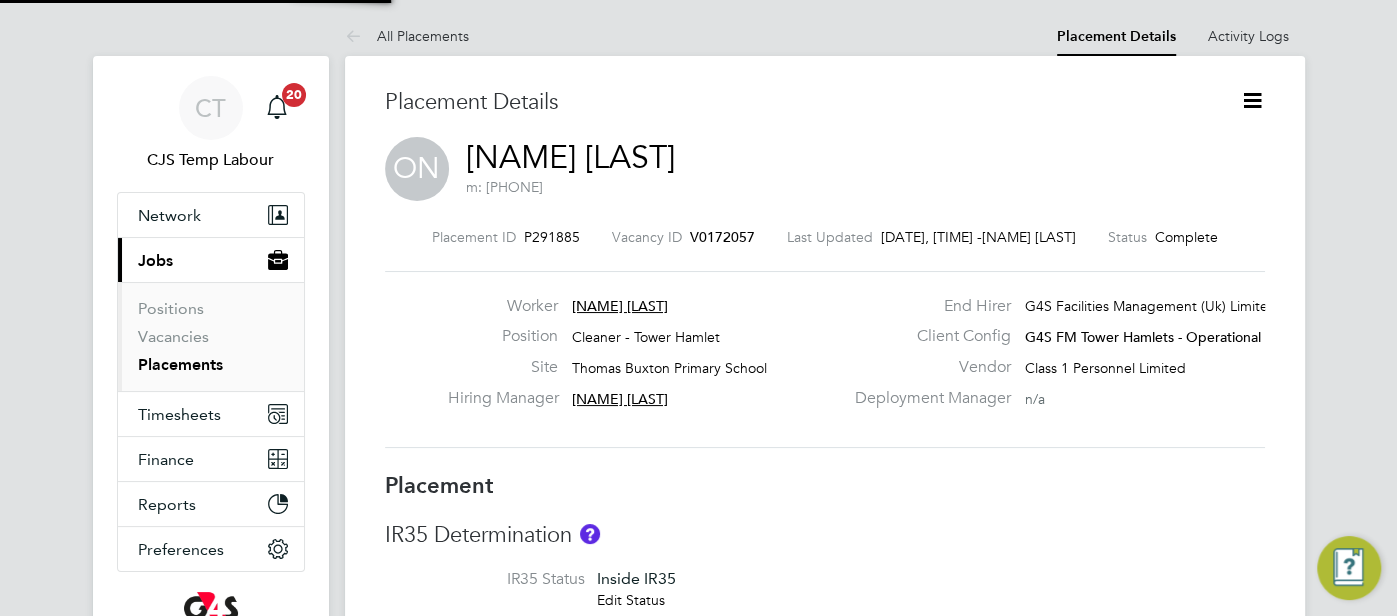 click on "Olga Nikulina" 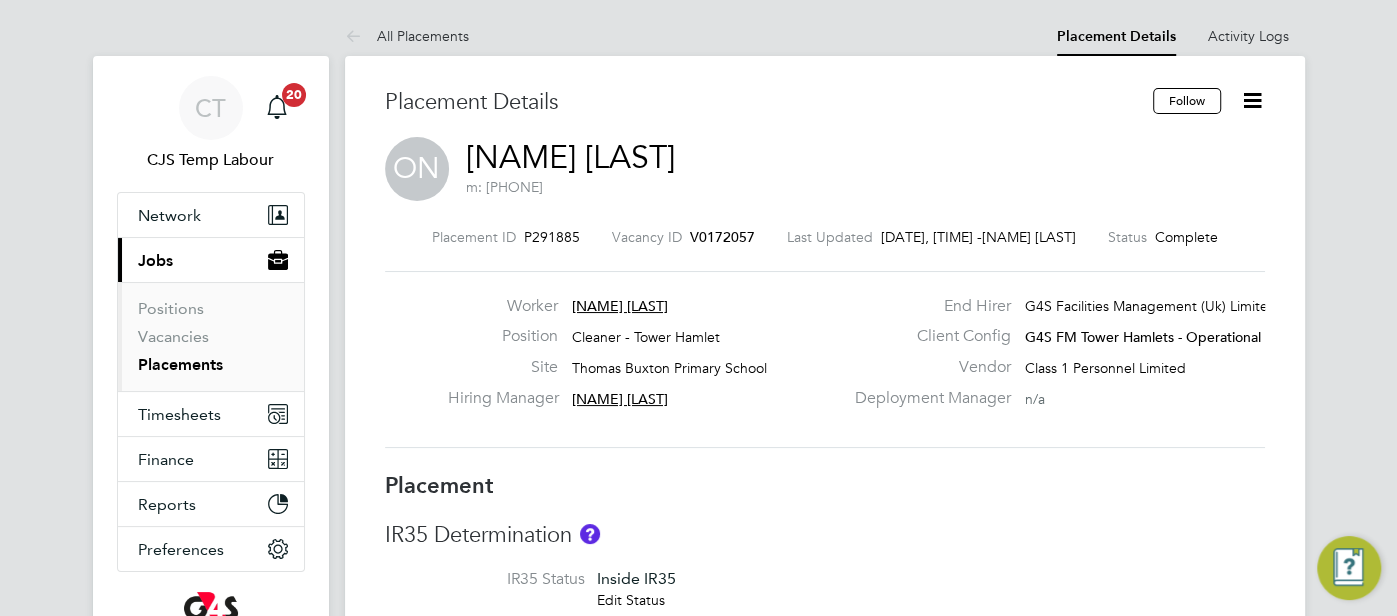 scroll, scrollTop: 10, scrollLeft: 9, axis: both 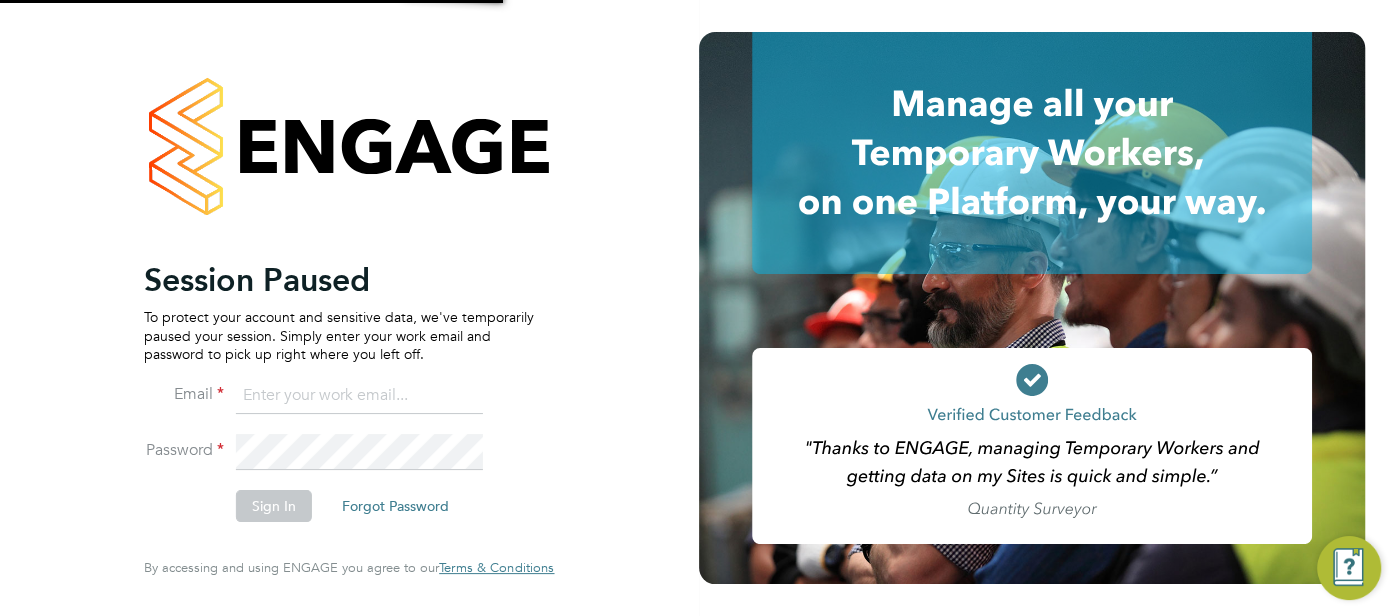 type on "Email [EMAIL]" 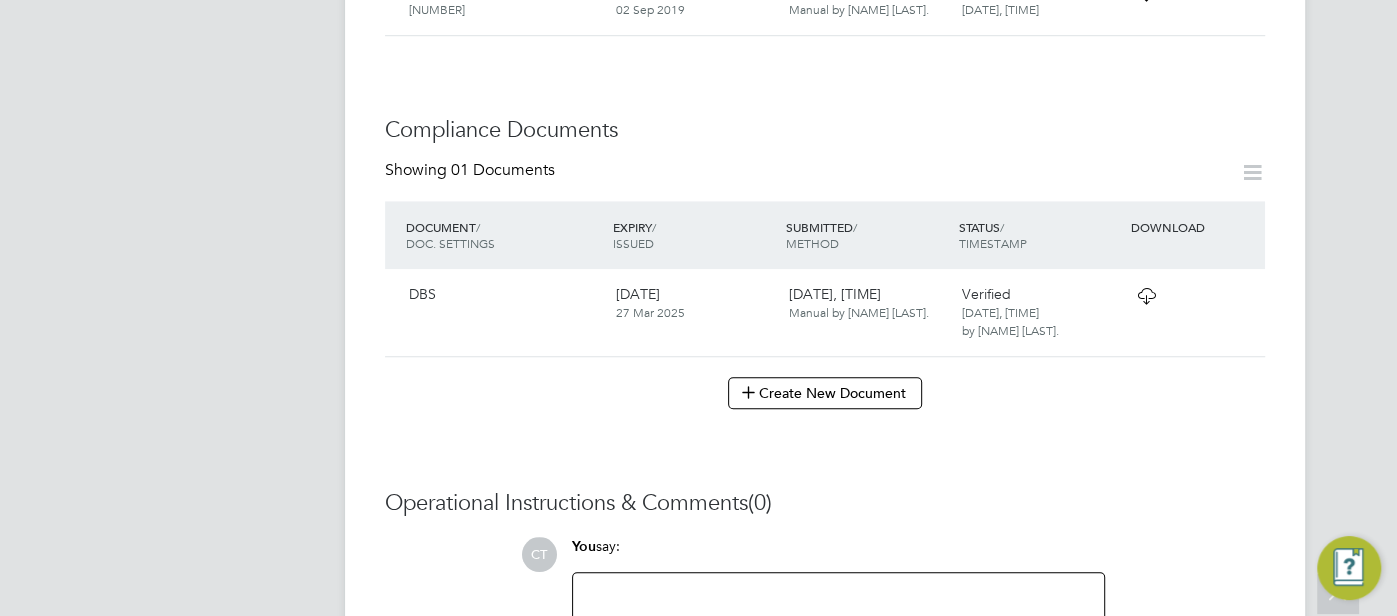 scroll, scrollTop: 1132, scrollLeft: 0, axis: vertical 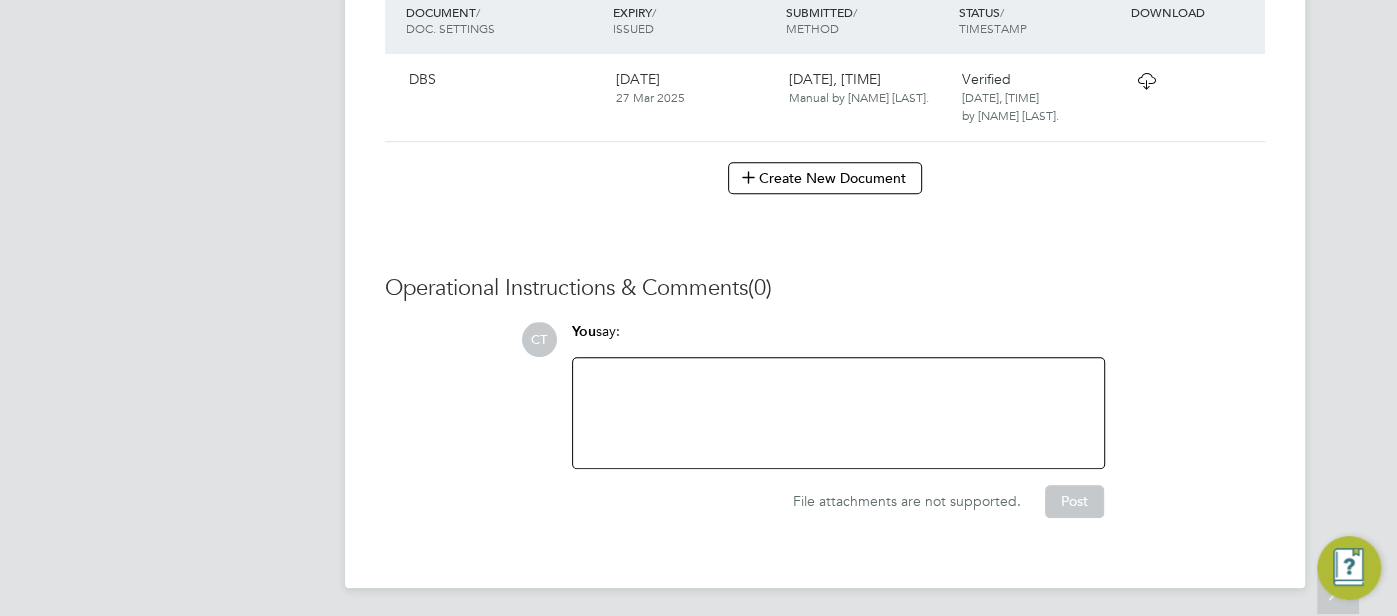 click 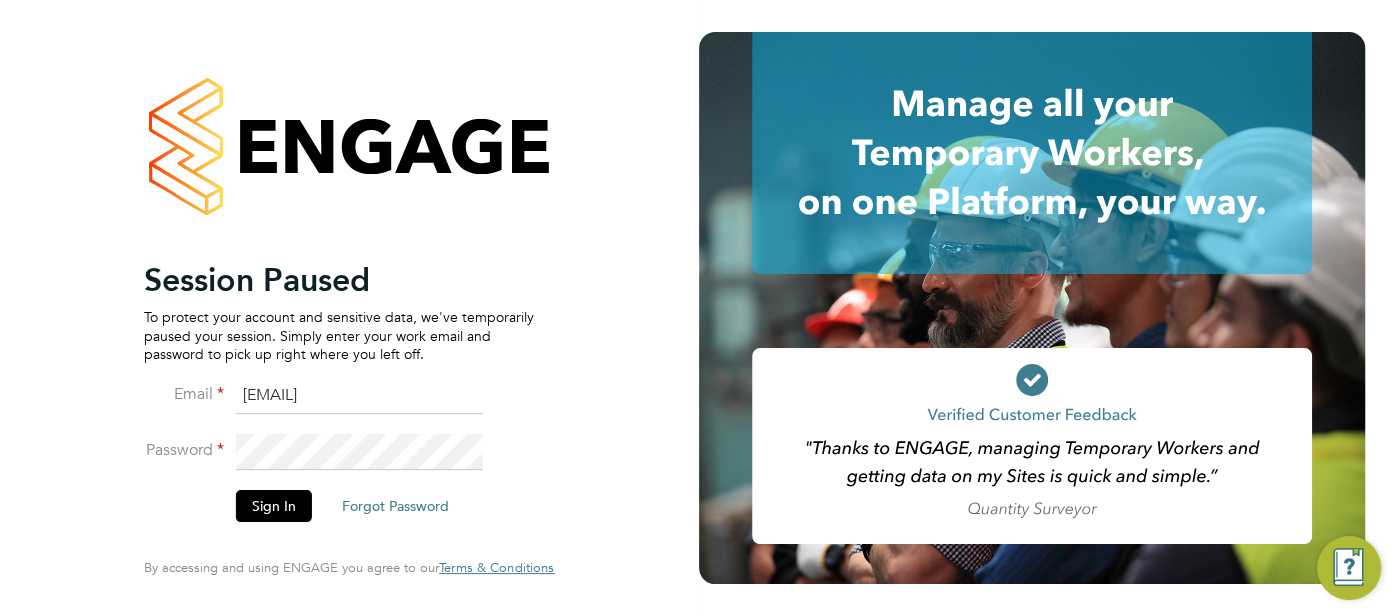 scroll, scrollTop: 0, scrollLeft: 0, axis: both 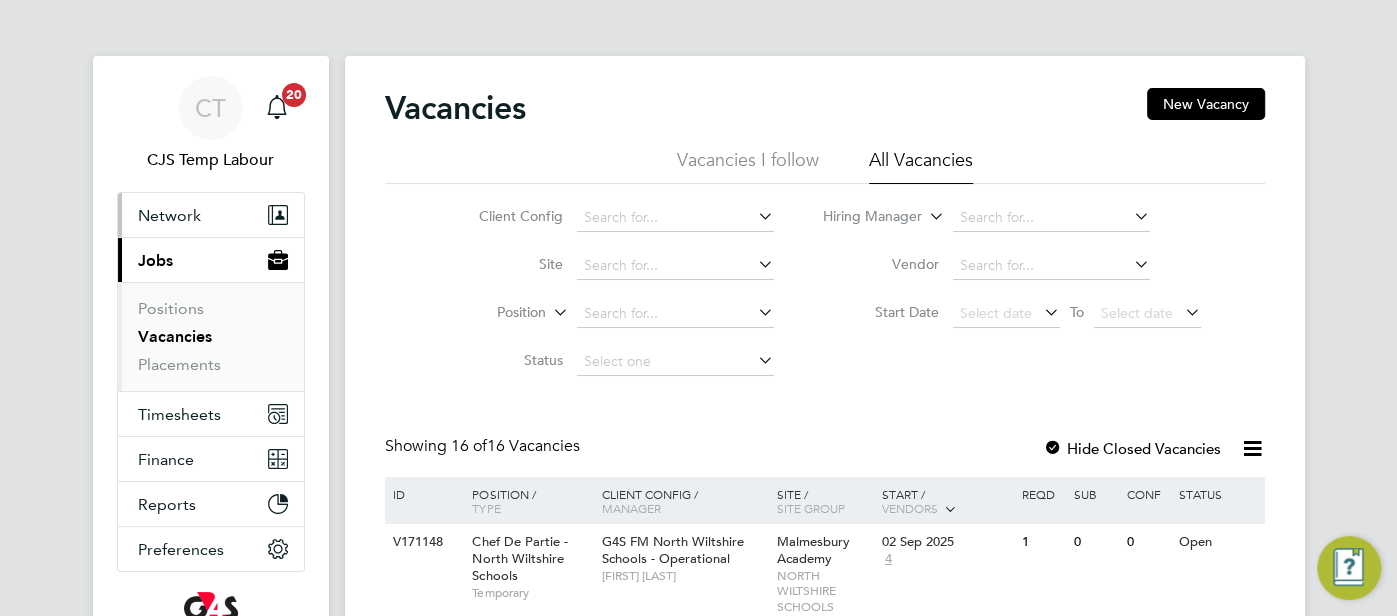 click on "Network" at bounding box center (211, 215) 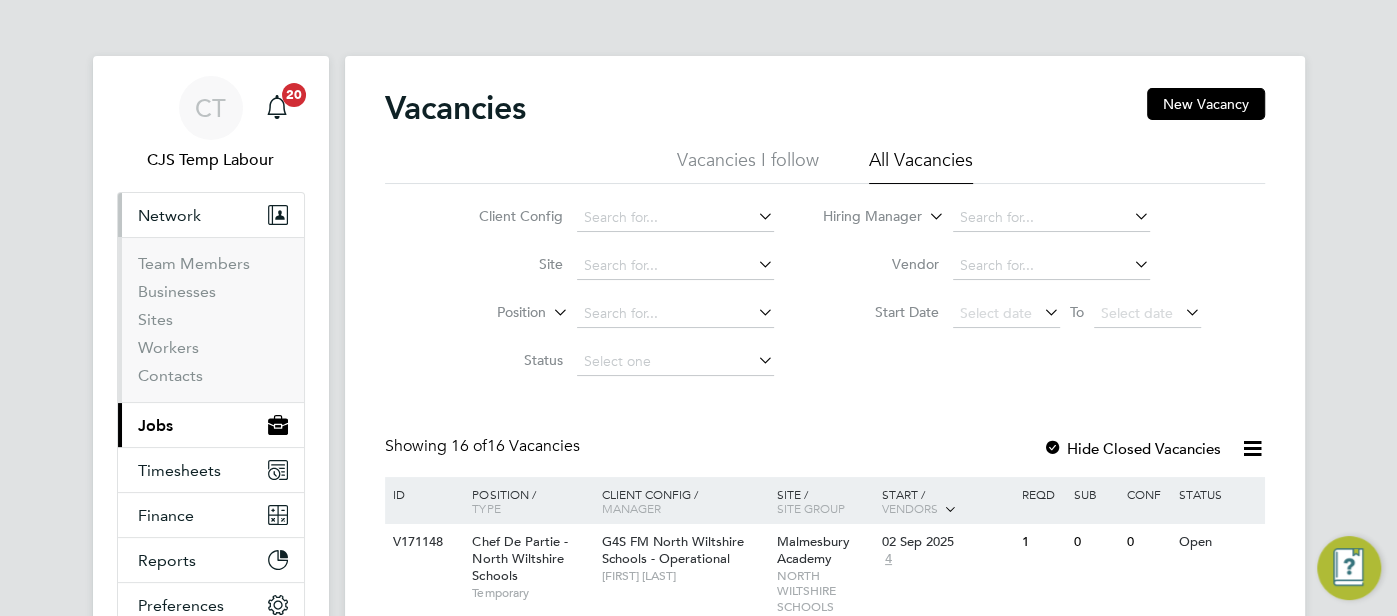 click on "Workers" at bounding box center [213, 352] 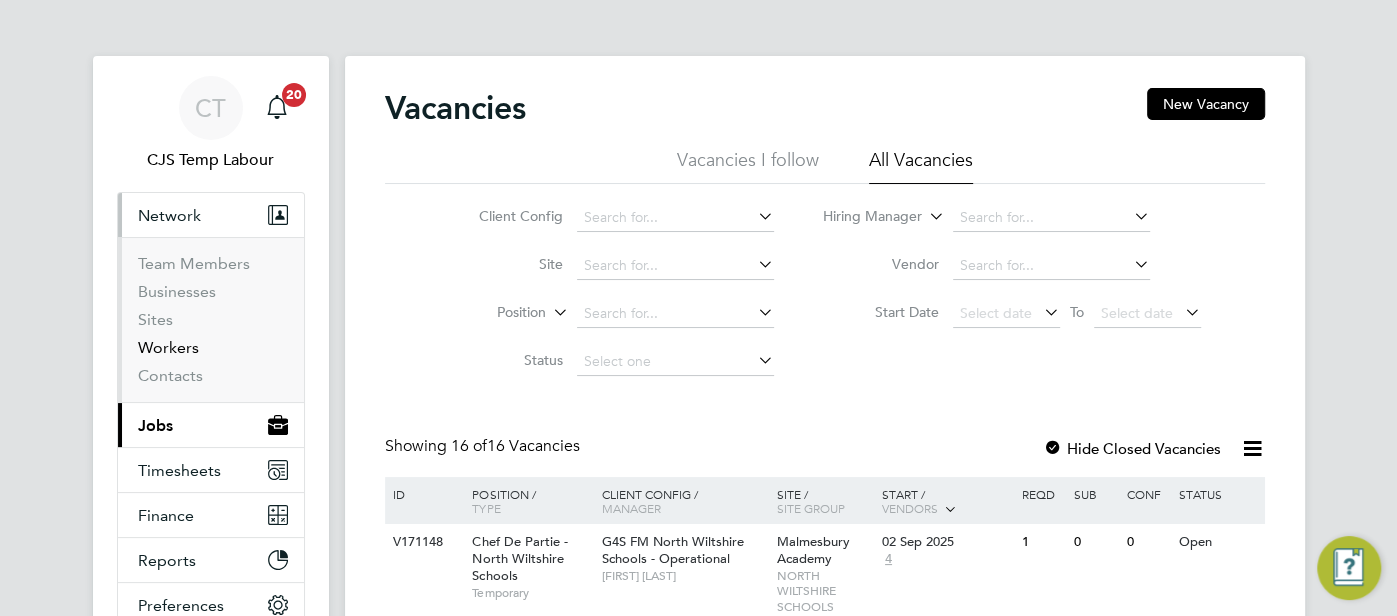 click on "Workers" at bounding box center [168, 347] 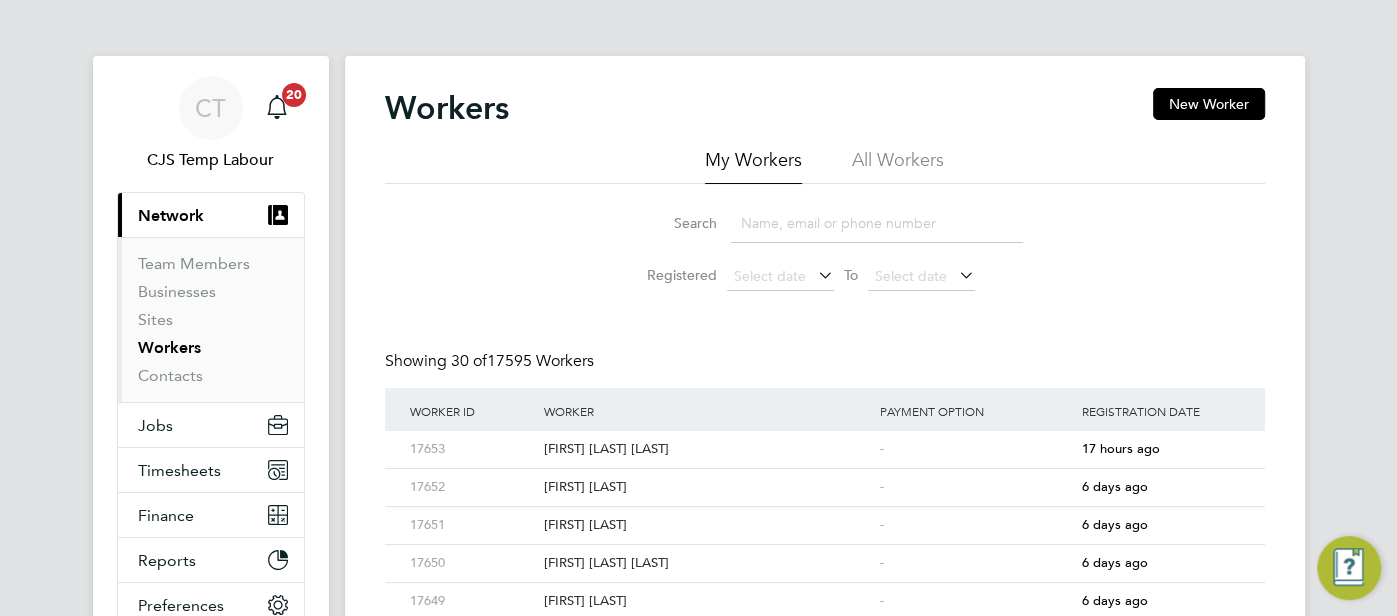 click on "All Workers" 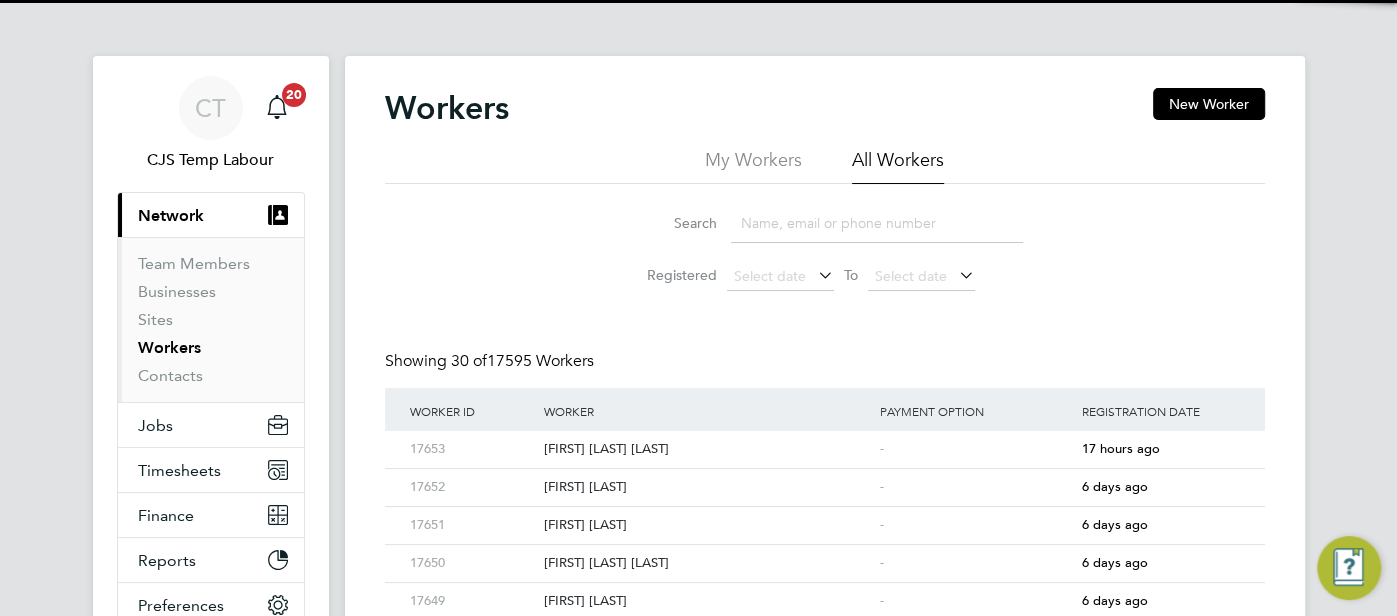 click 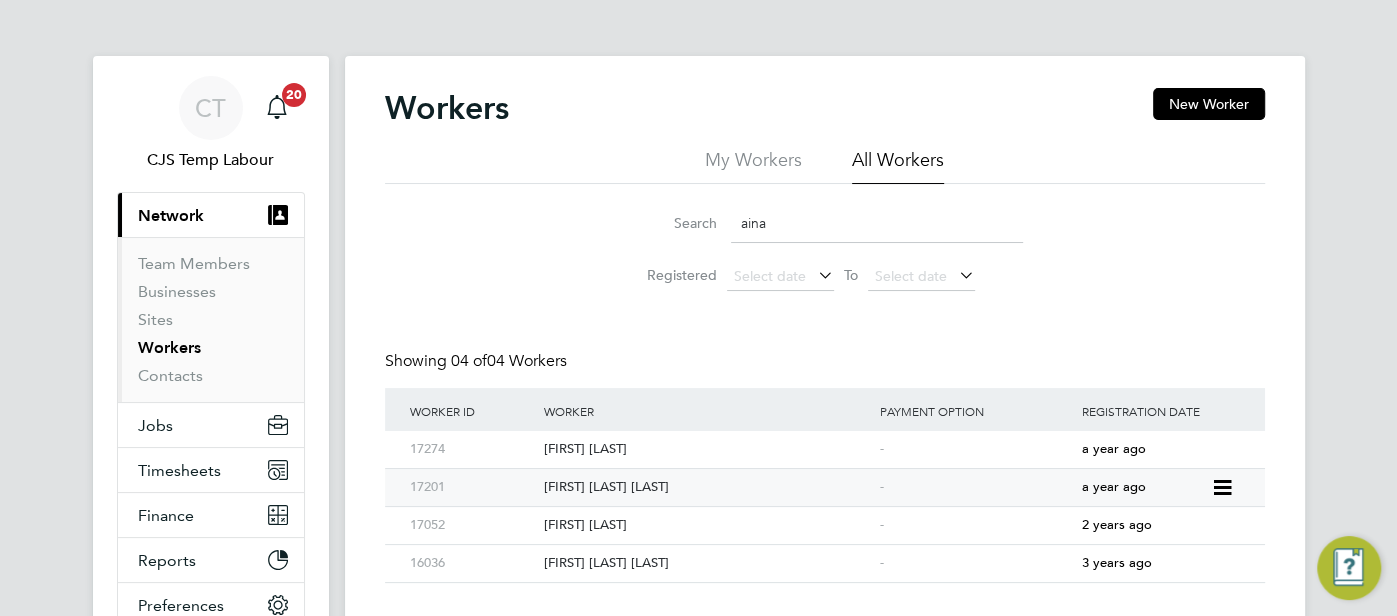 type on "aina" 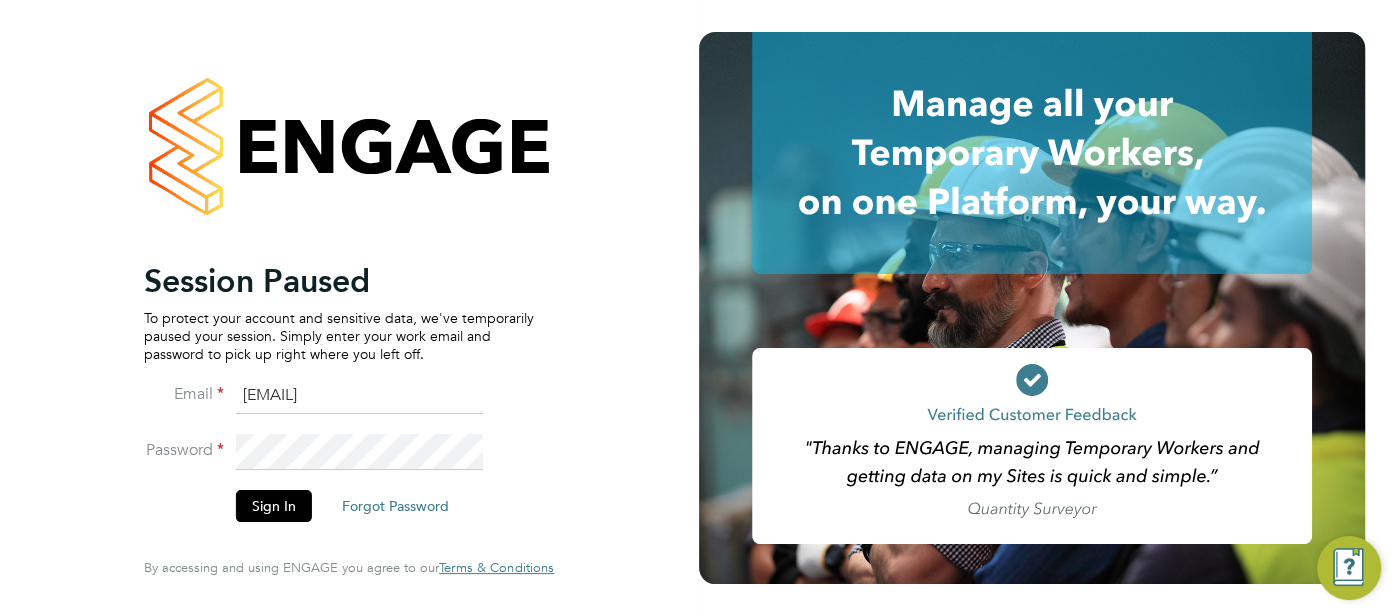 drag, startPoint x: 405, startPoint y: 387, endPoint x: 294, endPoint y: 418, distance: 115.24756 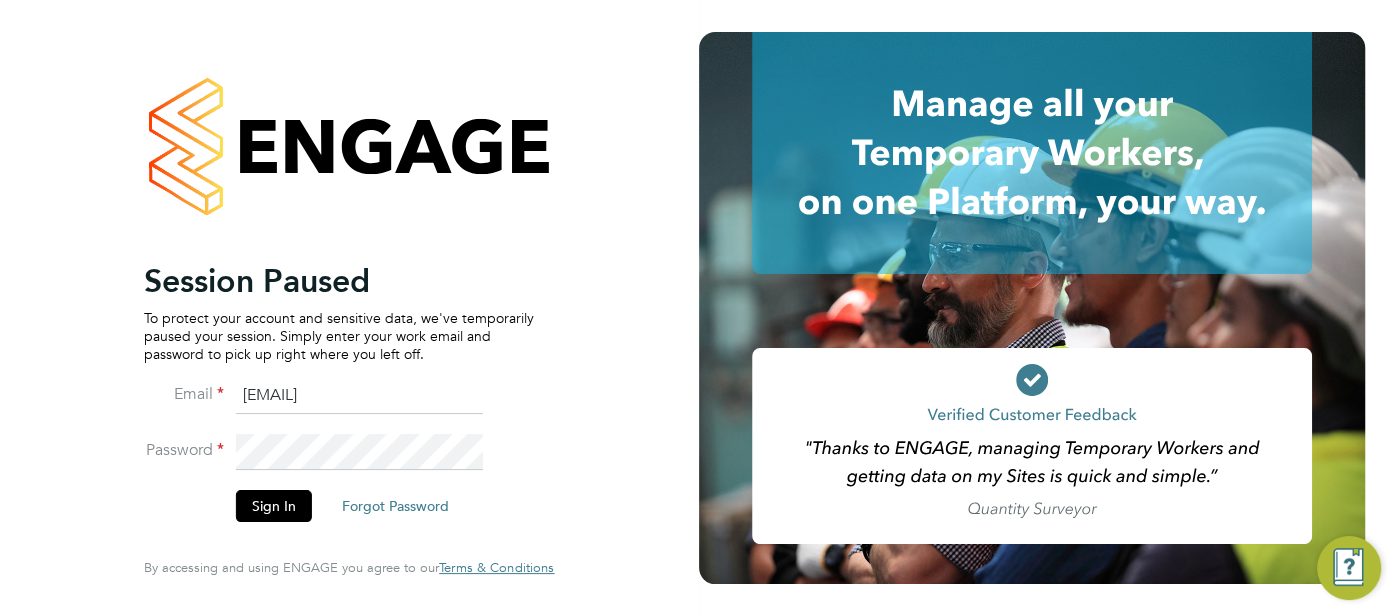 type on "cjs.templabour@uk.g4s.com" 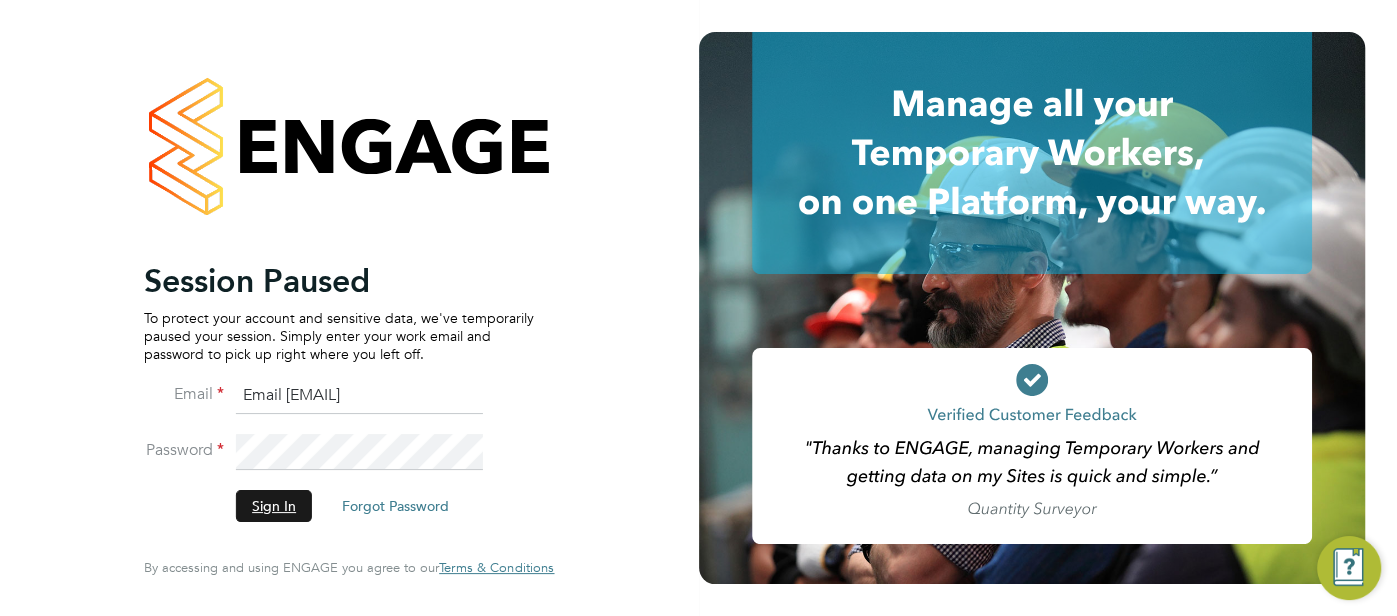 click on "Sign In" 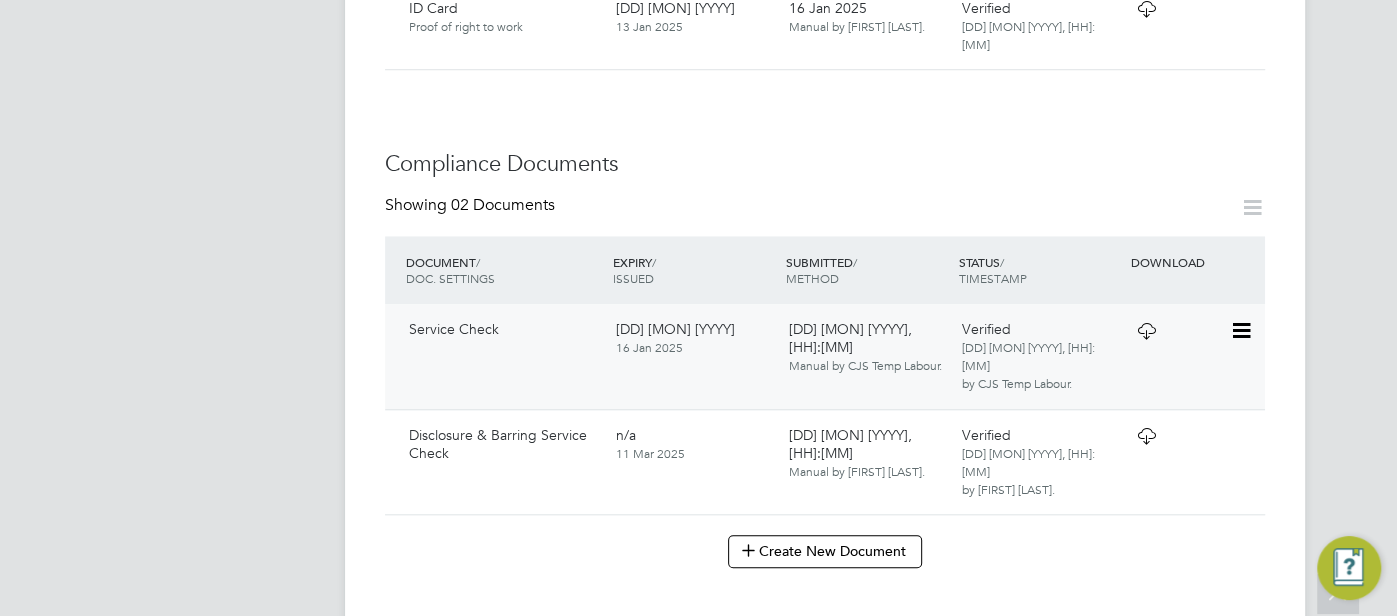 scroll, scrollTop: 1095, scrollLeft: 0, axis: vertical 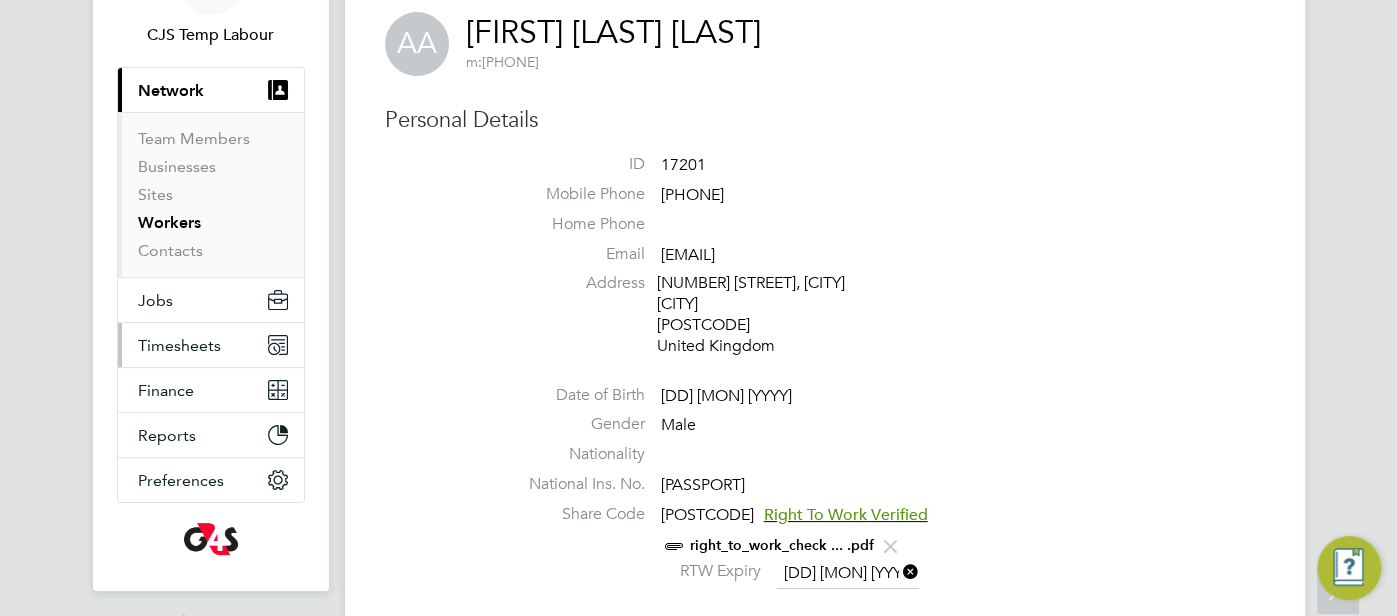 click on "Timesheets" at bounding box center (179, 345) 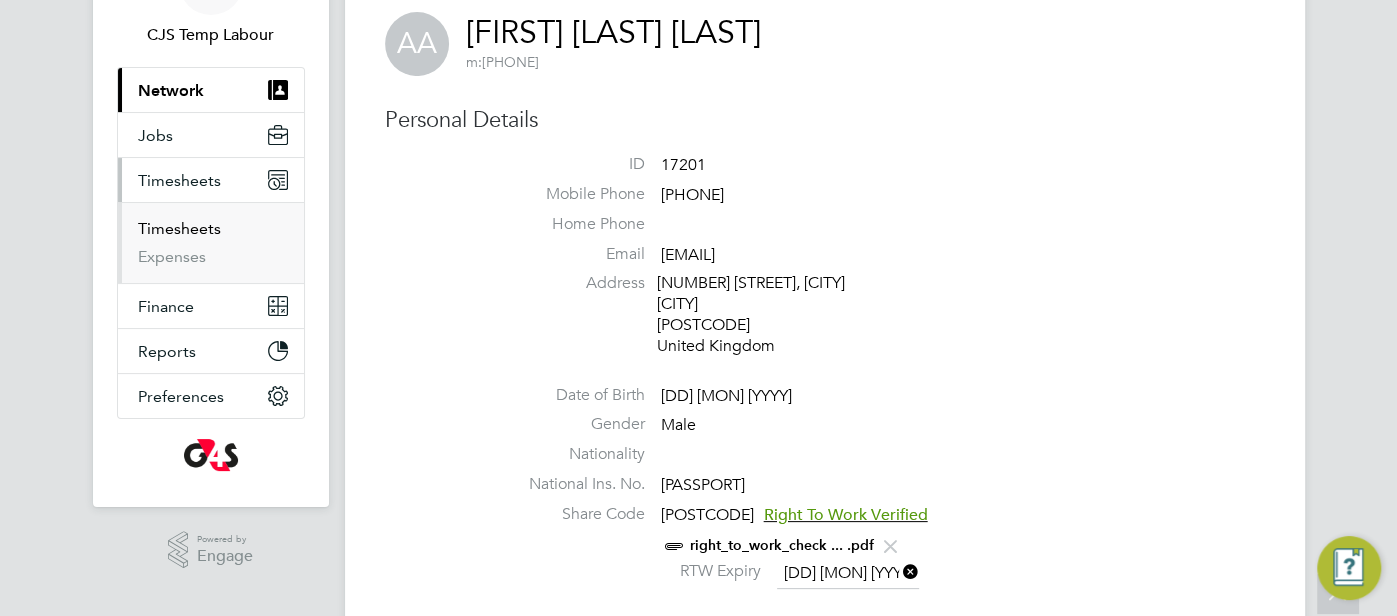 click on "Timesheets" at bounding box center [179, 228] 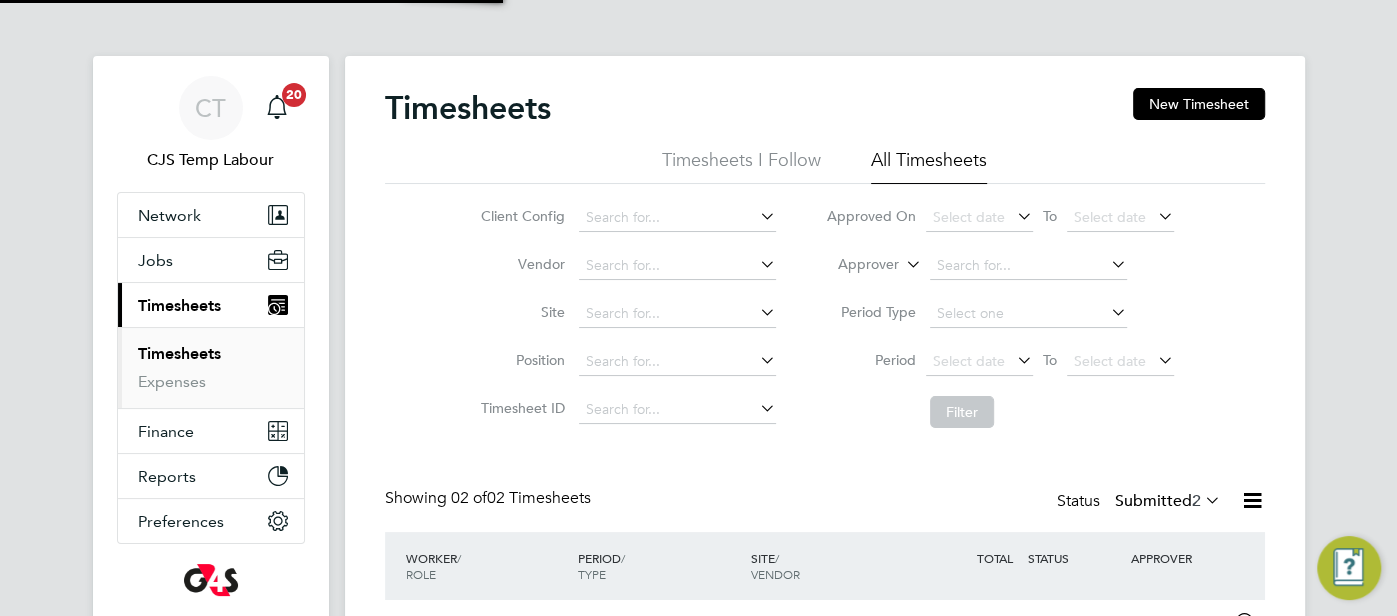 scroll, scrollTop: 10, scrollLeft: 10, axis: both 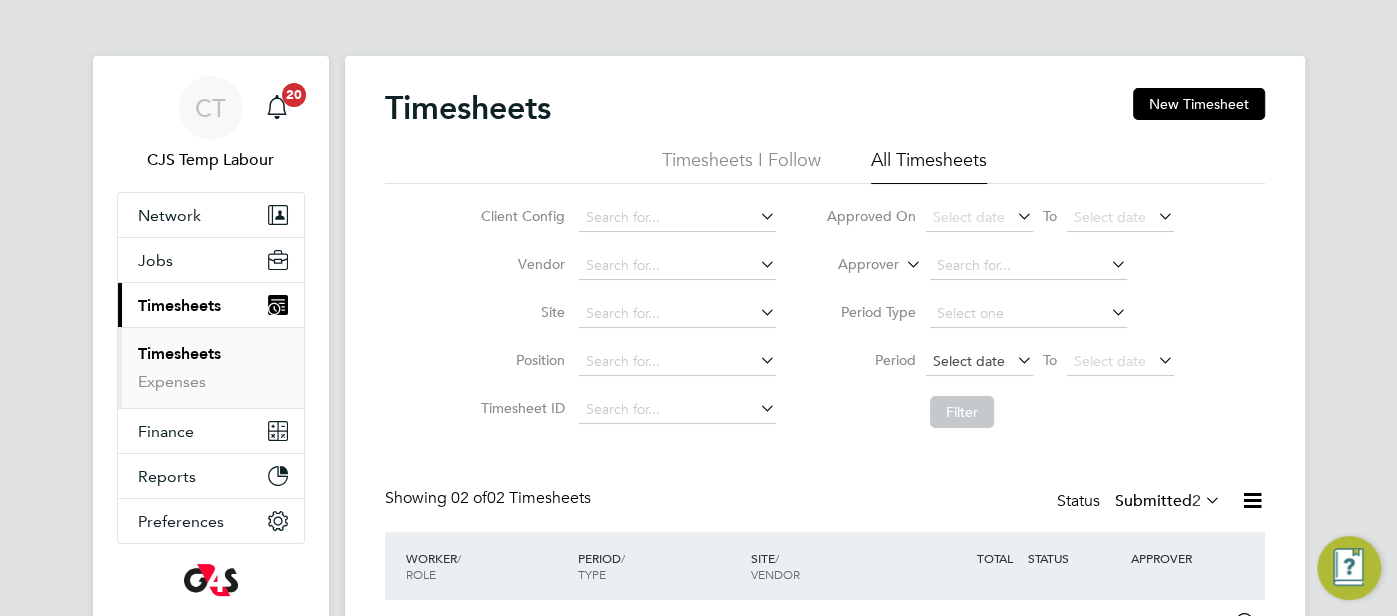 click on "Select date" 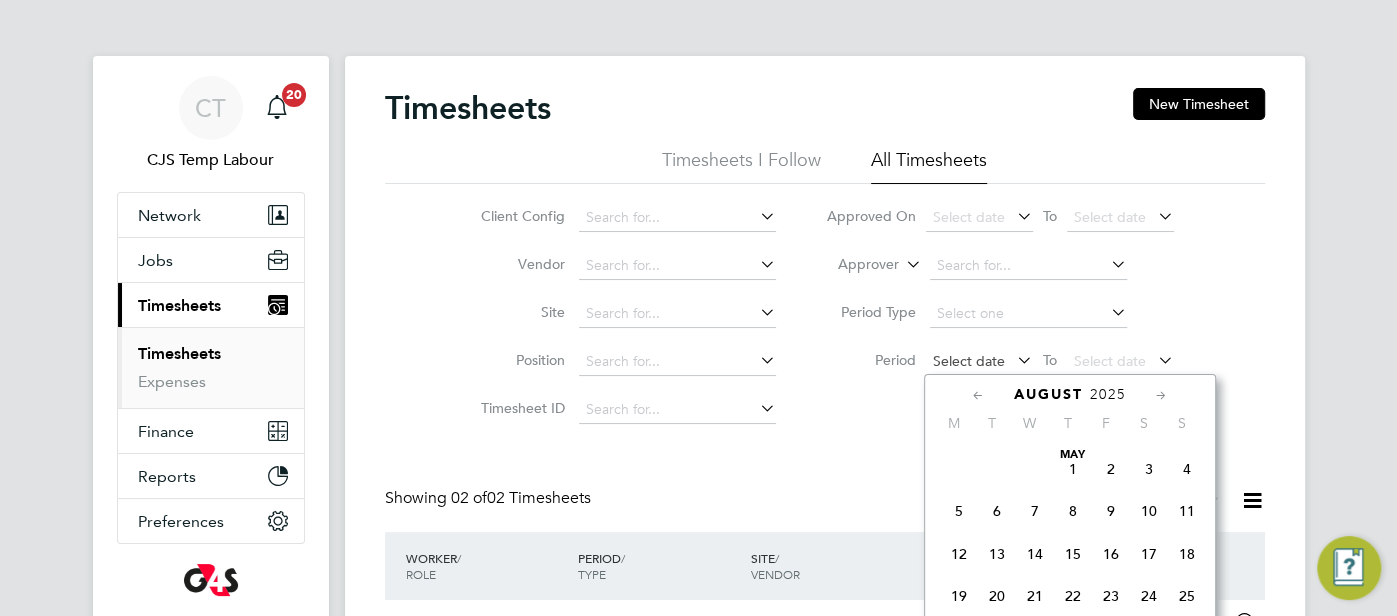 scroll, scrollTop: 647, scrollLeft: 0, axis: vertical 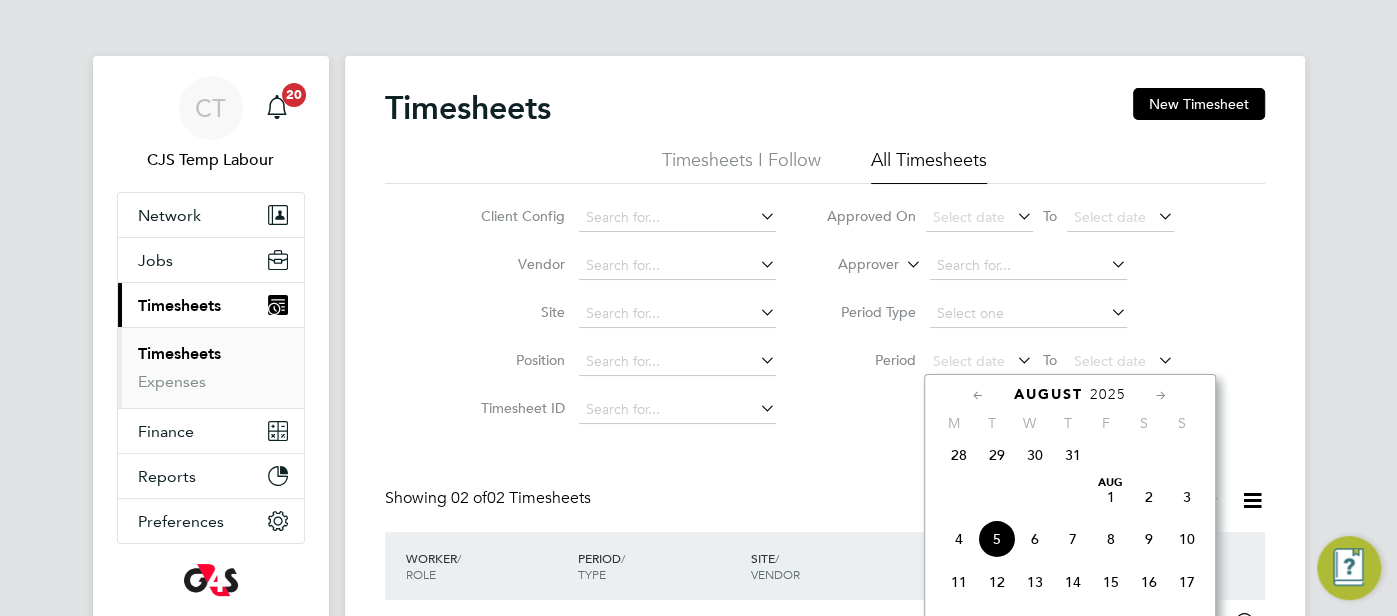 drag, startPoint x: 946, startPoint y: 462, endPoint x: 975, endPoint y: 437, distance: 38.28838 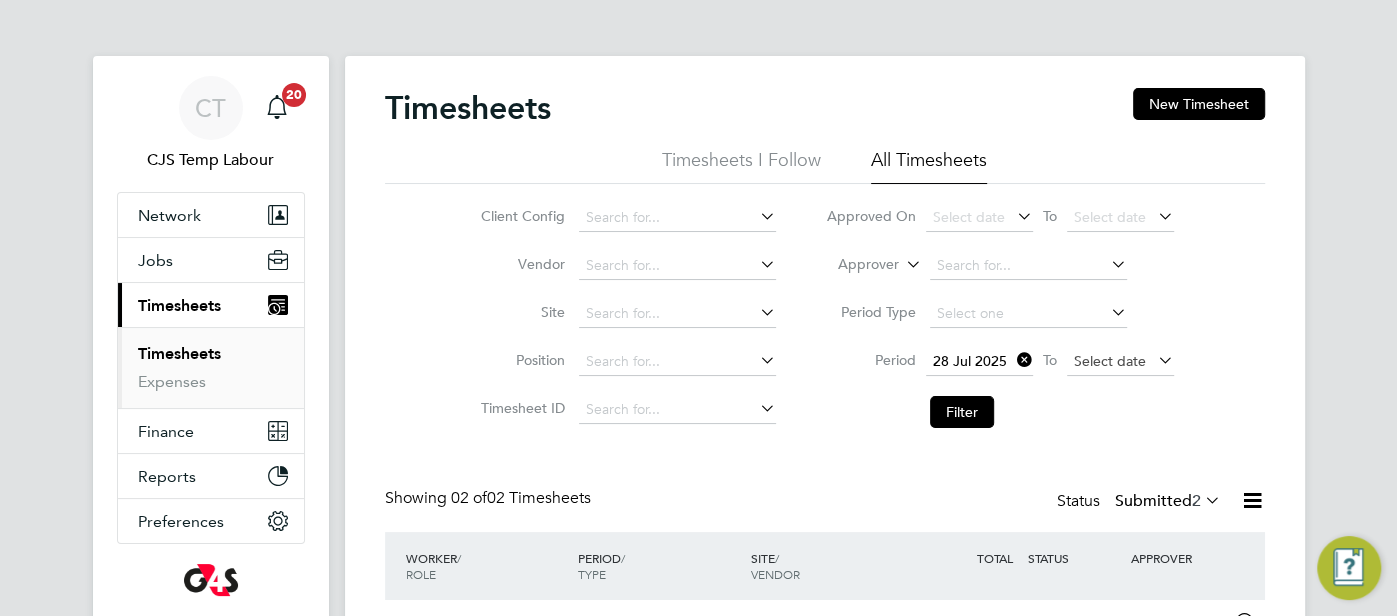 click on "Select date" 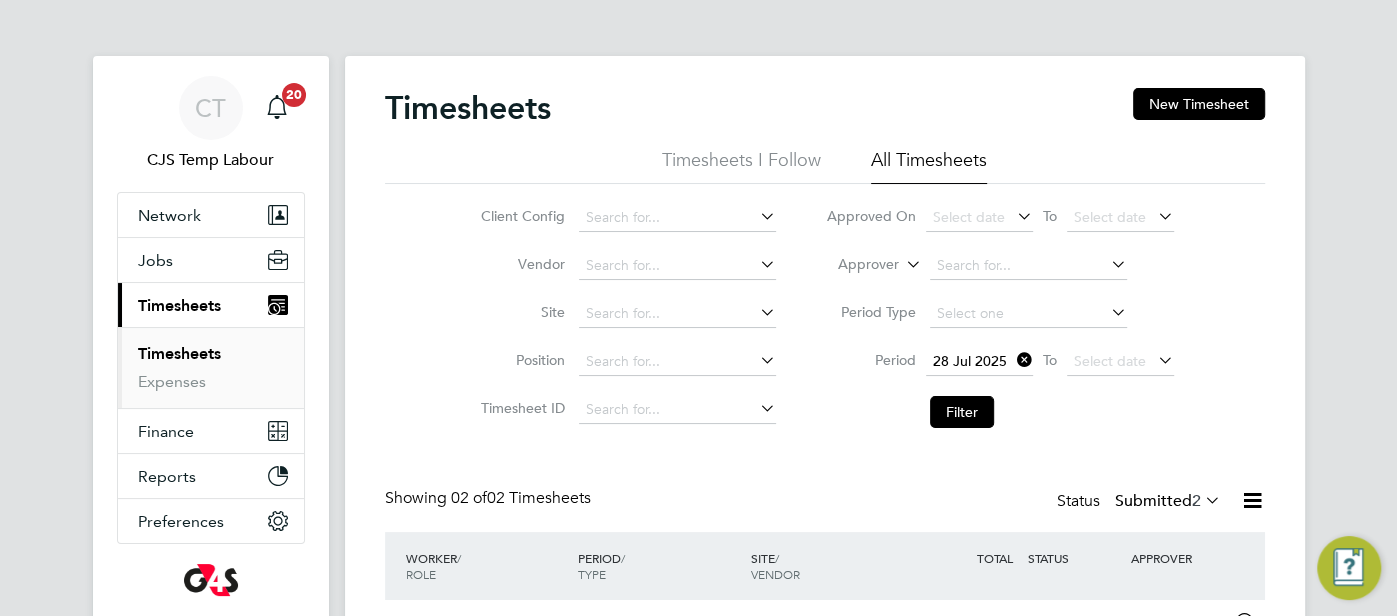 scroll, scrollTop: 647, scrollLeft: 0, axis: vertical 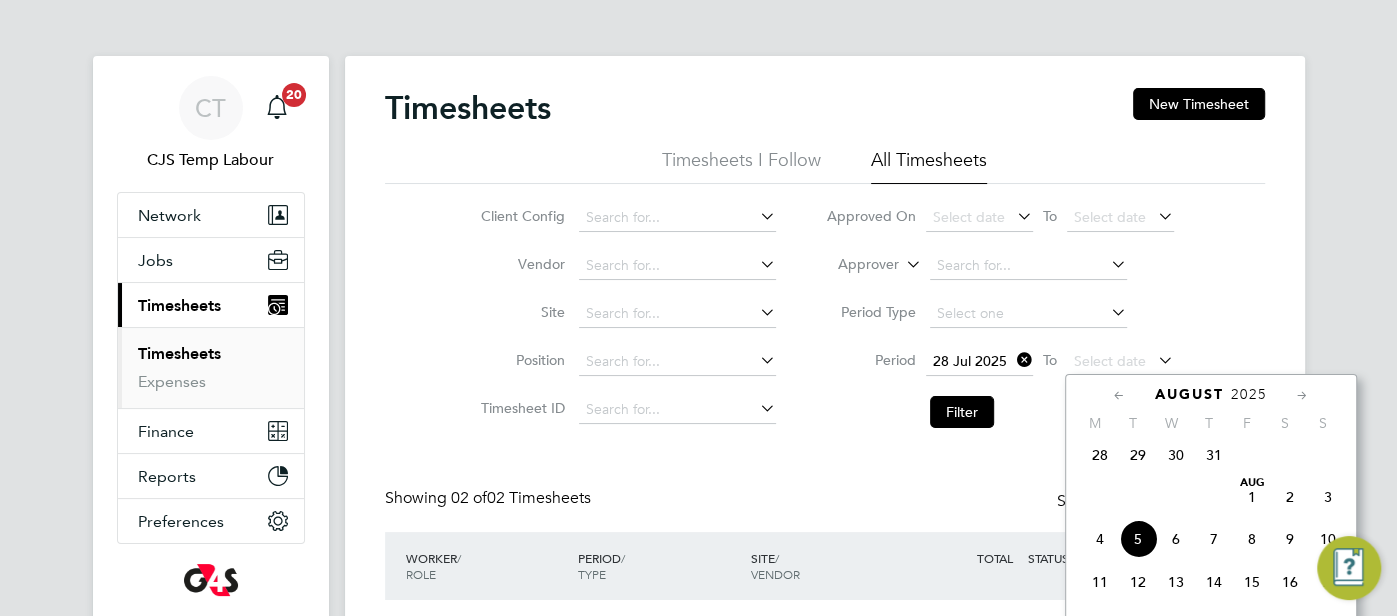 click on "3" 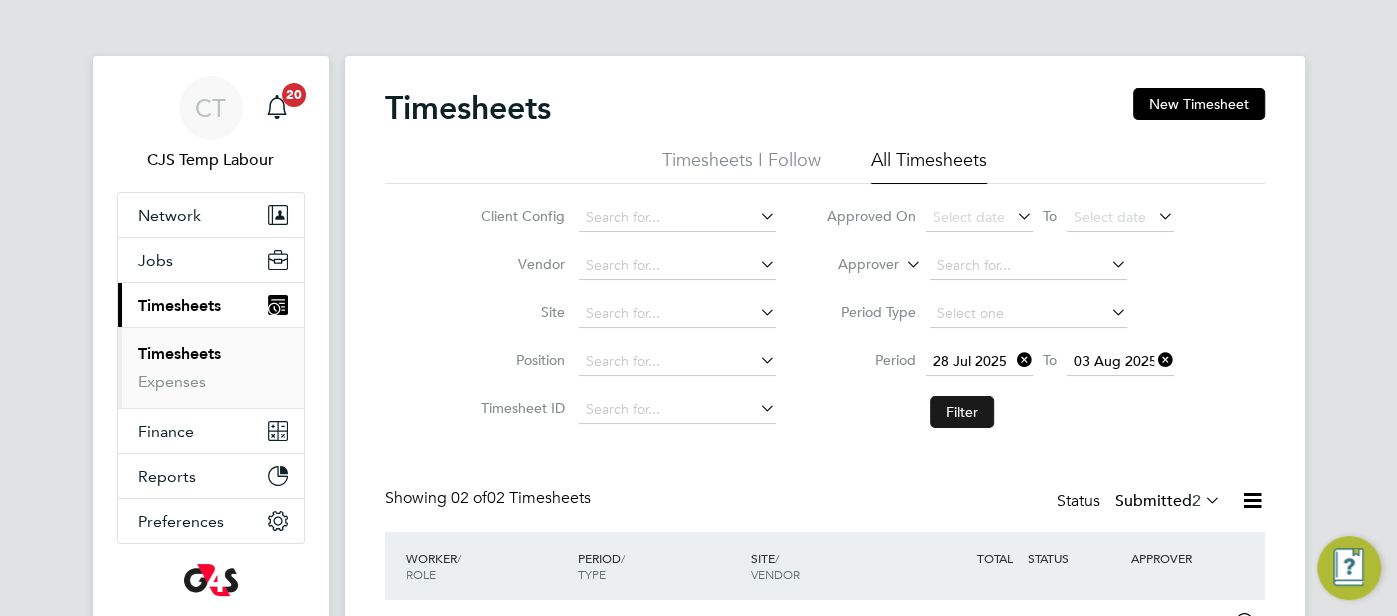 click on "Filter" 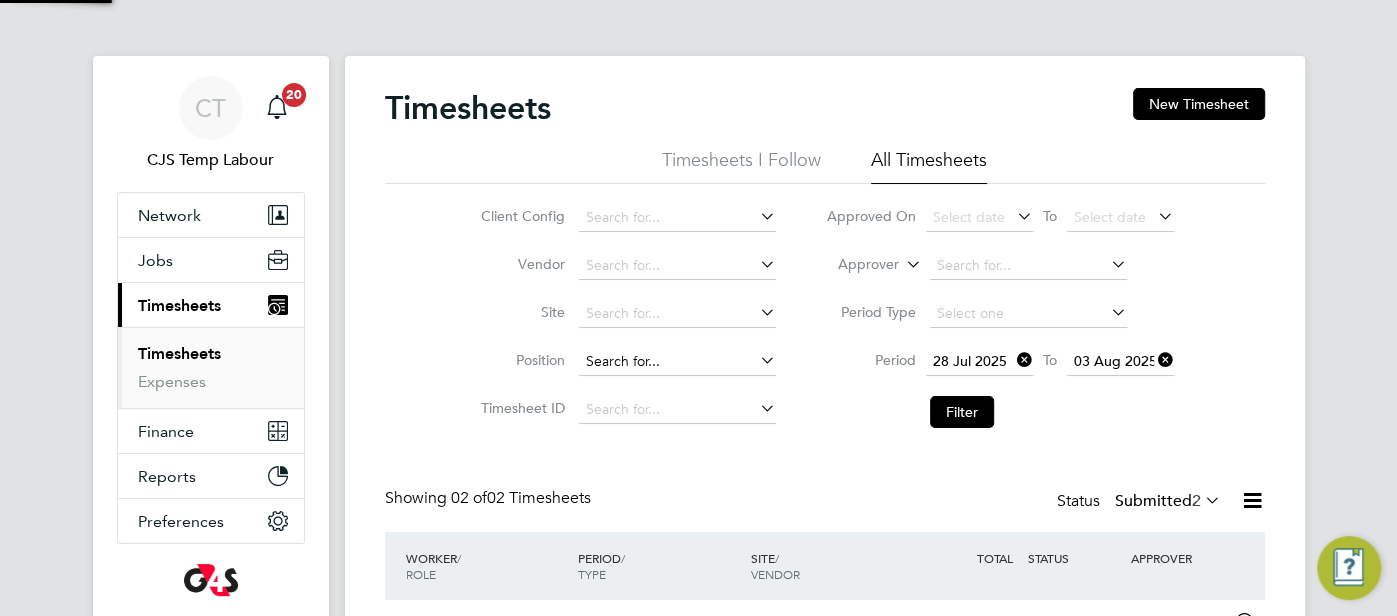 scroll, scrollTop: 10, scrollLeft: 10, axis: both 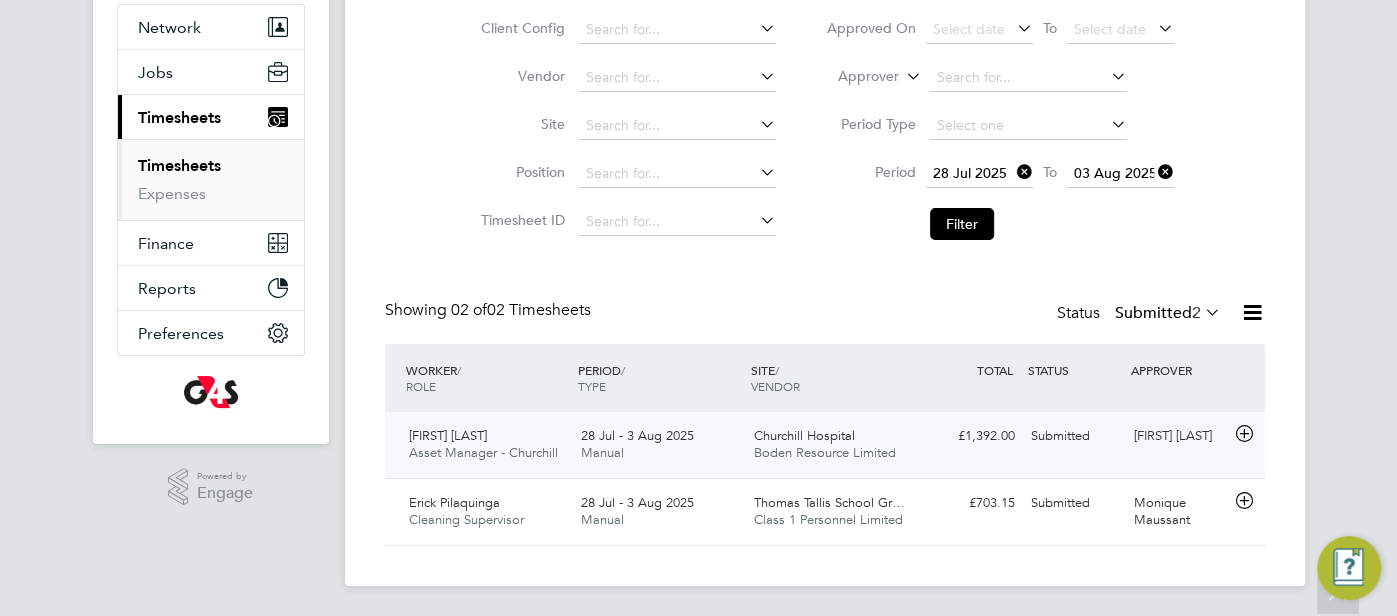 click on "Submitted" 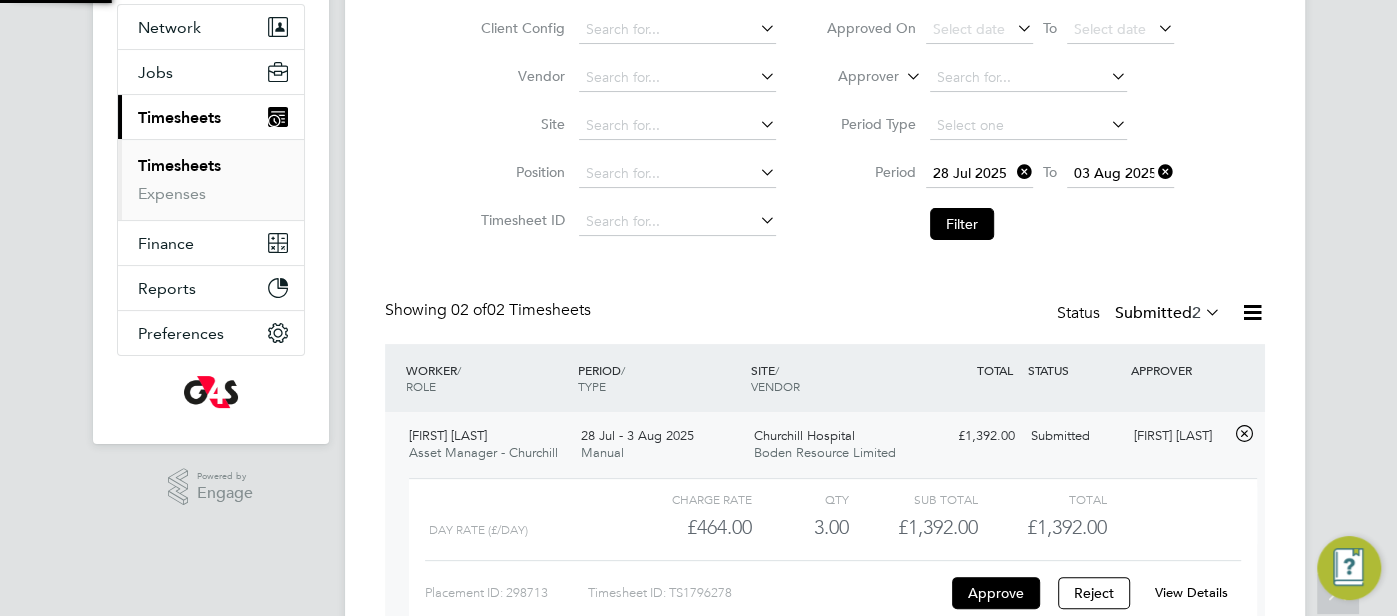 scroll, scrollTop: 10, scrollLeft: 10, axis: both 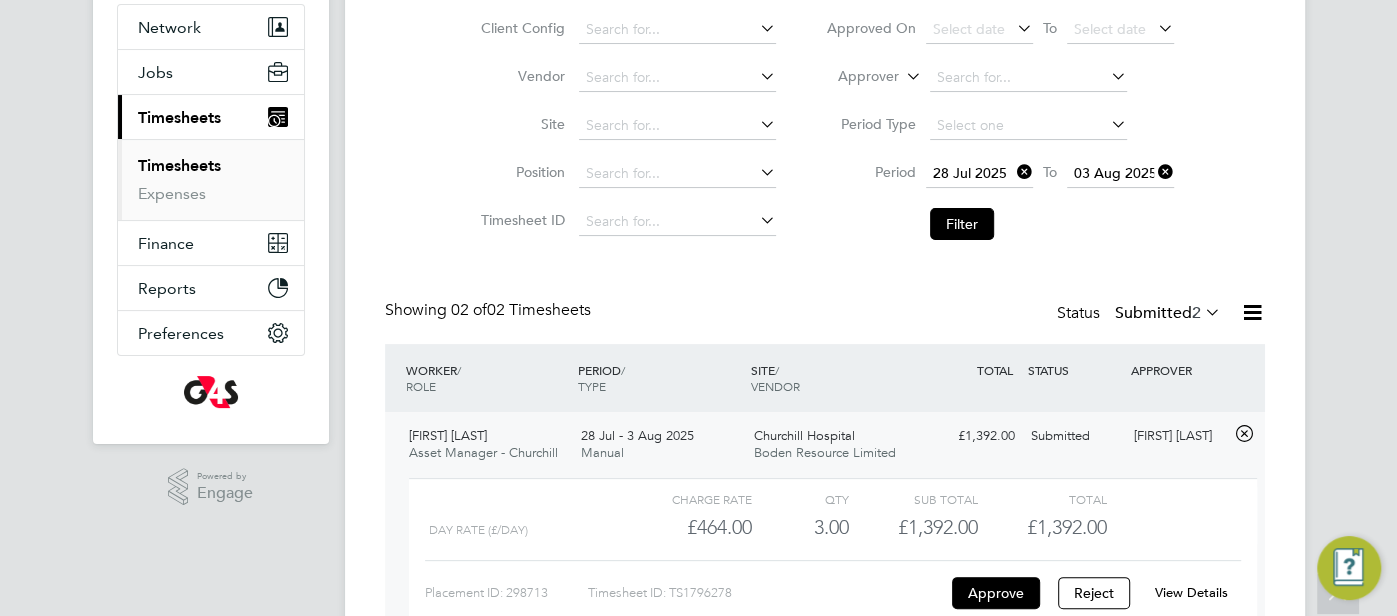 click on "View Details" 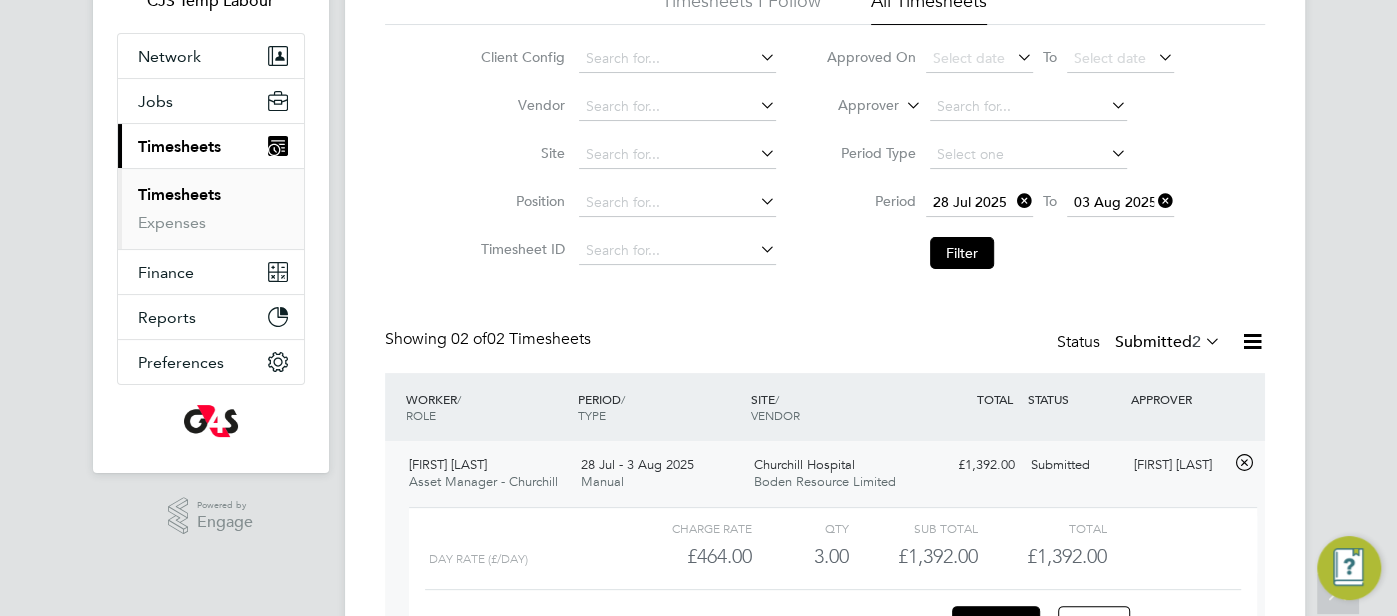 scroll, scrollTop: 154, scrollLeft: 0, axis: vertical 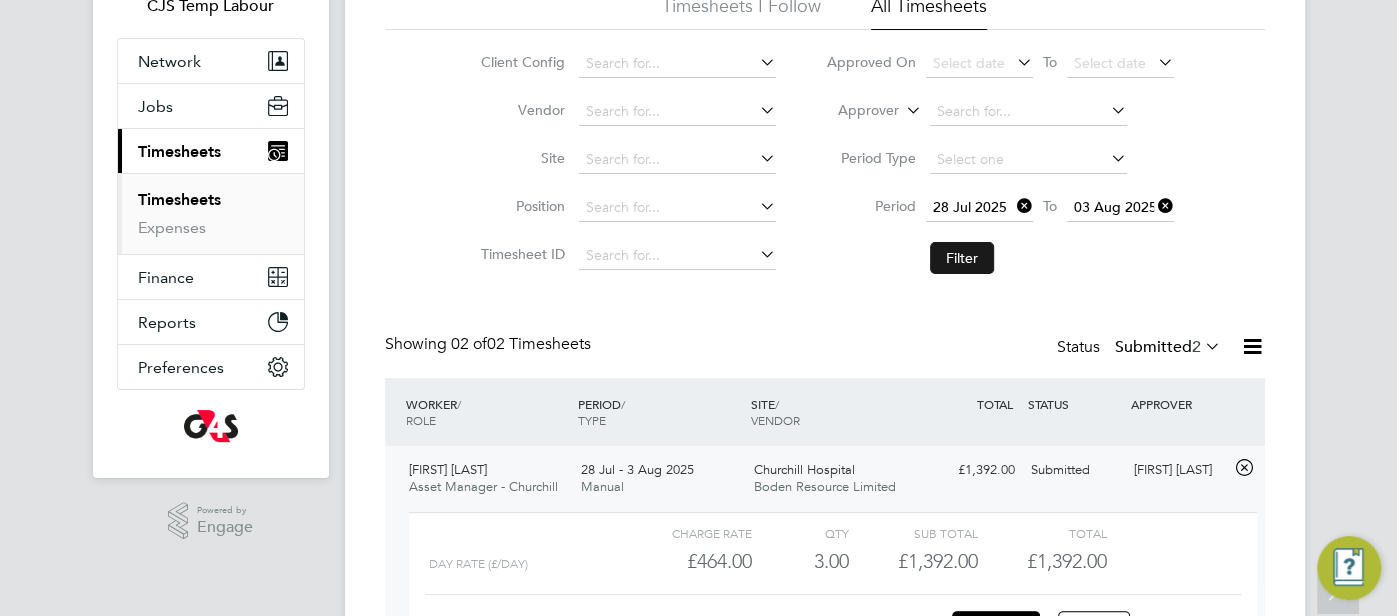 click on "Filter" 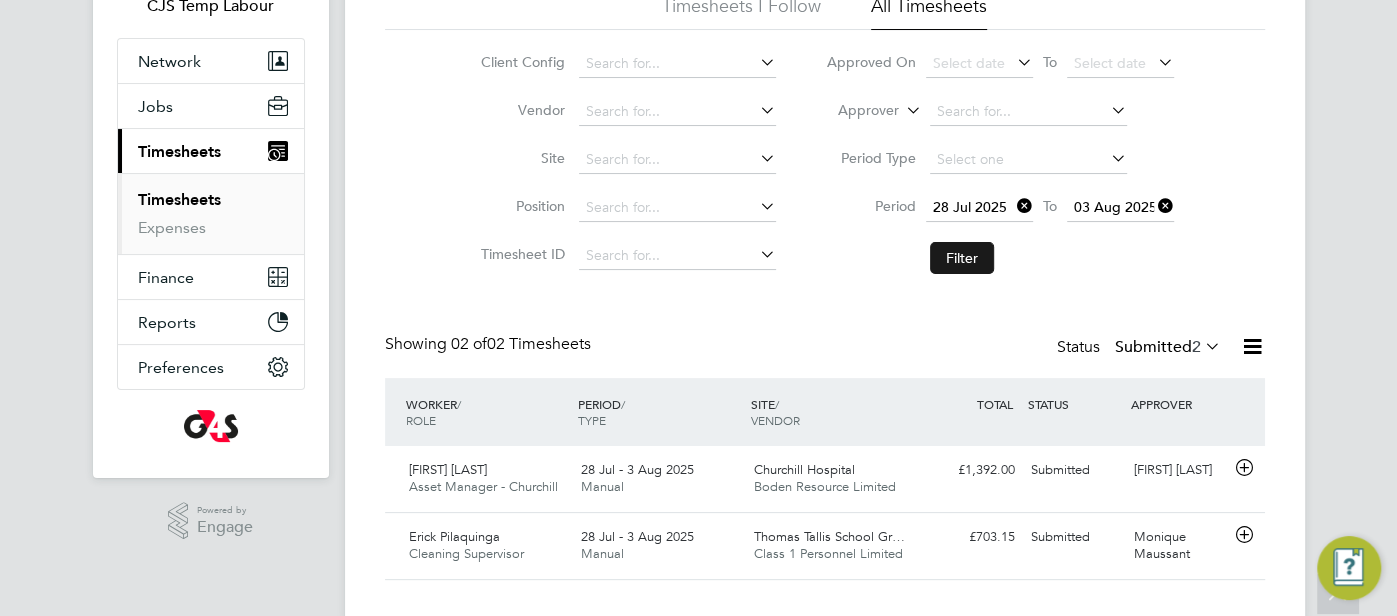 scroll, scrollTop: 10, scrollLeft: 10, axis: both 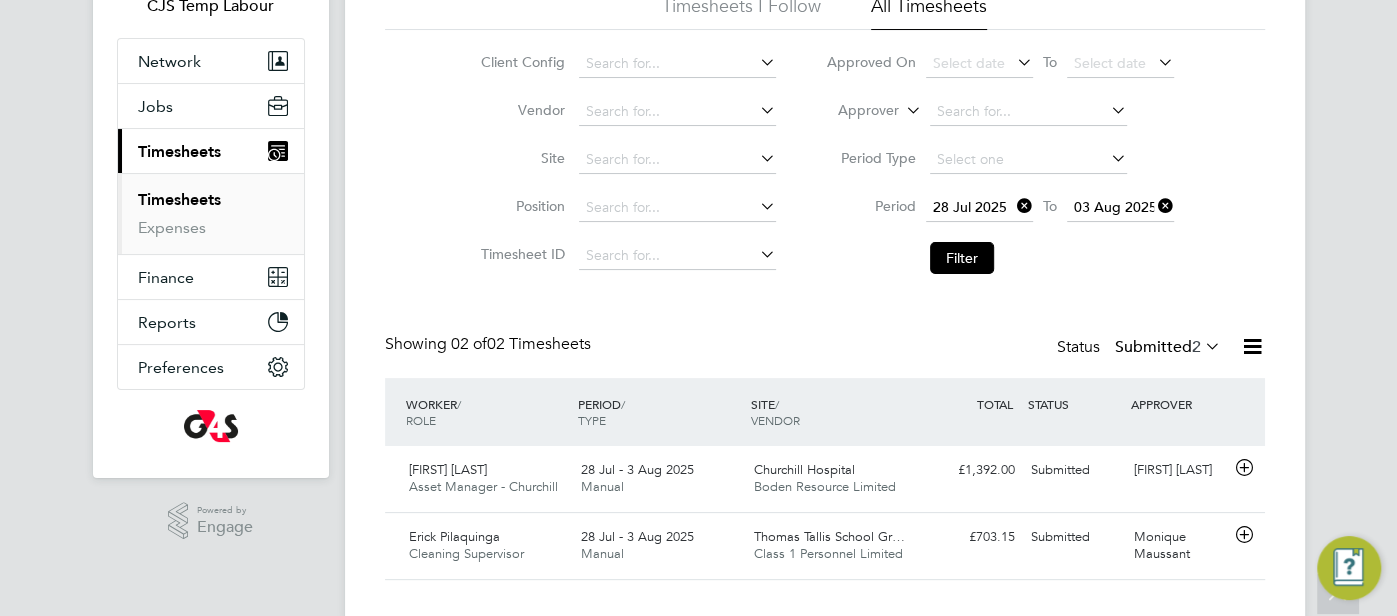 click on "2" 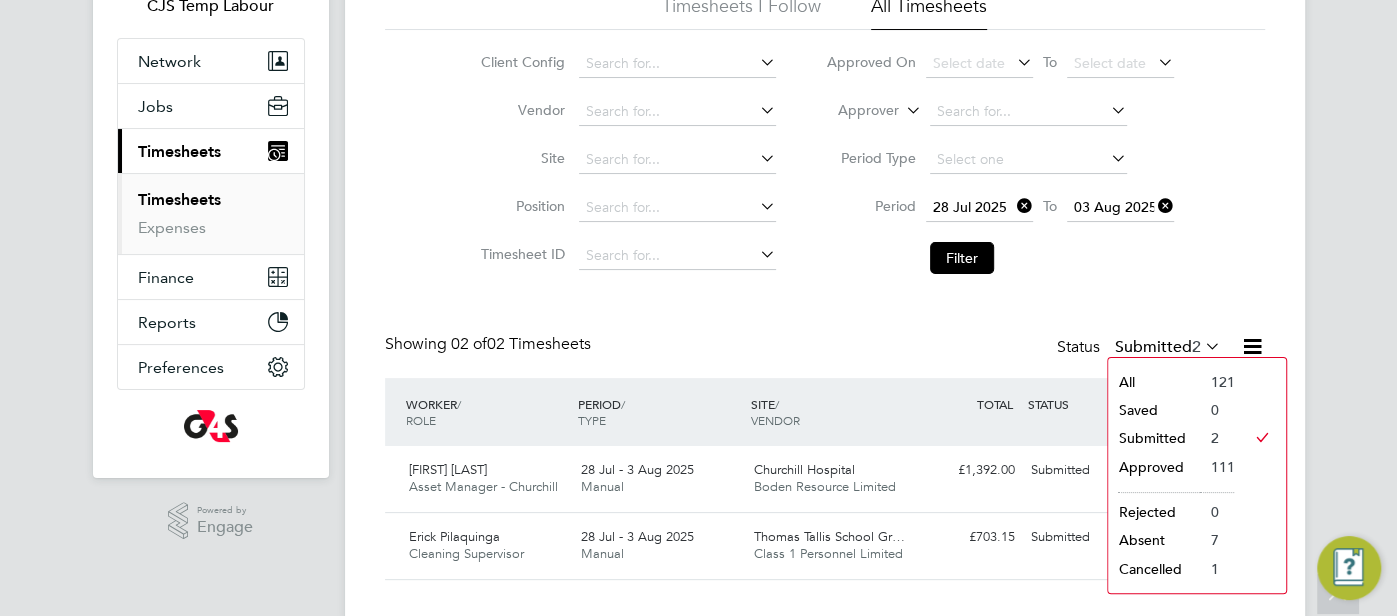 click on "All" 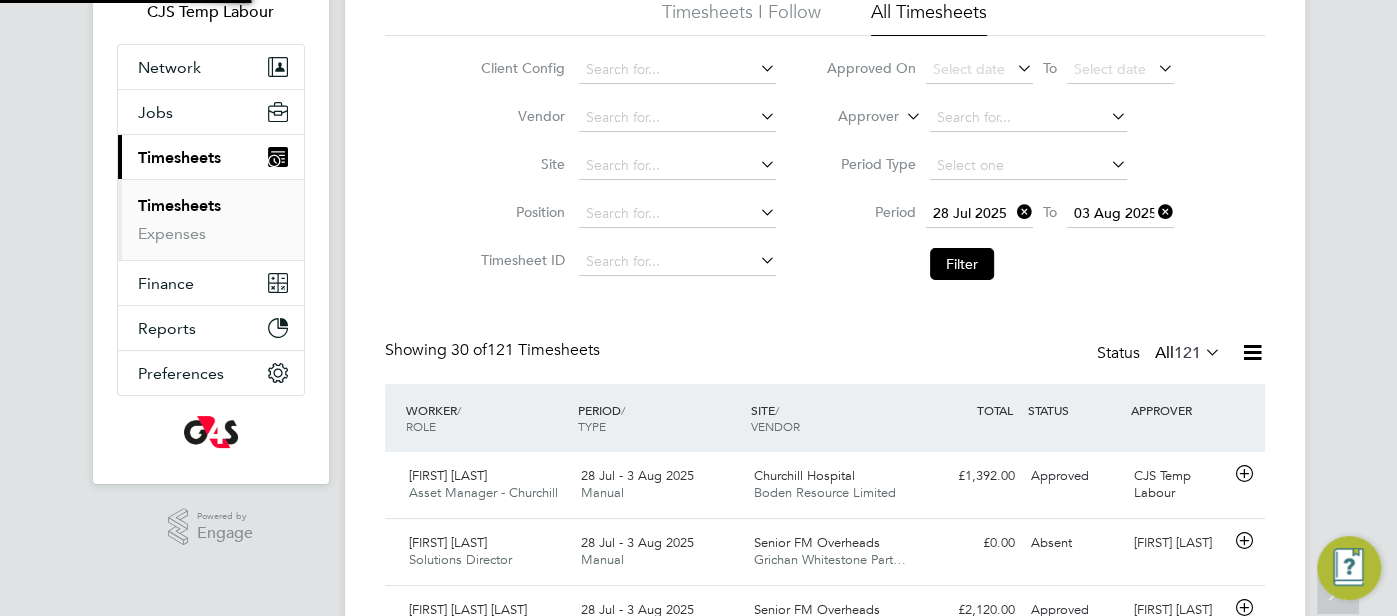 scroll, scrollTop: 154, scrollLeft: 0, axis: vertical 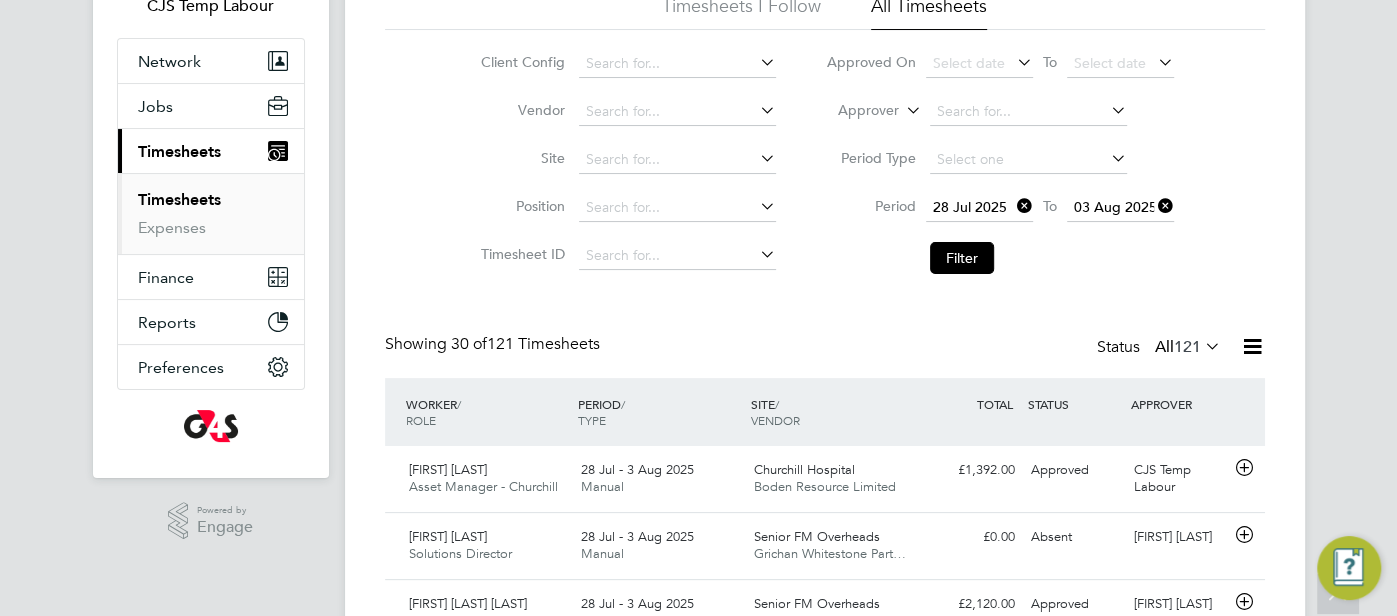 click 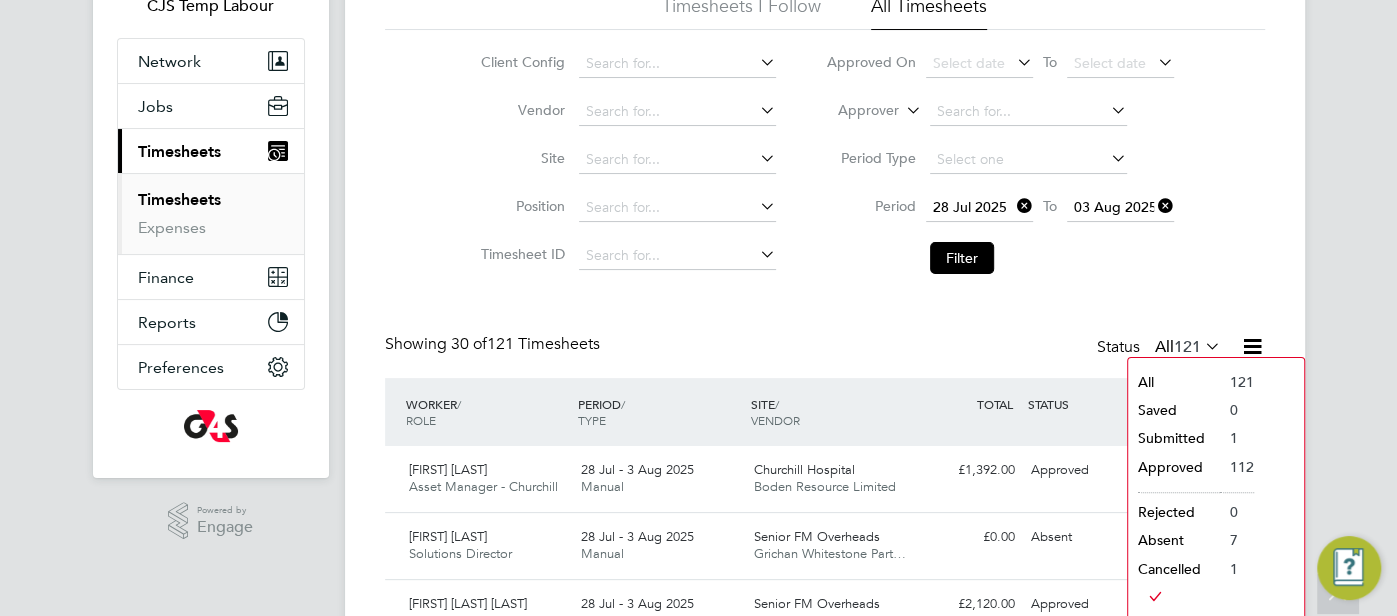 click on "Submitted" 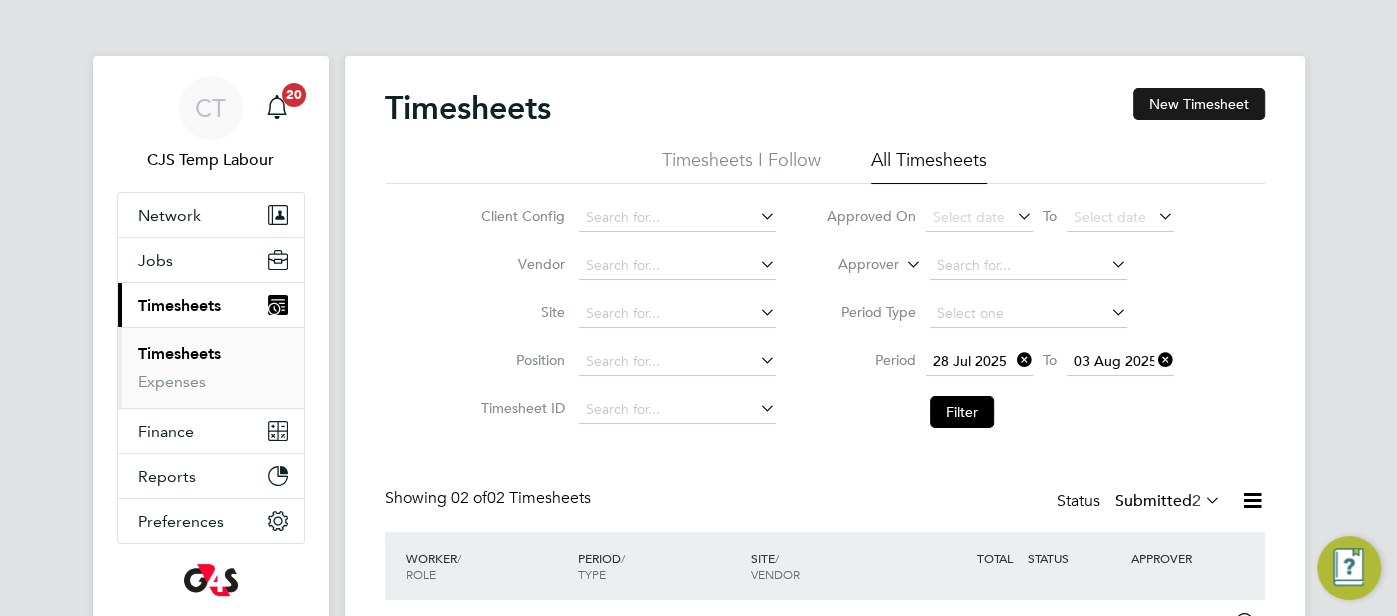 click on "New Timesheet" 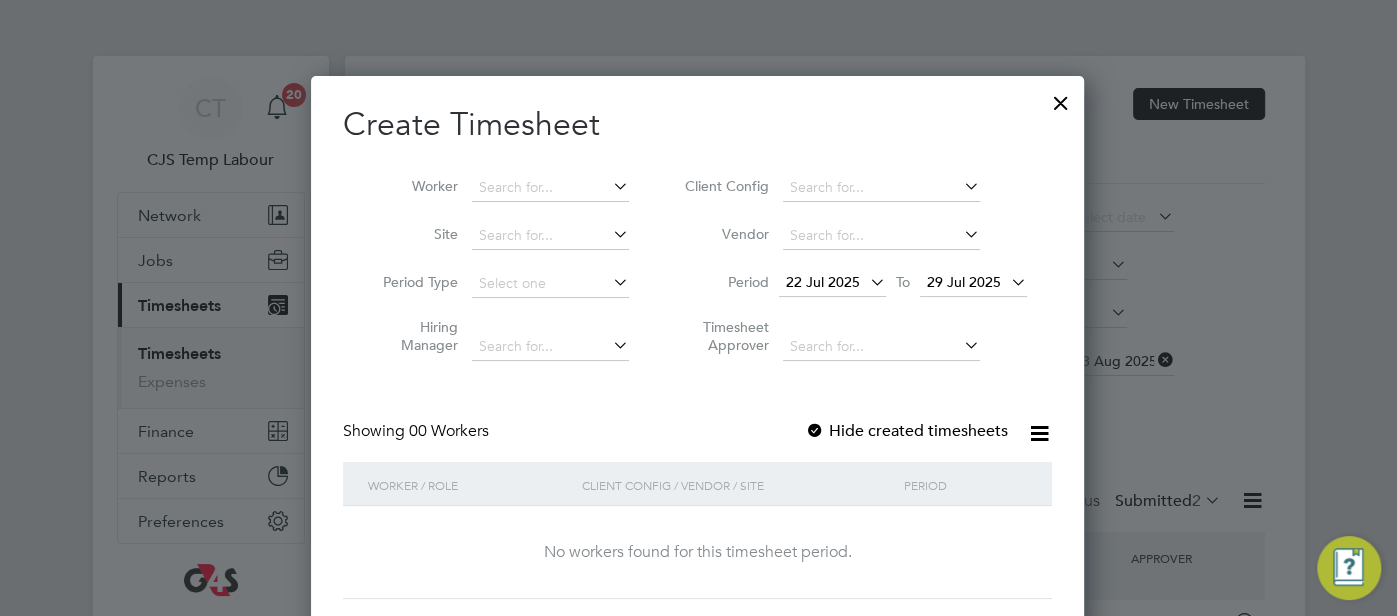 click on "Create Timesheet" at bounding box center [697, 125] 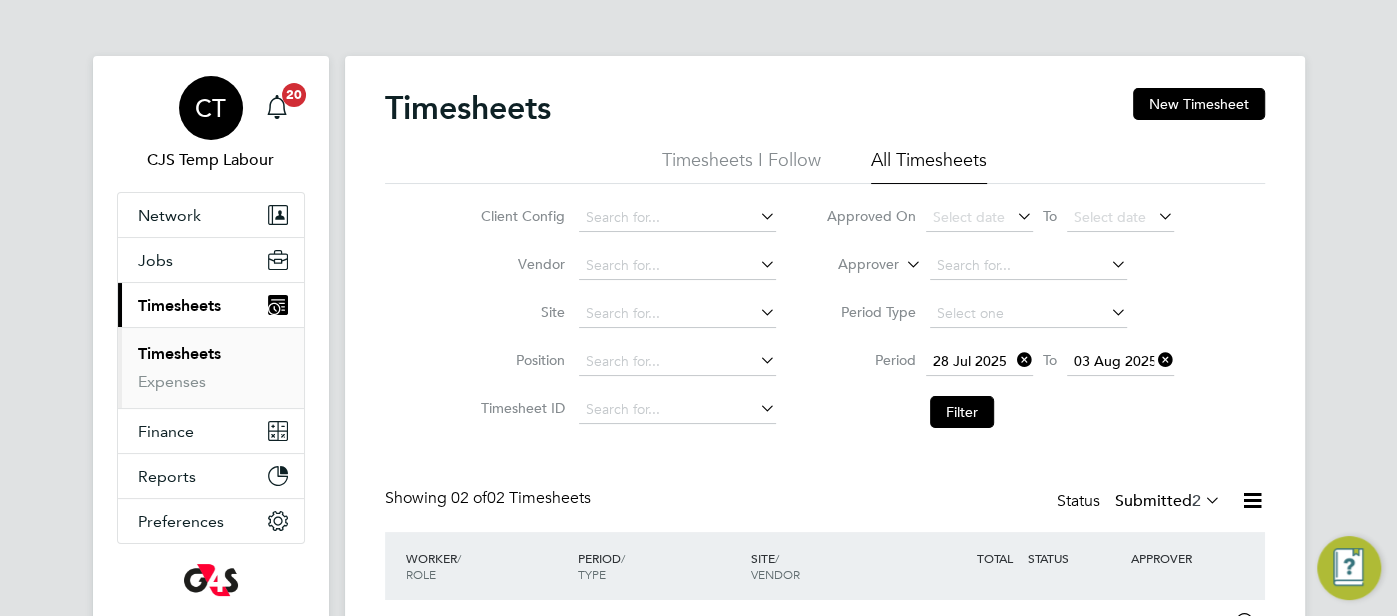 click on "CT" at bounding box center (211, 108) 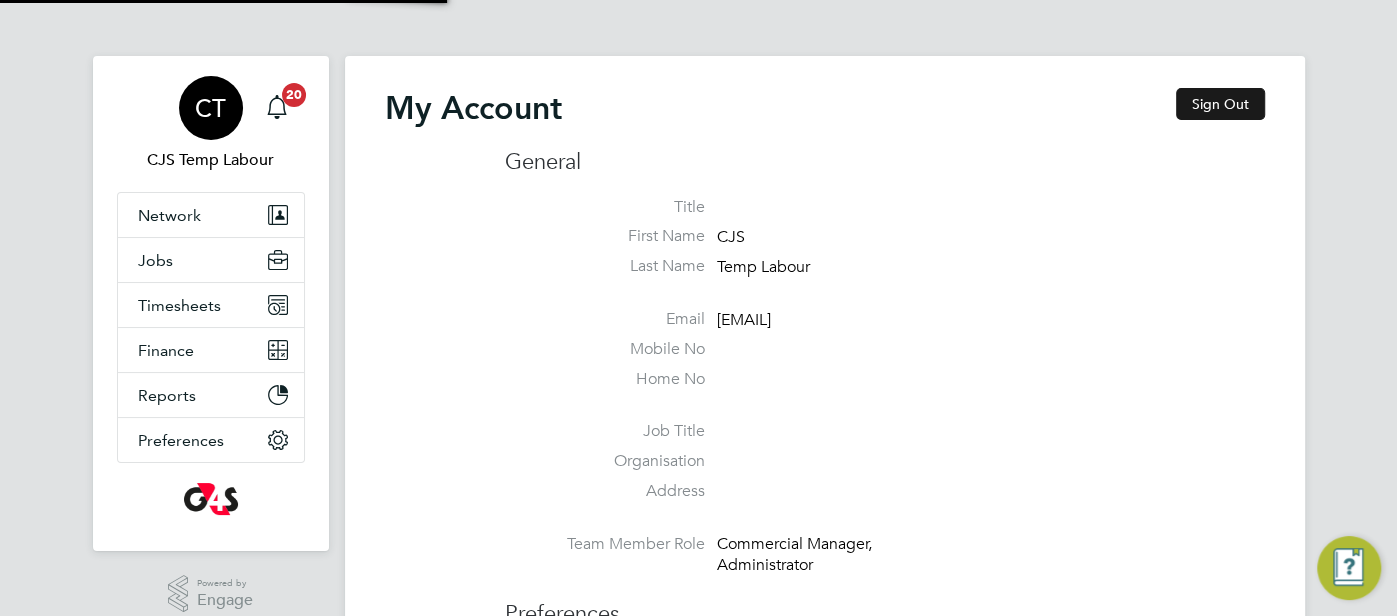 type on "cjs.templabour@uk.g4s.com" 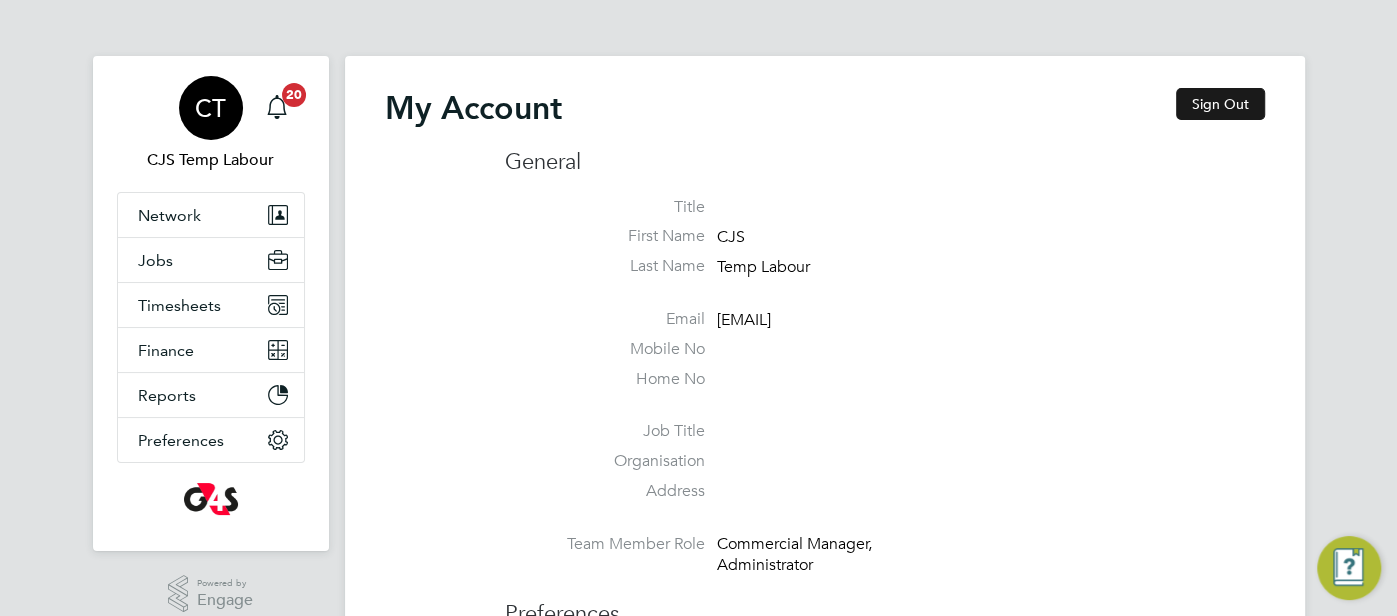 click on "Sign Out" at bounding box center (1220, 104) 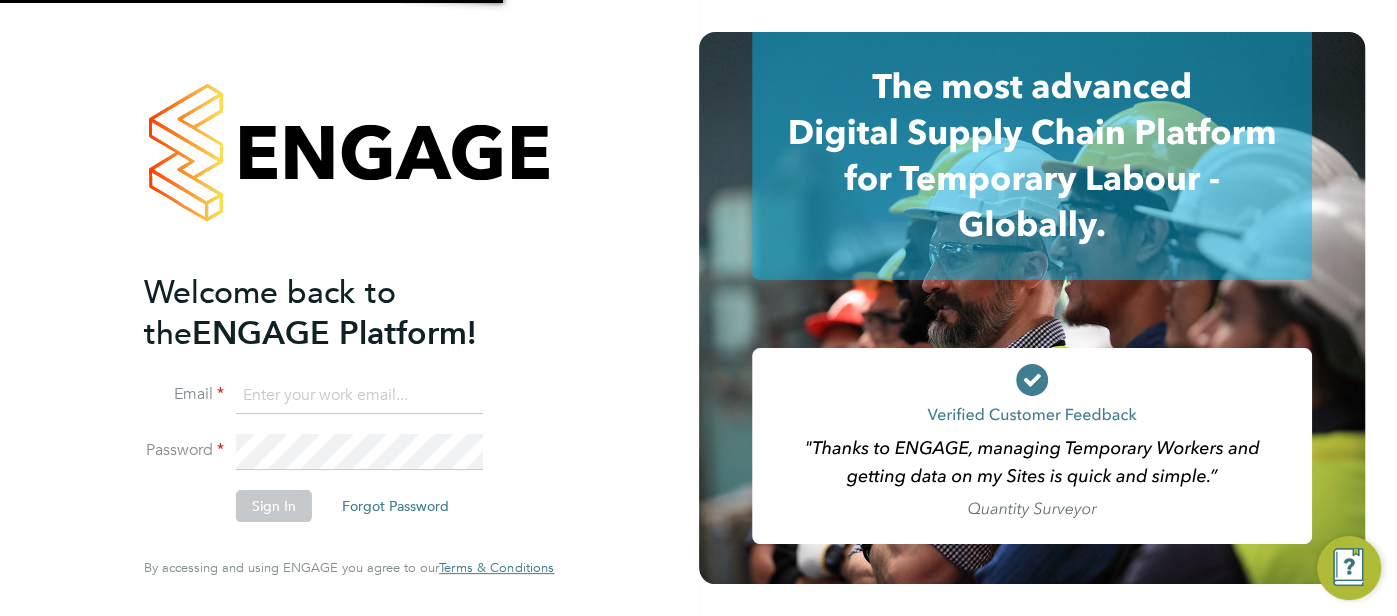 type on "cjs.templabour@uk.g4s.com" 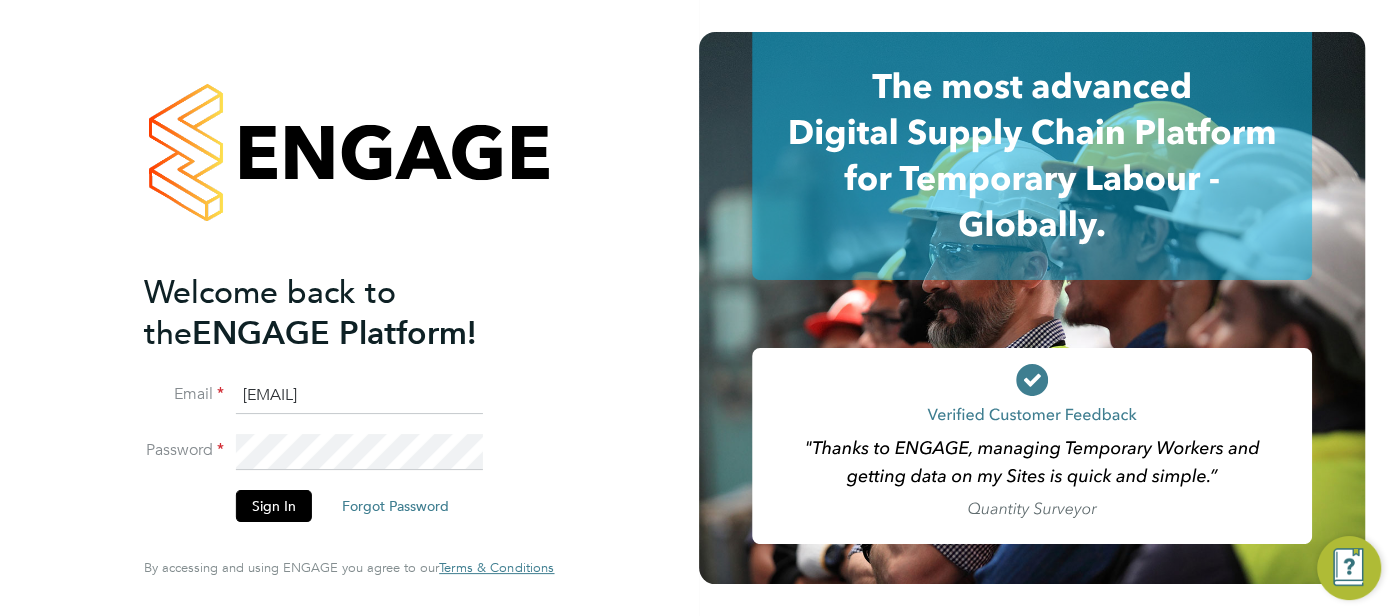 drag, startPoint x: 474, startPoint y: 386, endPoint x: 213, endPoint y: 403, distance: 261.55304 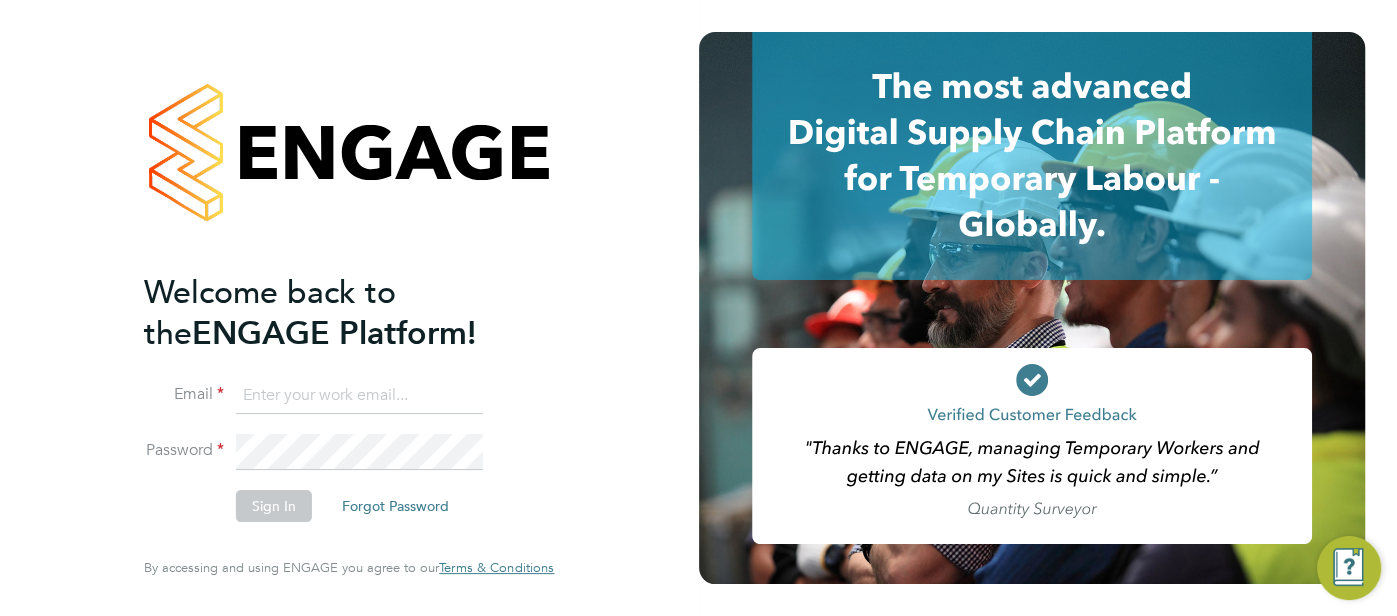 type on "cjs.ess@uk.g4s.com" 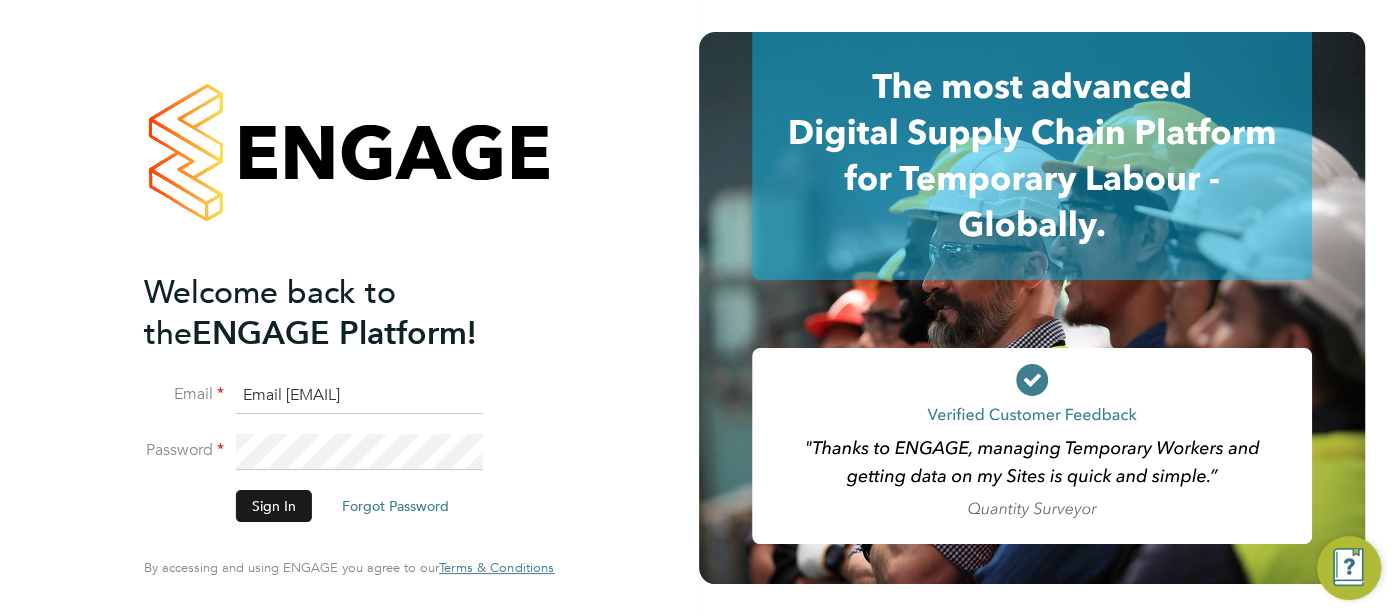 click on "Sign In" 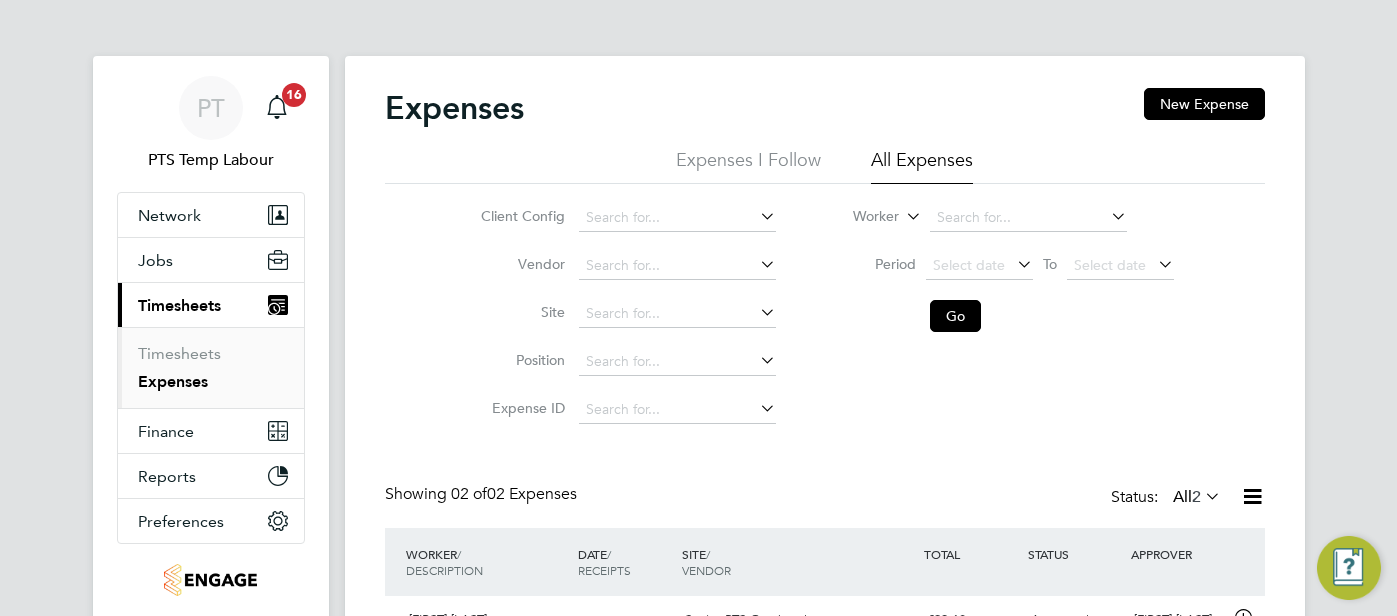 scroll, scrollTop: 0, scrollLeft: 0, axis: both 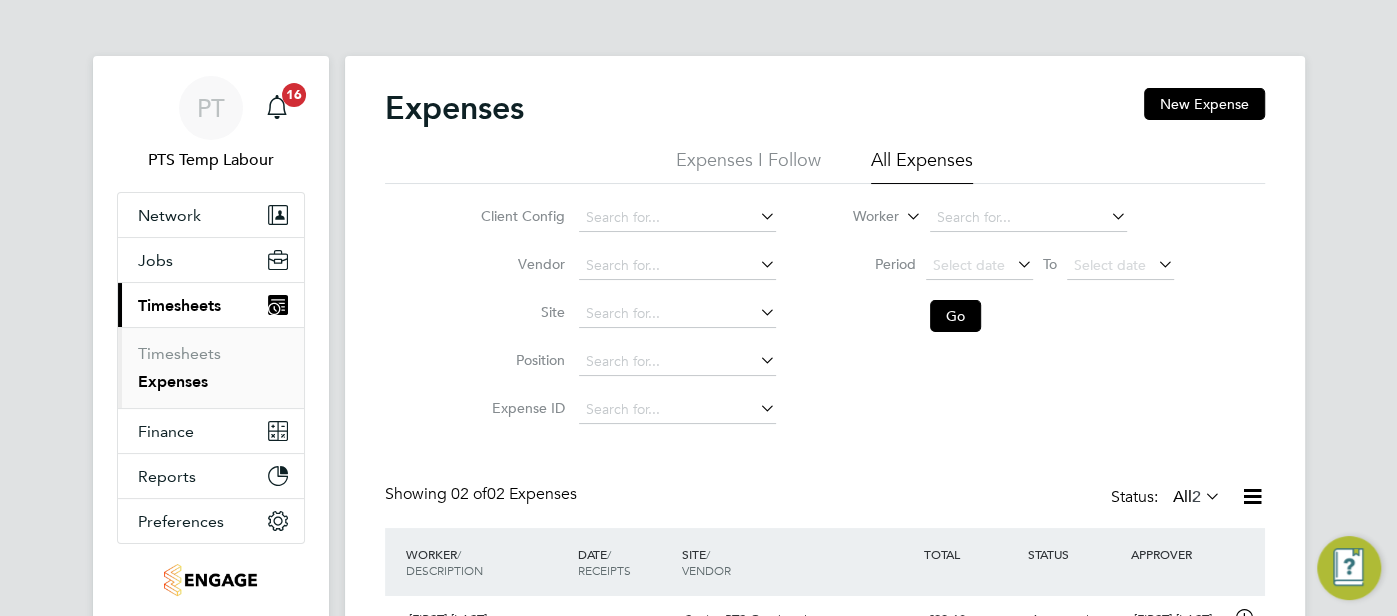 click on "PT   PTS Temp Labour   Notifications
16   Applications:   Network
Team Members   Businesses   Sites   Workers   Contacts   Jobs
Positions   Vacancies   Placements   Current page:   Timesheets
Timesheets   Expenses   Finance
Invoices & Credit Notes   Reports
CIS Reports   Report Downloads   Preferences
My Business   Branding   VMS Configurations   Notifications   Activity Logs
.st0{fill:#C0C1C2;}
Powered by Engage Expenses New Expense Expenses I Follow All Expenses Client Config   Vendor   Site   Position   Expense ID   Worker     Period
Select date
To
Select date
Go Showing   02 of  02 Expenses Status:  All  2  WORKER  / DESCRIPTION DATE  / RECEIPTS SITE  / VENDOR TOTAL STATUS APPROVER [FIRST] [LAST]   -   -" at bounding box center (698, 401) 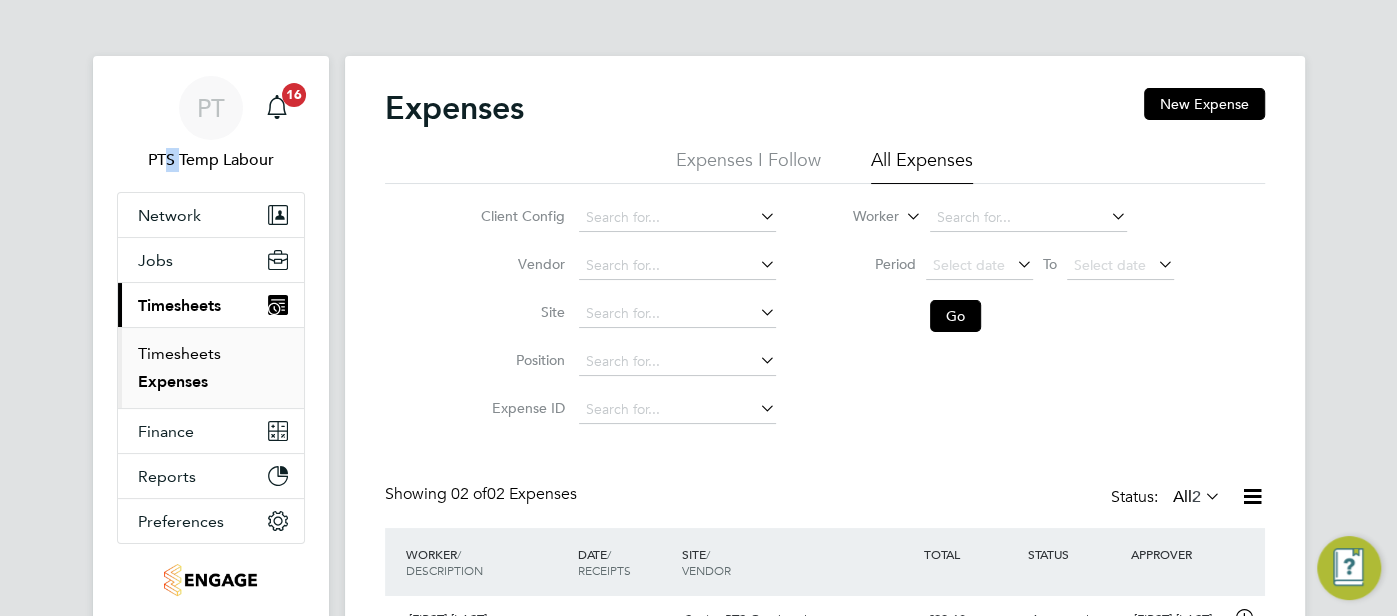 click on "Timesheets" at bounding box center [179, 353] 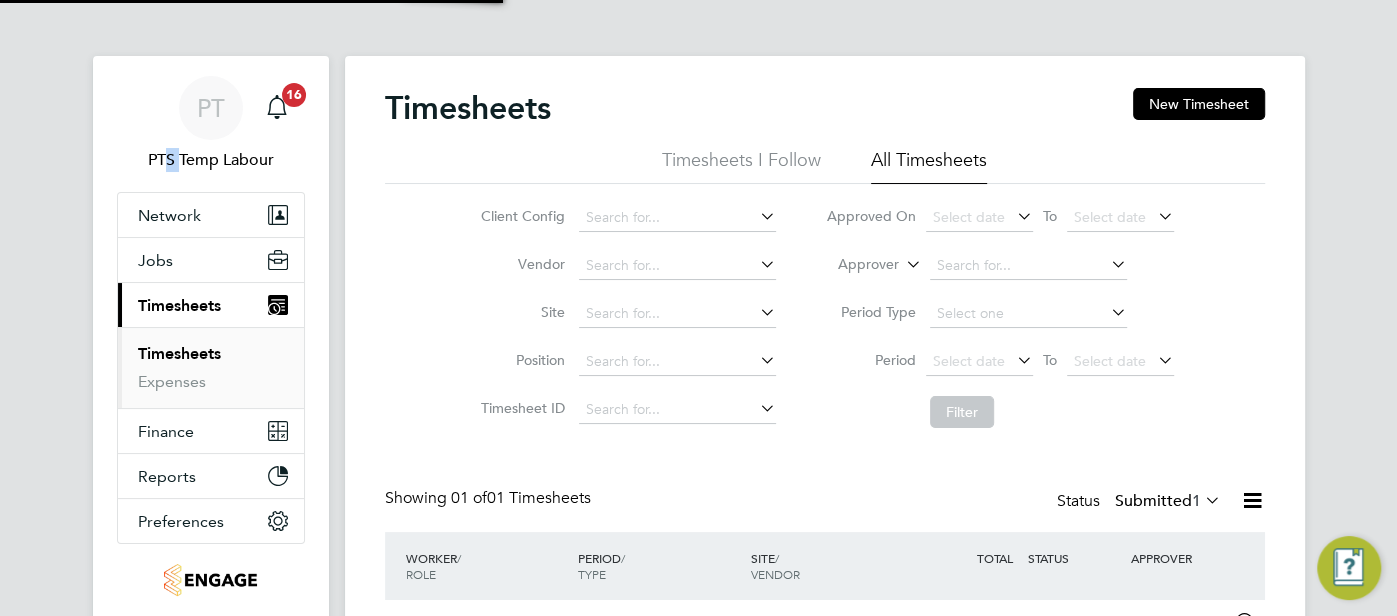 scroll, scrollTop: 10, scrollLeft: 10, axis: both 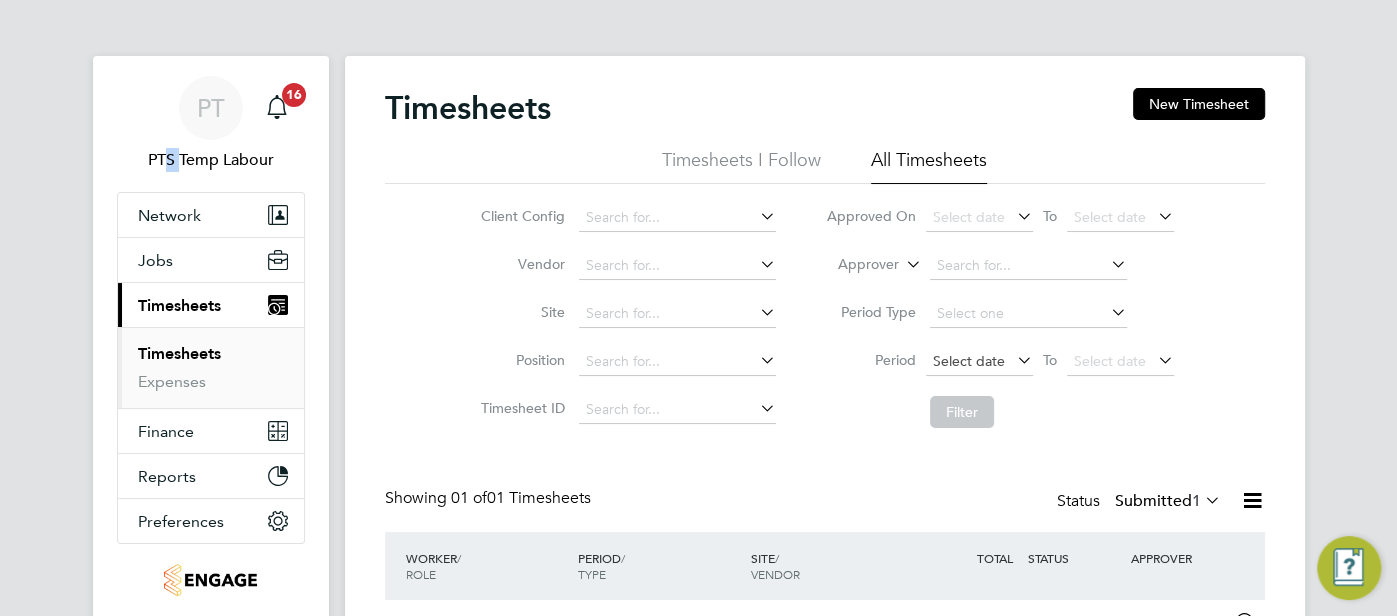 click on "Select date" 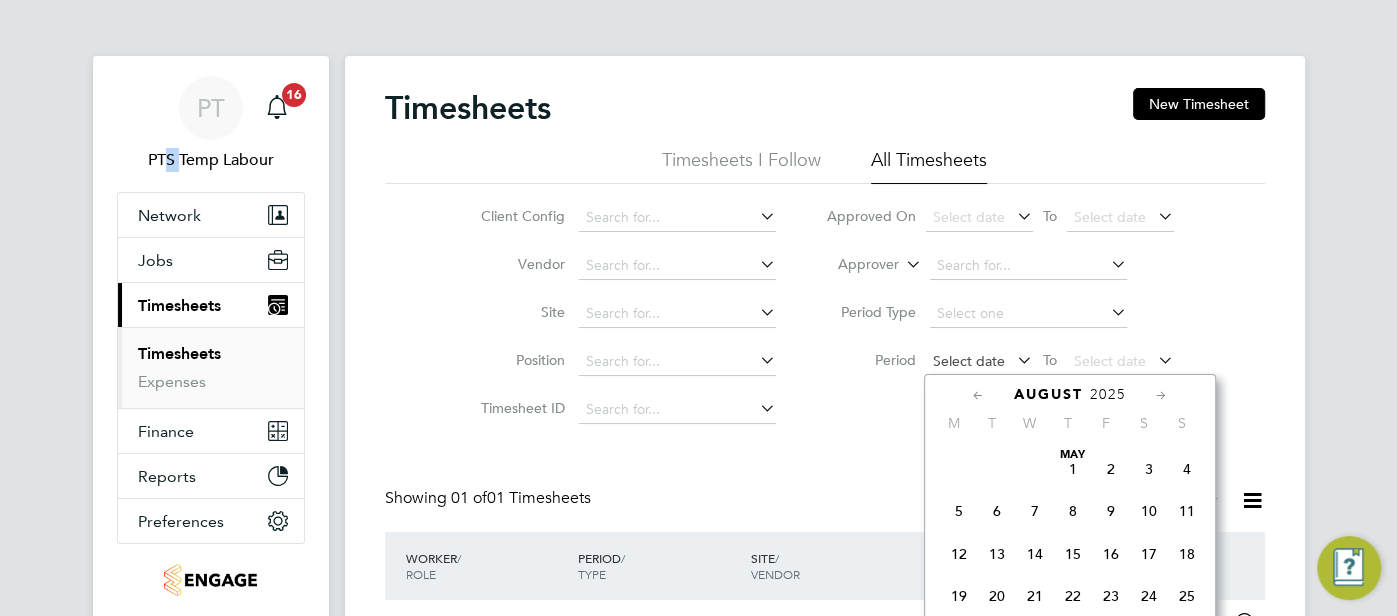 scroll, scrollTop: 647, scrollLeft: 0, axis: vertical 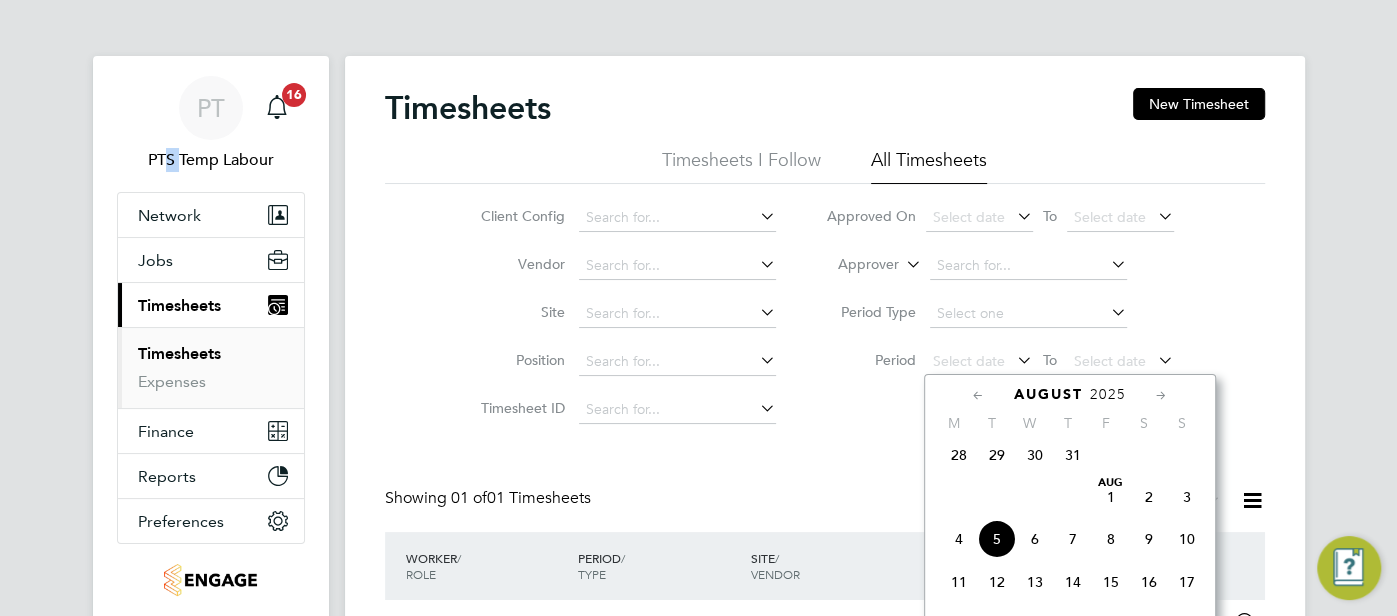 drag, startPoint x: 954, startPoint y: 465, endPoint x: 963, endPoint y: 453, distance: 15 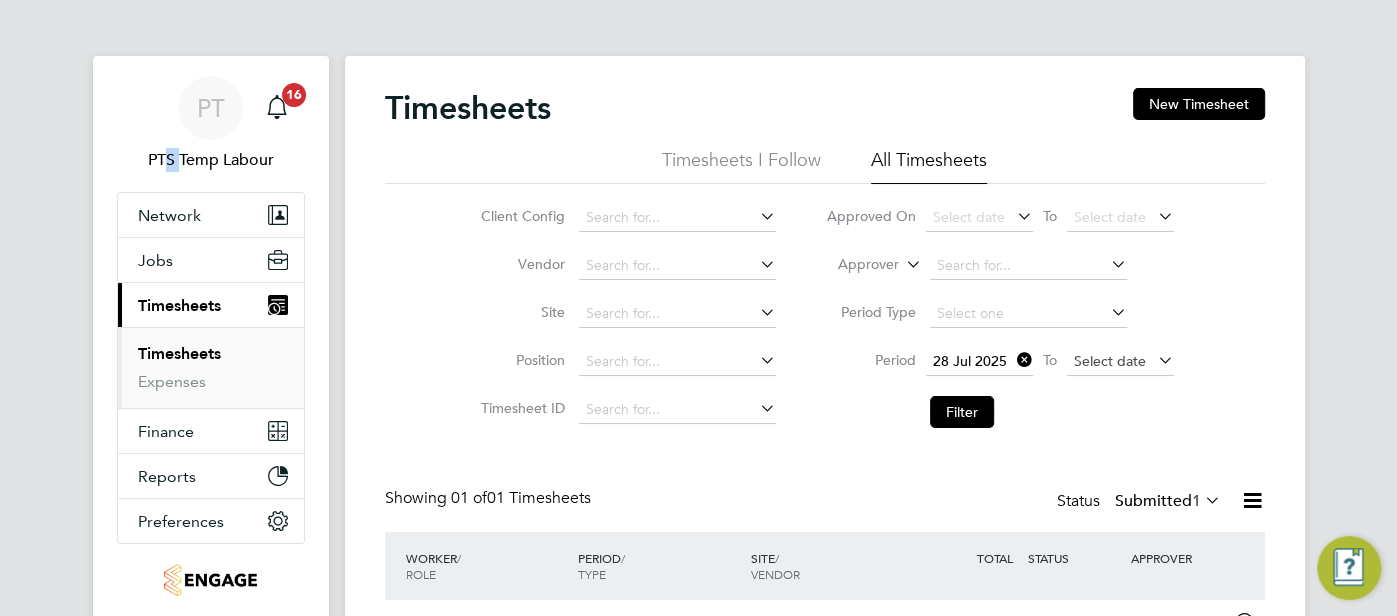 click on "Select date" 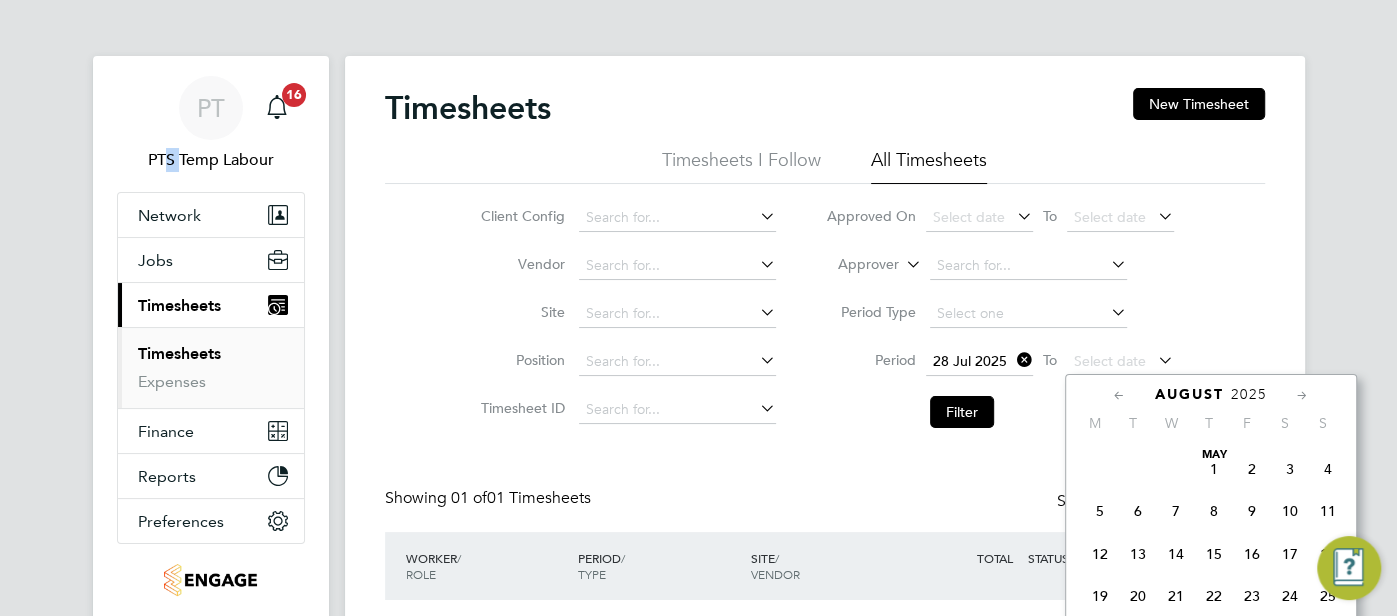 scroll, scrollTop: 647, scrollLeft: 0, axis: vertical 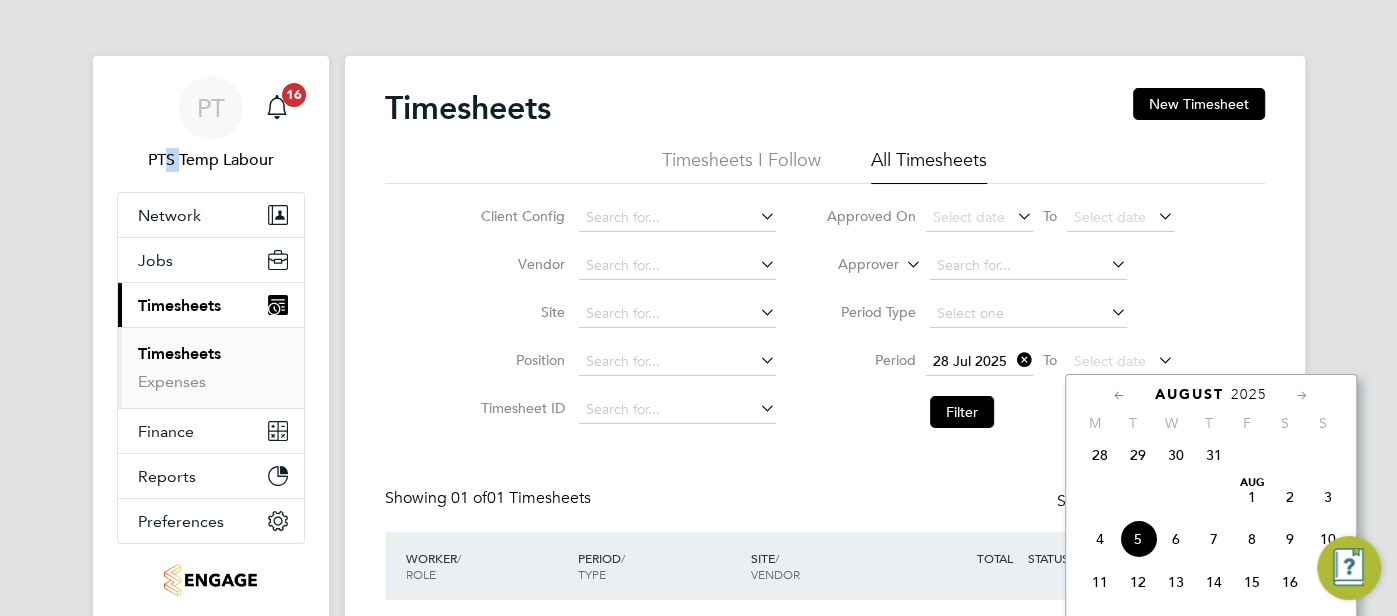 click on "2" 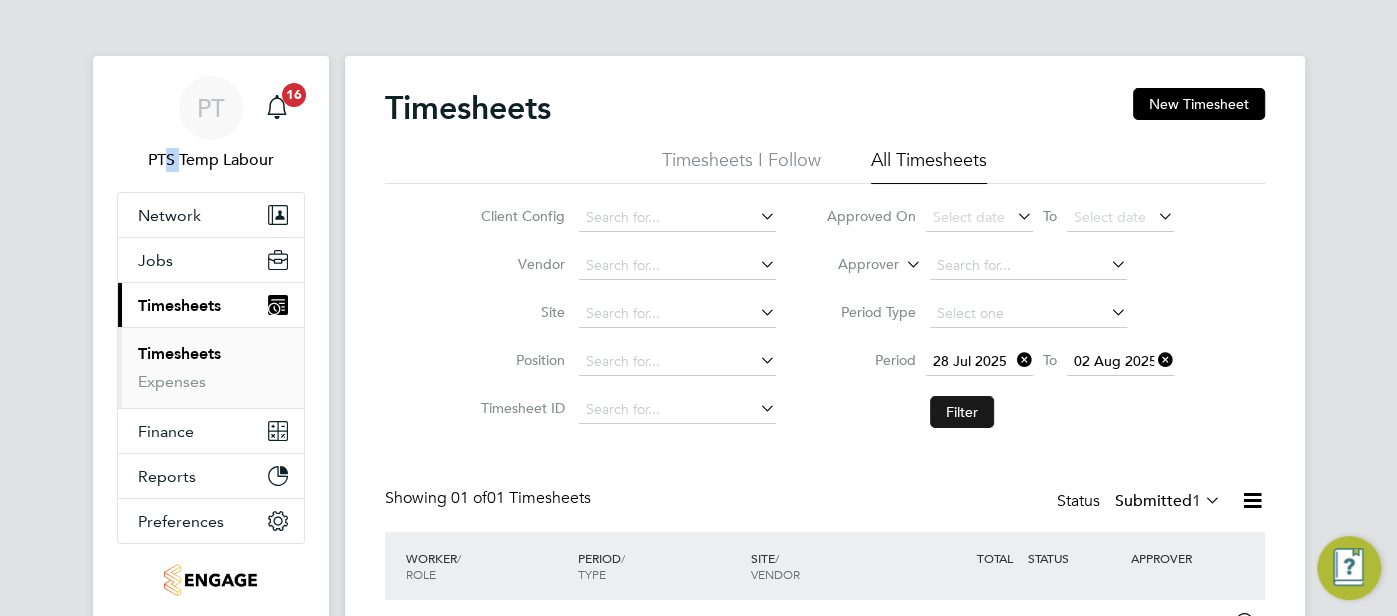 click on "Filter" 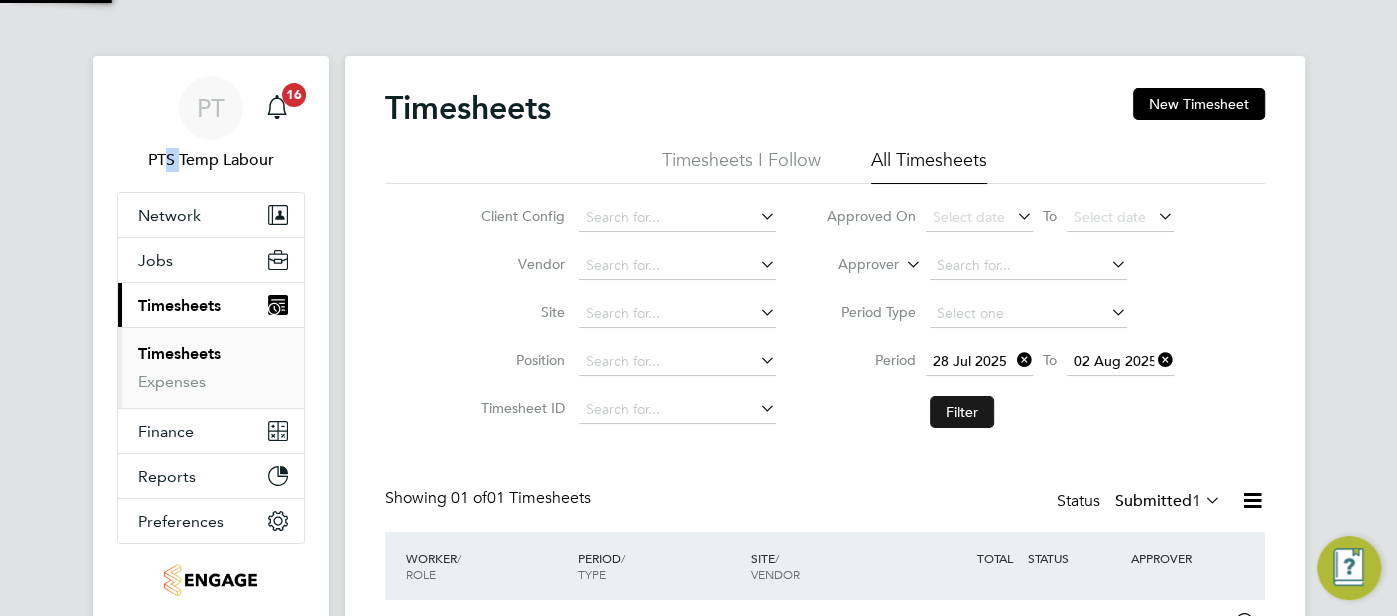 scroll, scrollTop: 10, scrollLeft: 10, axis: both 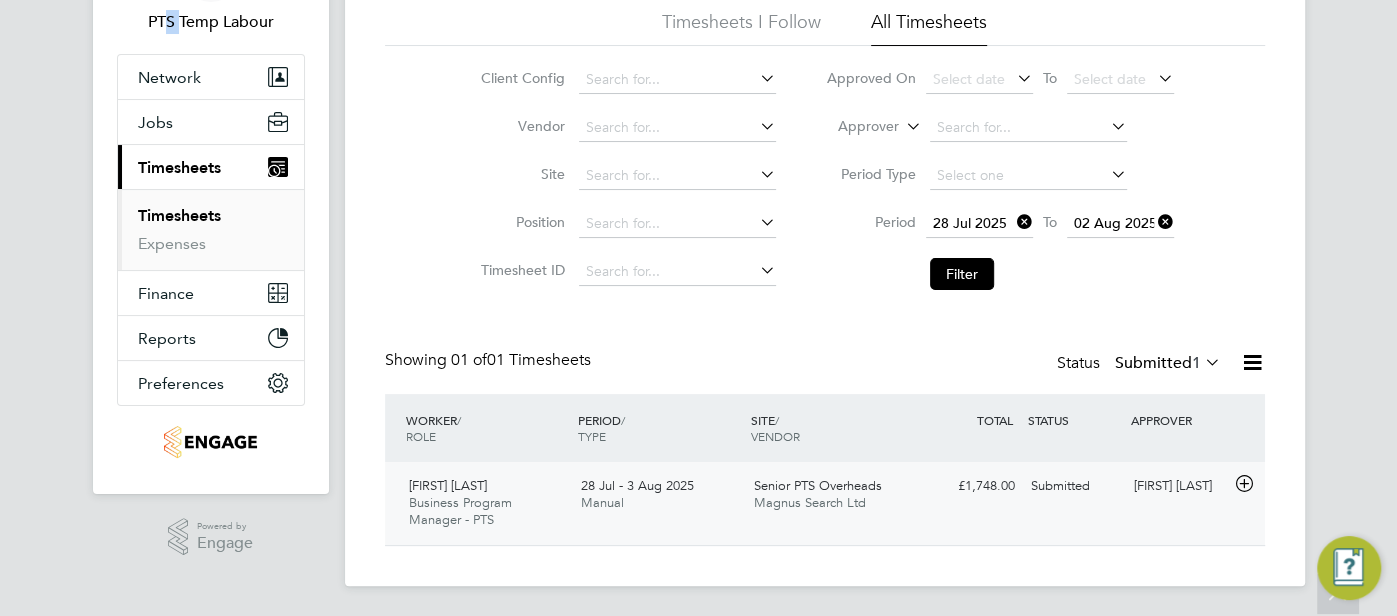 click on "Senior PTS Overheads Magnus Search Ltd" 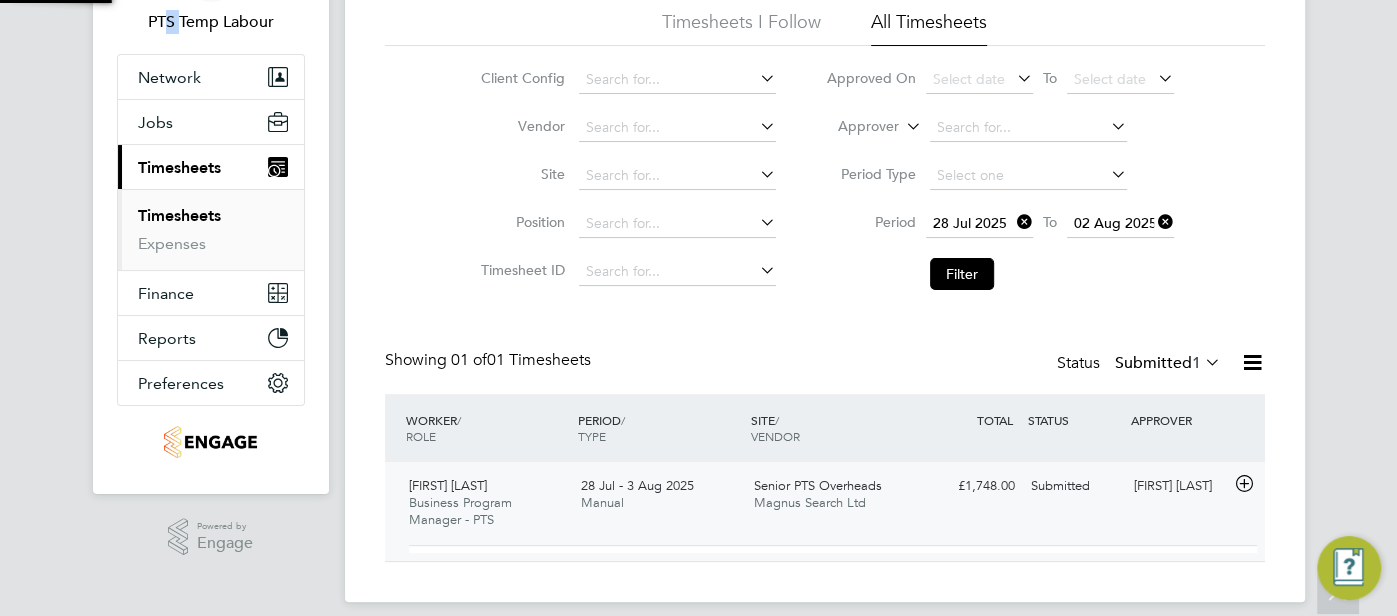 scroll, scrollTop: 10, scrollLeft: 10, axis: both 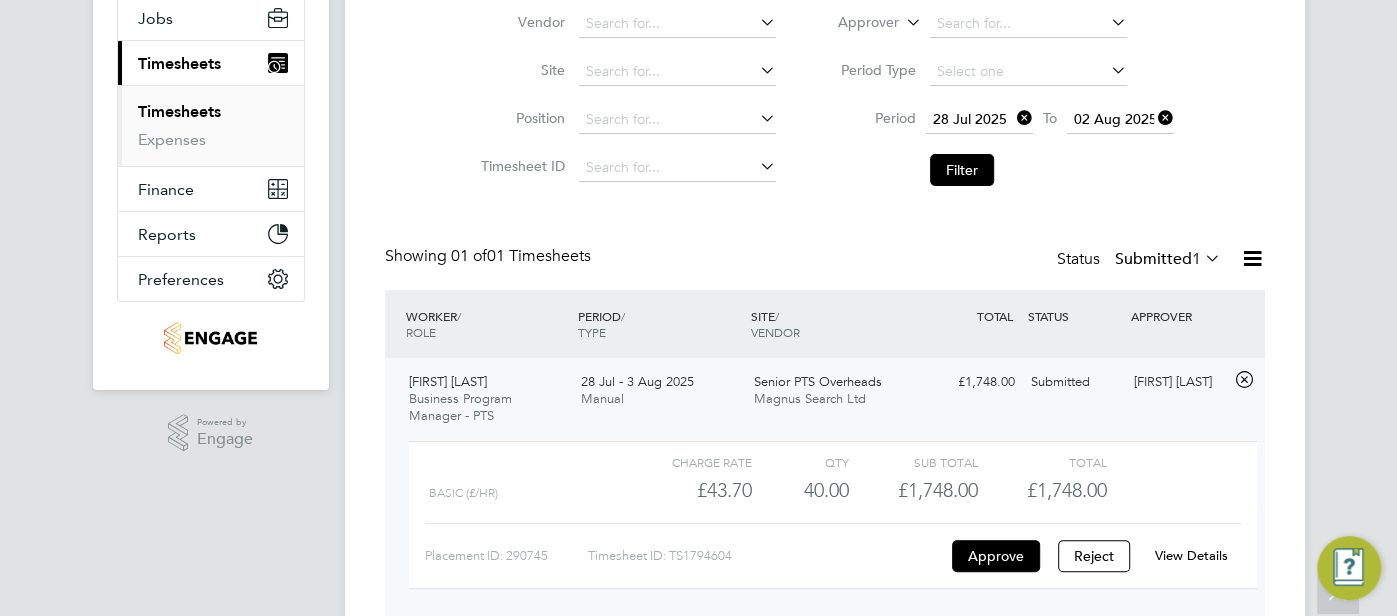 click on "View Details" 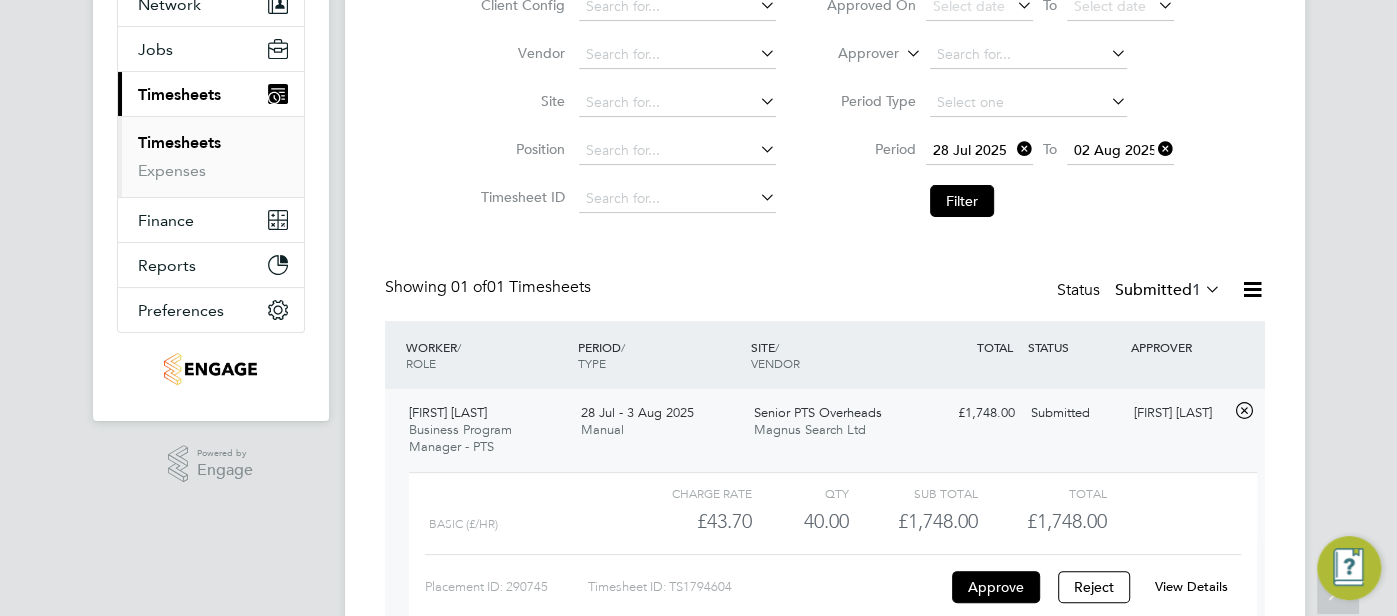 scroll, scrollTop: 210, scrollLeft: 0, axis: vertical 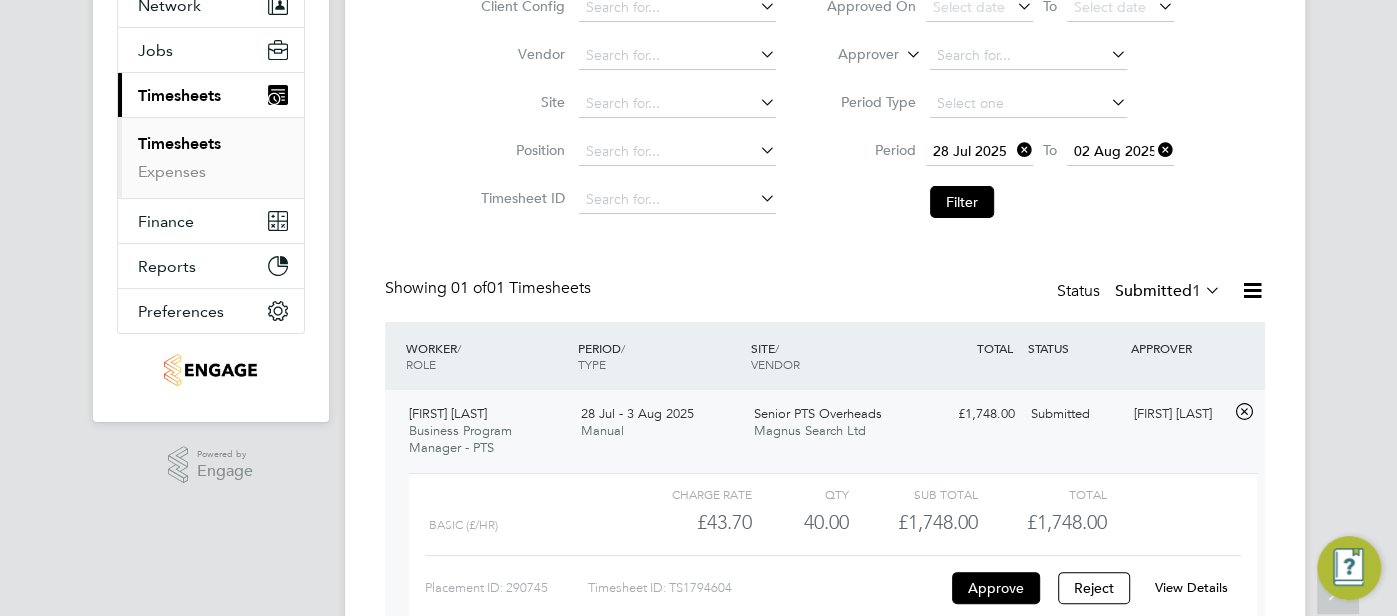 click 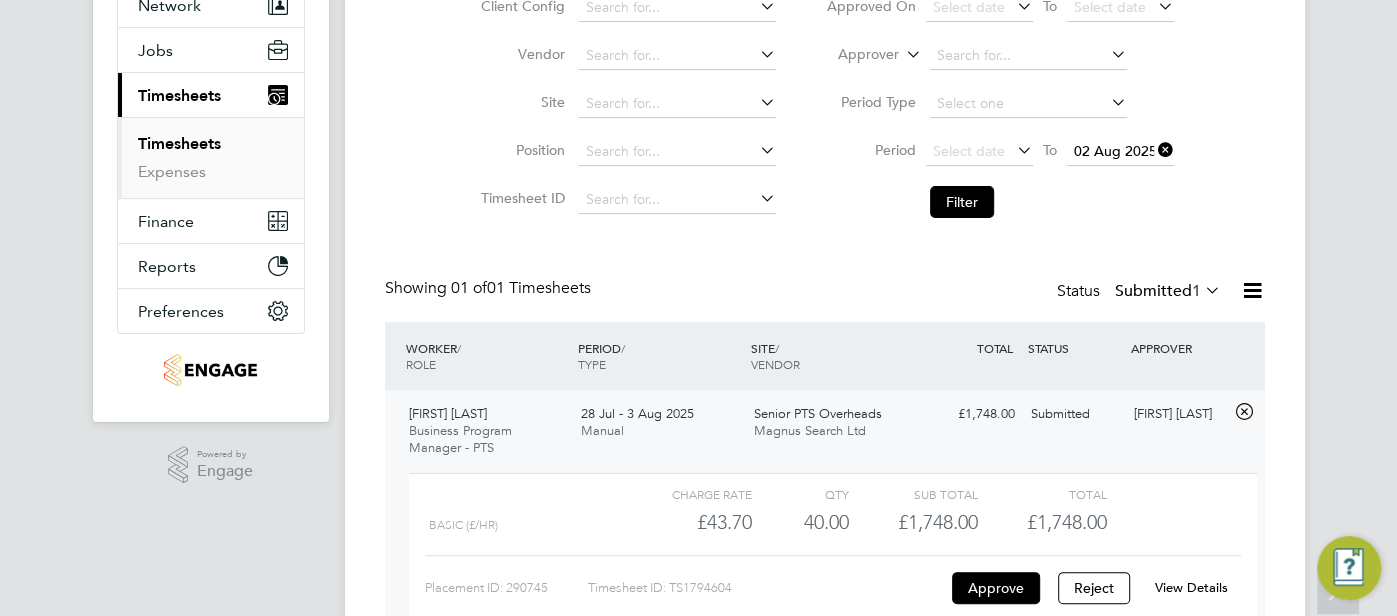 click 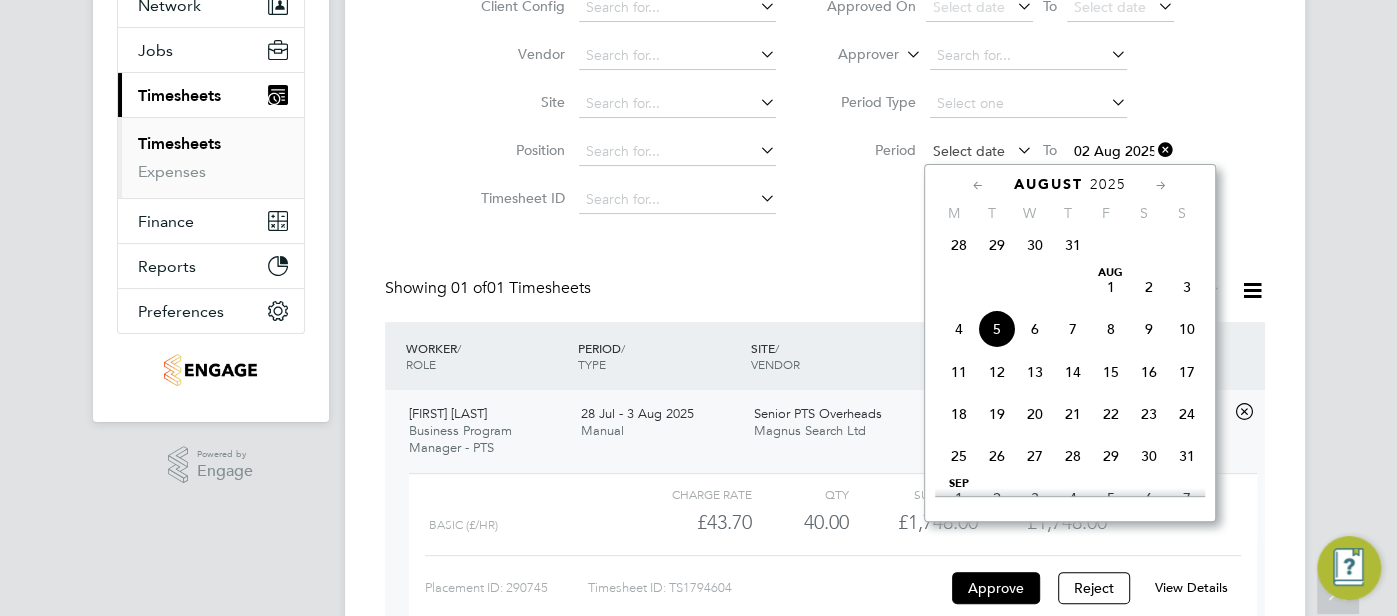 click on "Select date" 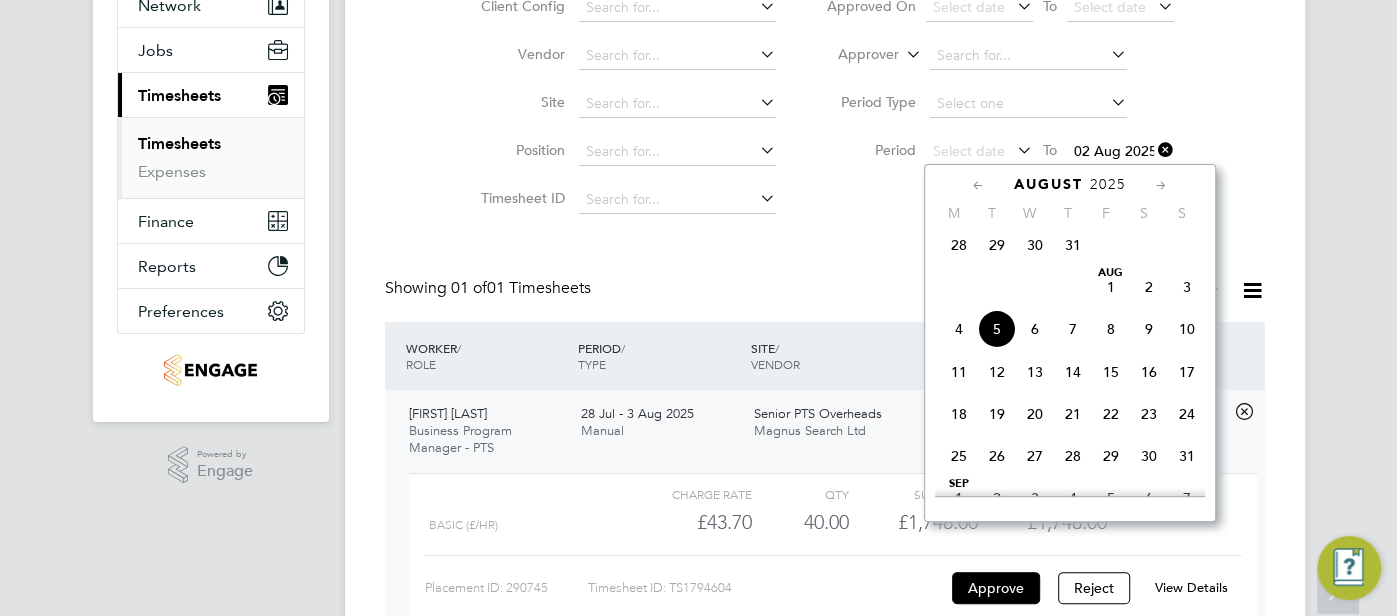click 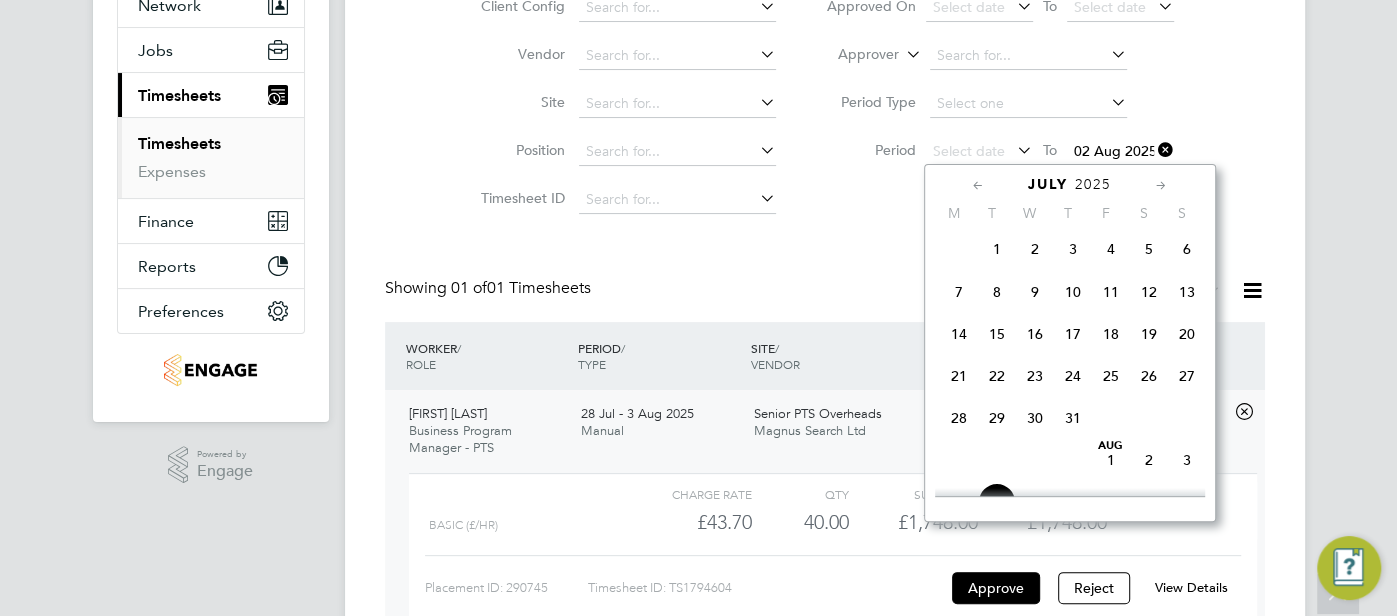 click 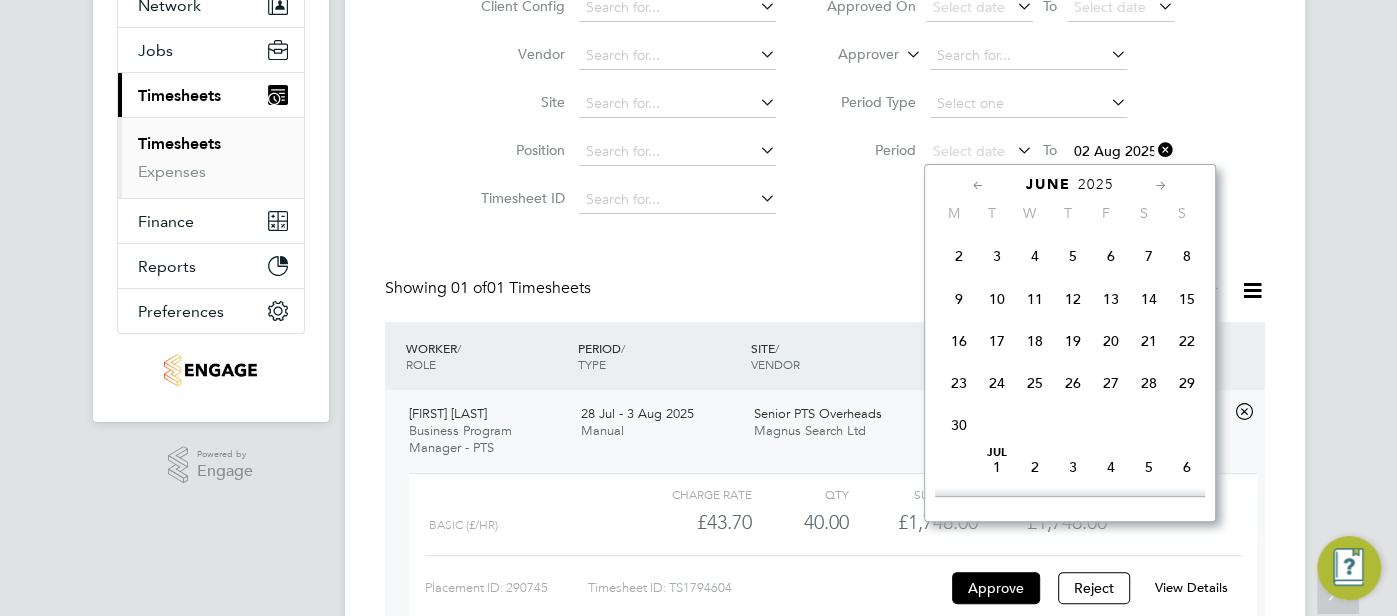 scroll, scrollTop: 278, scrollLeft: 0, axis: vertical 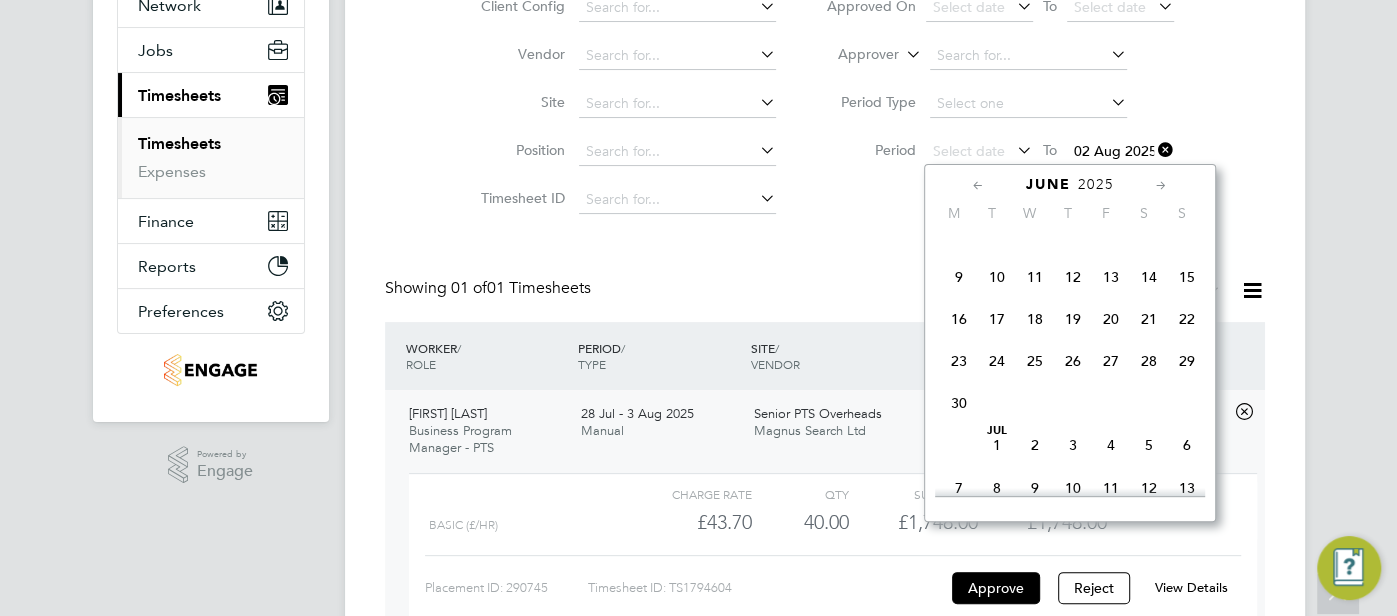 click on "30" 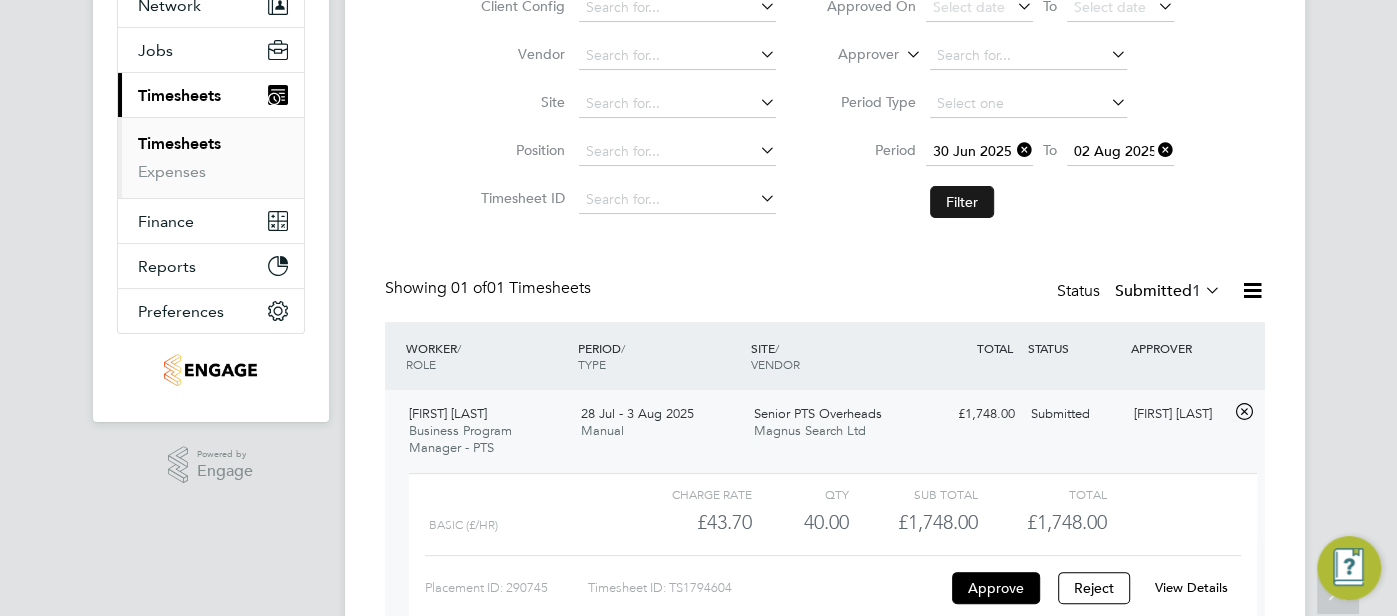 click on "Filter" 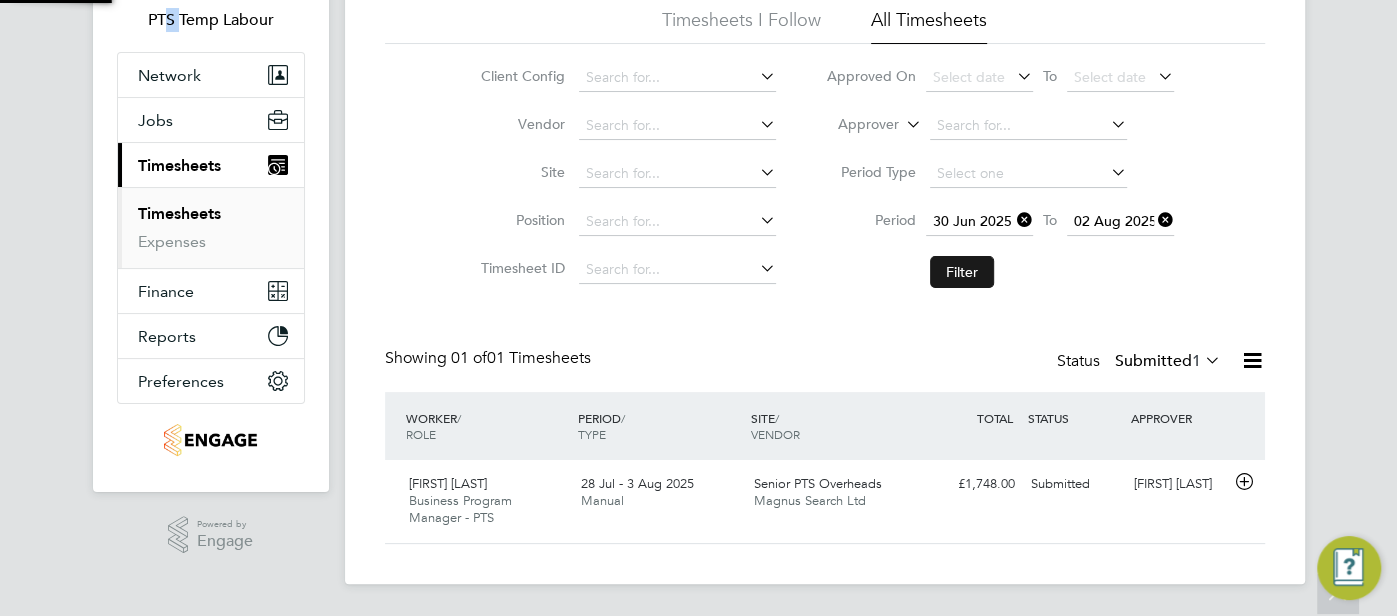 scroll, scrollTop: 138, scrollLeft: 0, axis: vertical 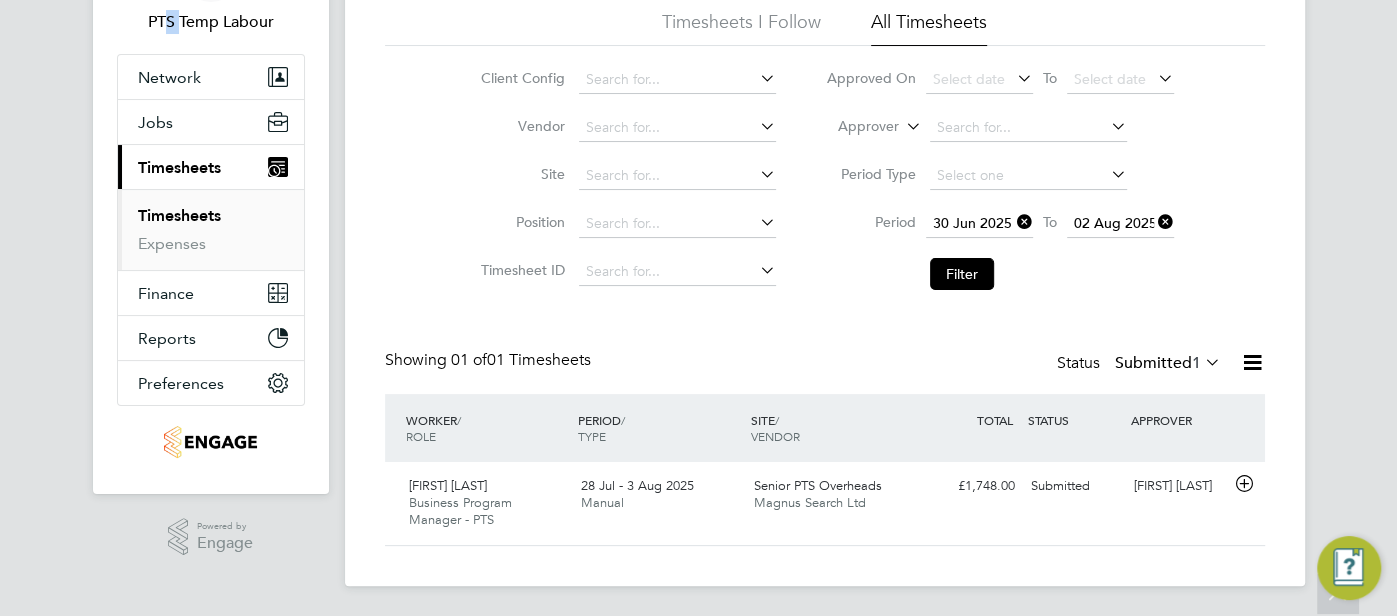 click 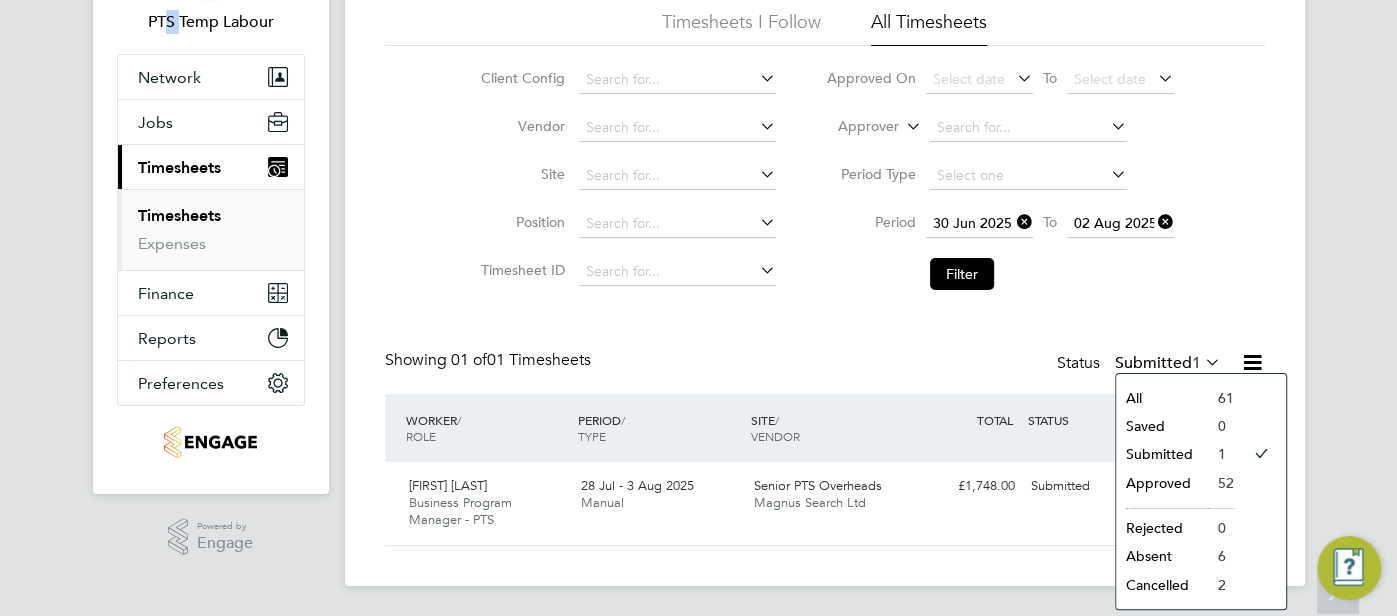 click on "All" 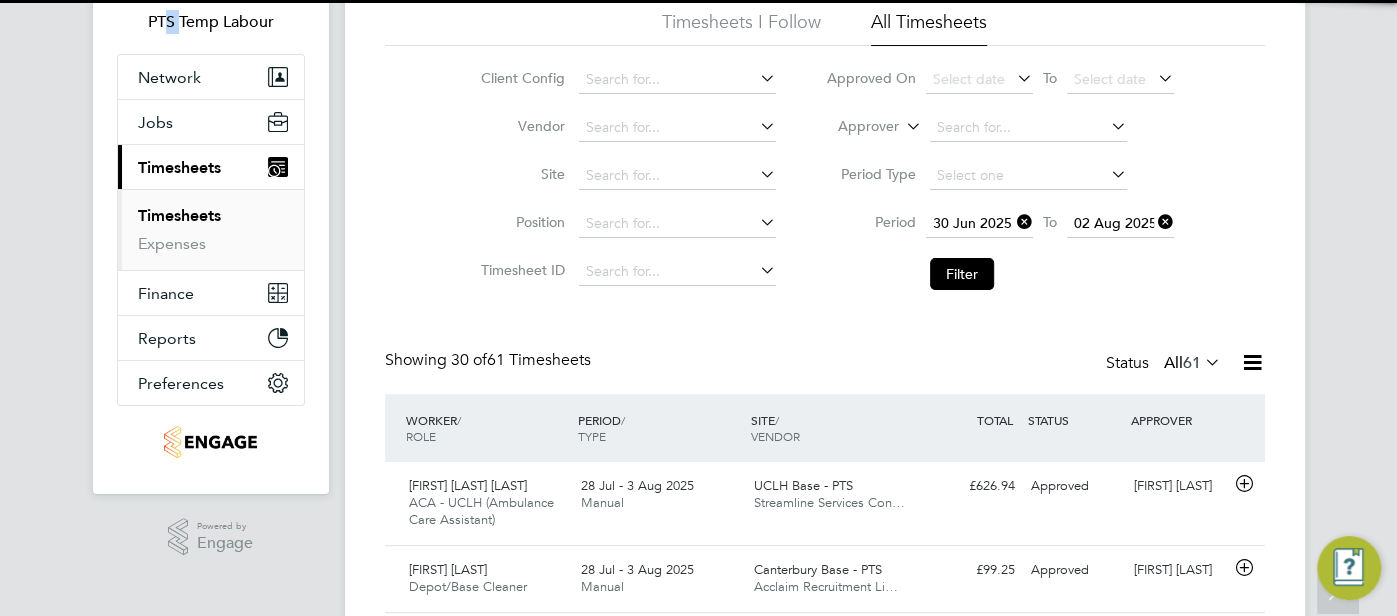 scroll, scrollTop: 10, scrollLeft: 10, axis: both 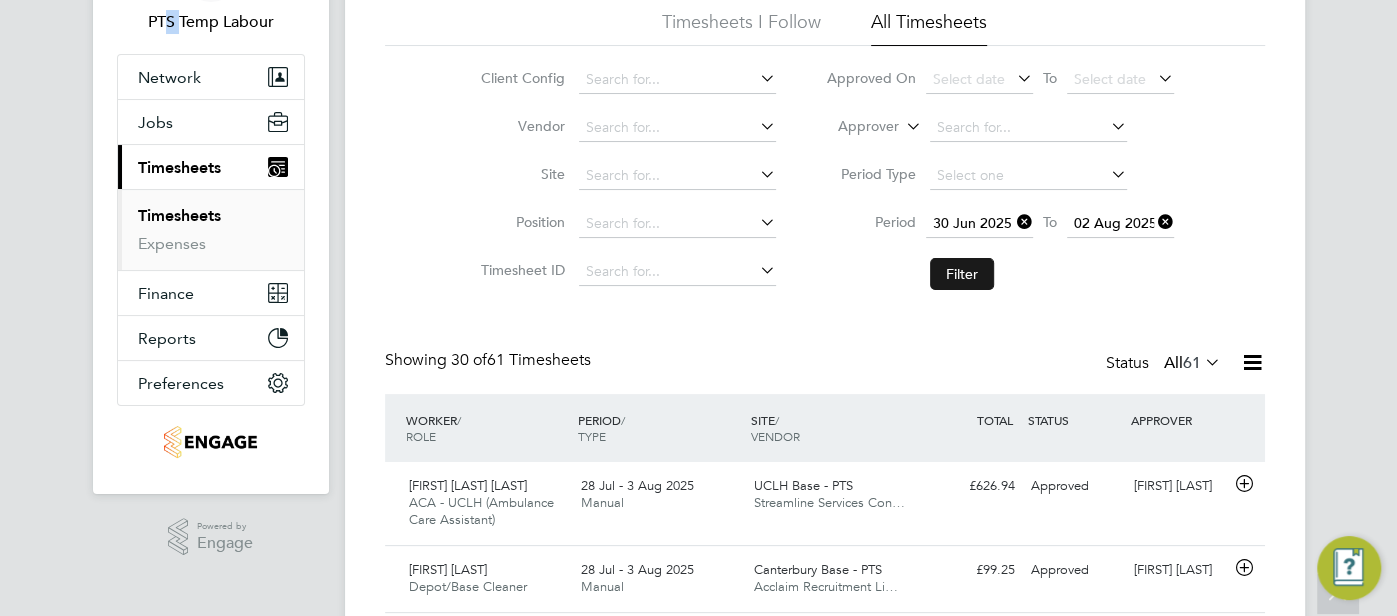 click on "Filter" 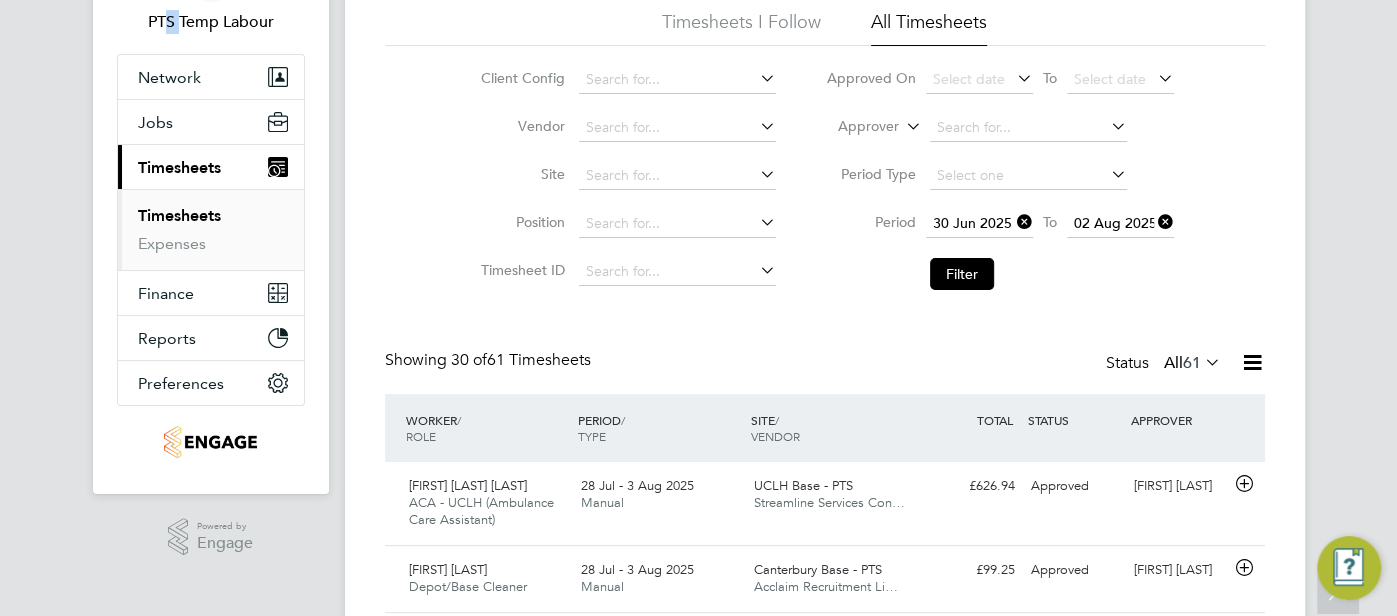 click 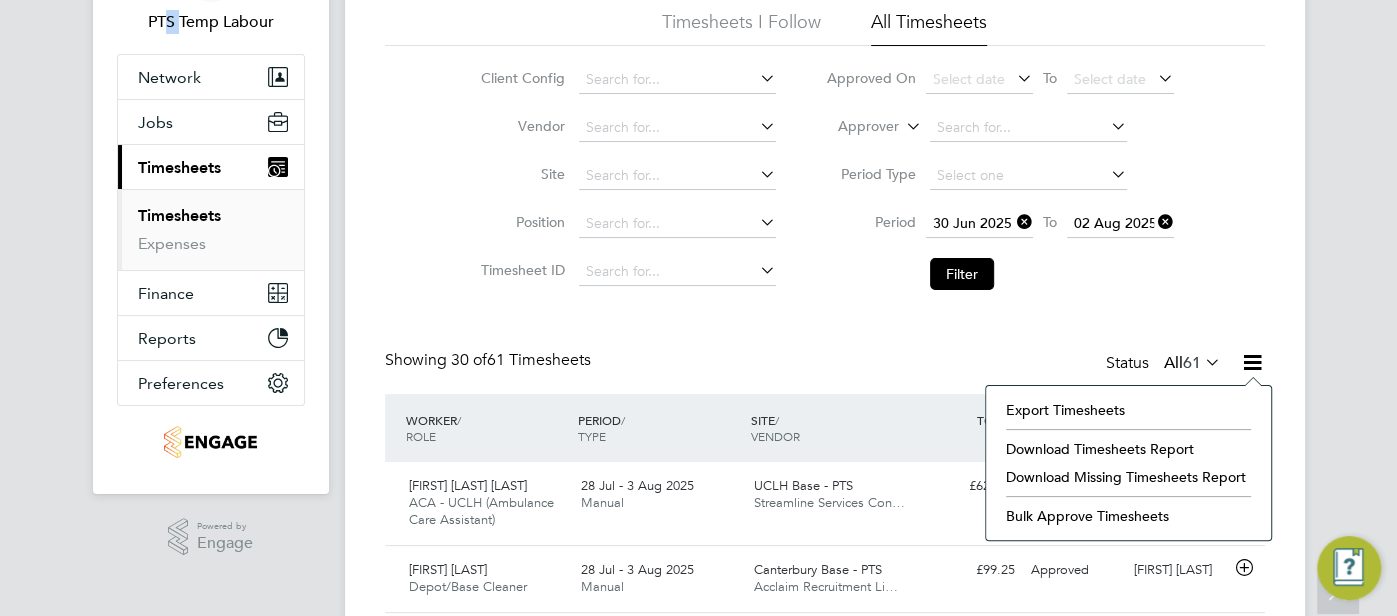 click on "Download Timesheets Report" 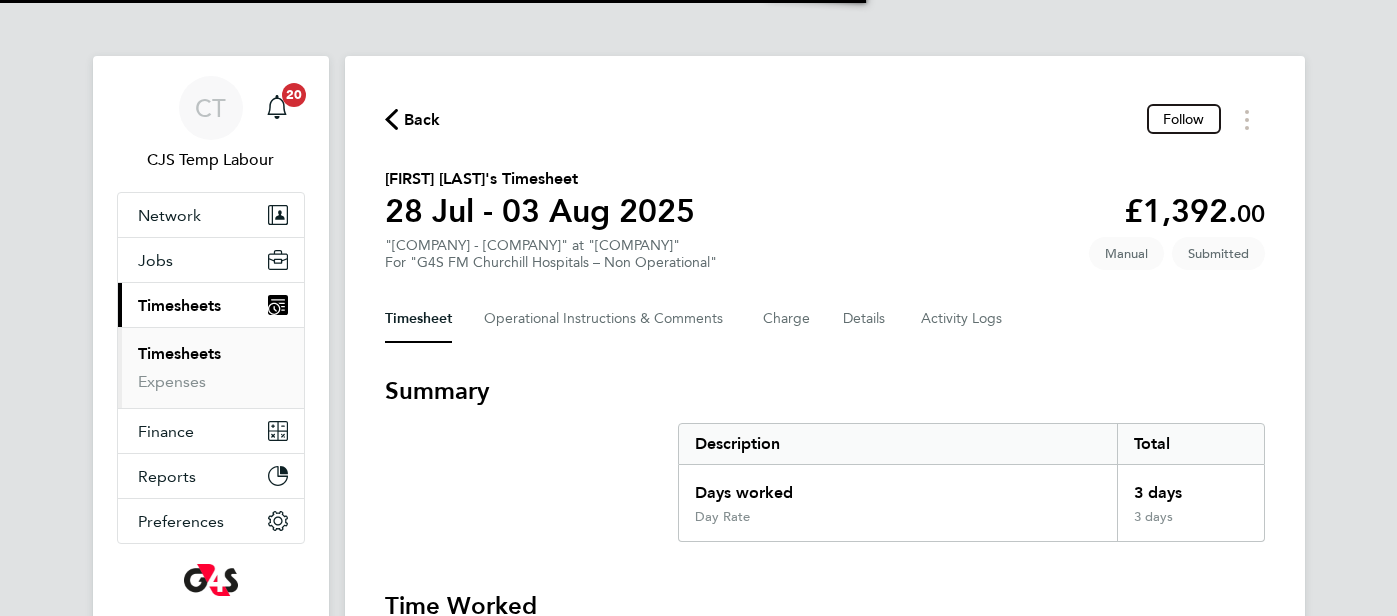 scroll, scrollTop: 0, scrollLeft: 0, axis: both 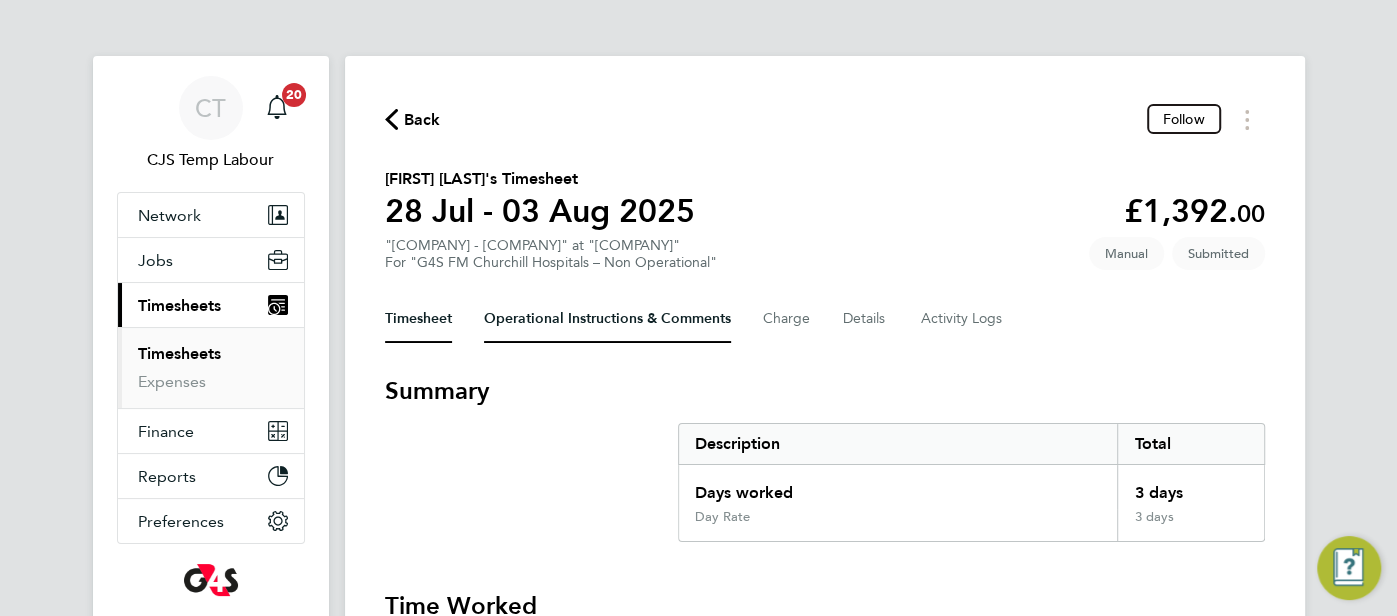 click on "Operational Instructions & Comments" at bounding box center (607, 319) 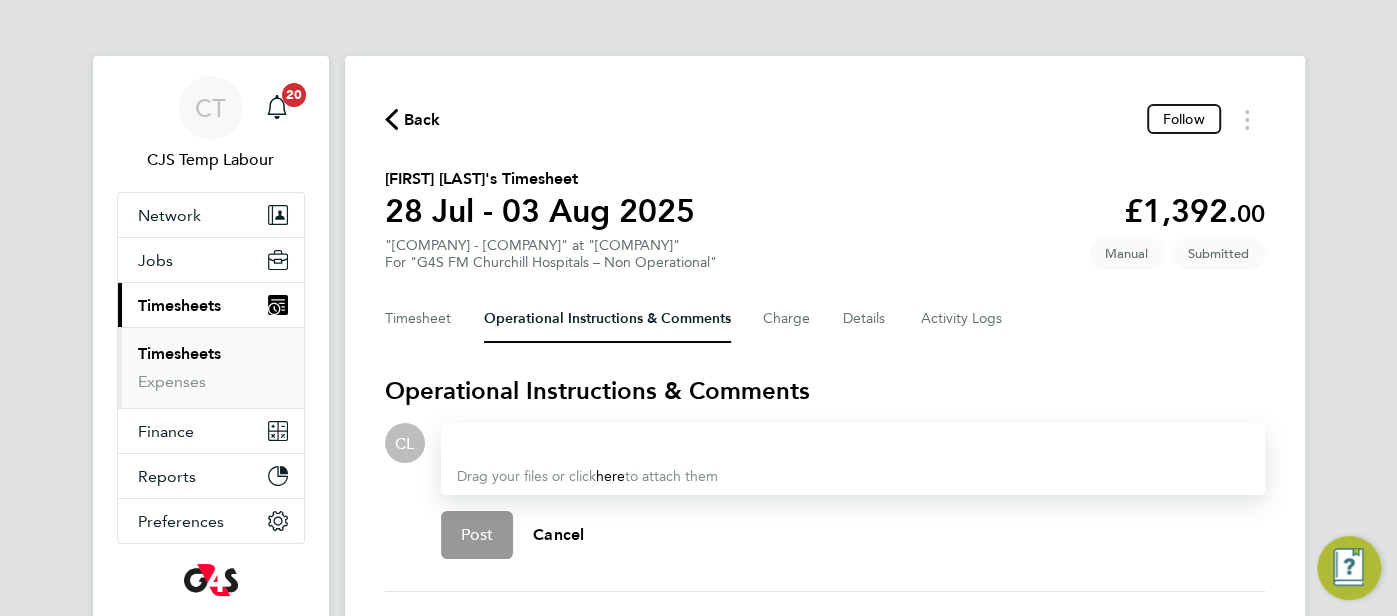 type 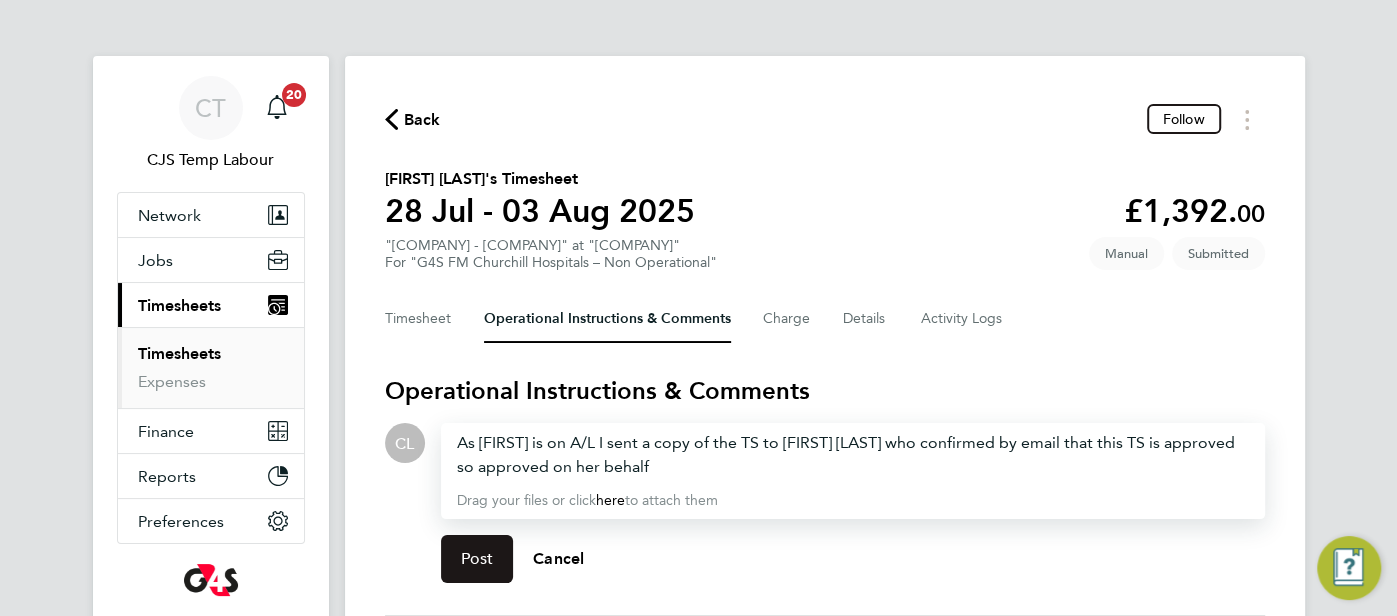 click on "Post" 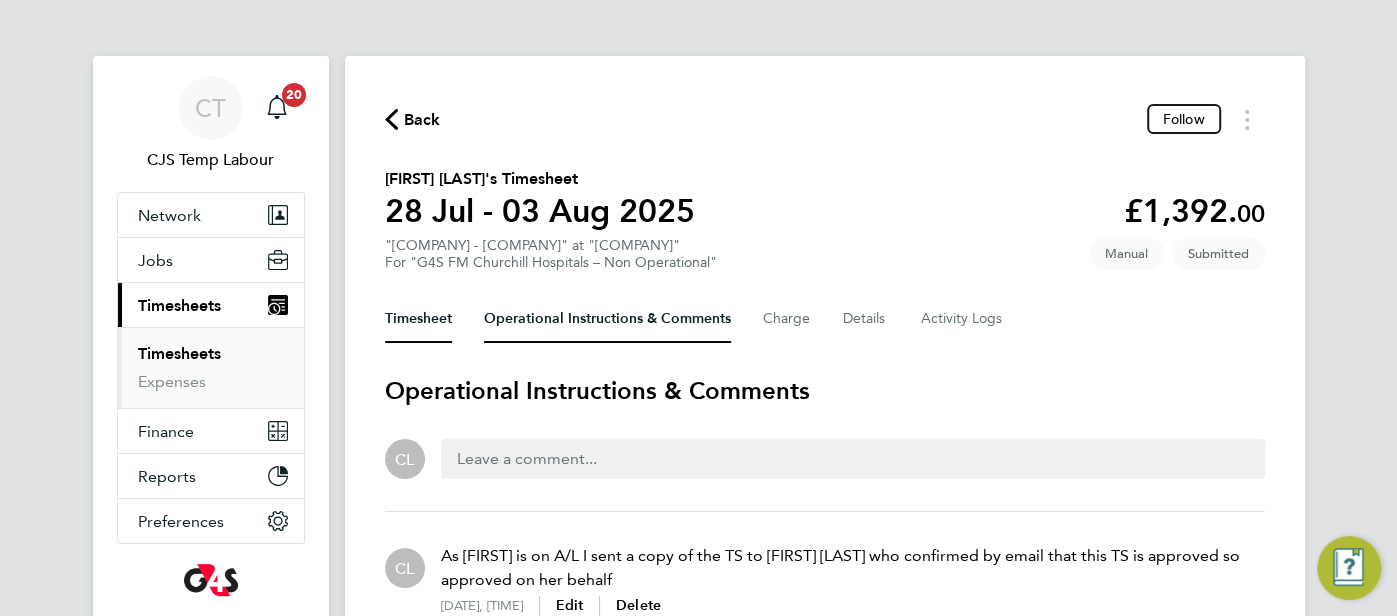 click on "Timesheet" at bounding box center [418, 319] 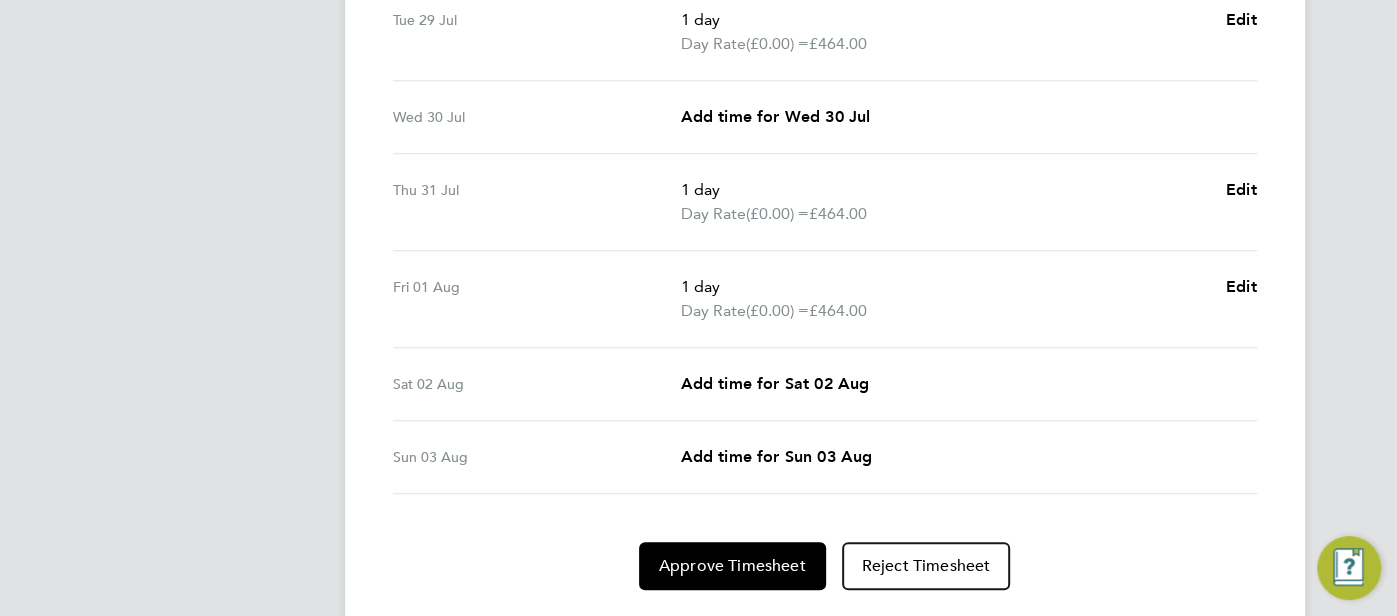 scroll, scrollTop: 775, scrollLeft: 0, axis: vertical 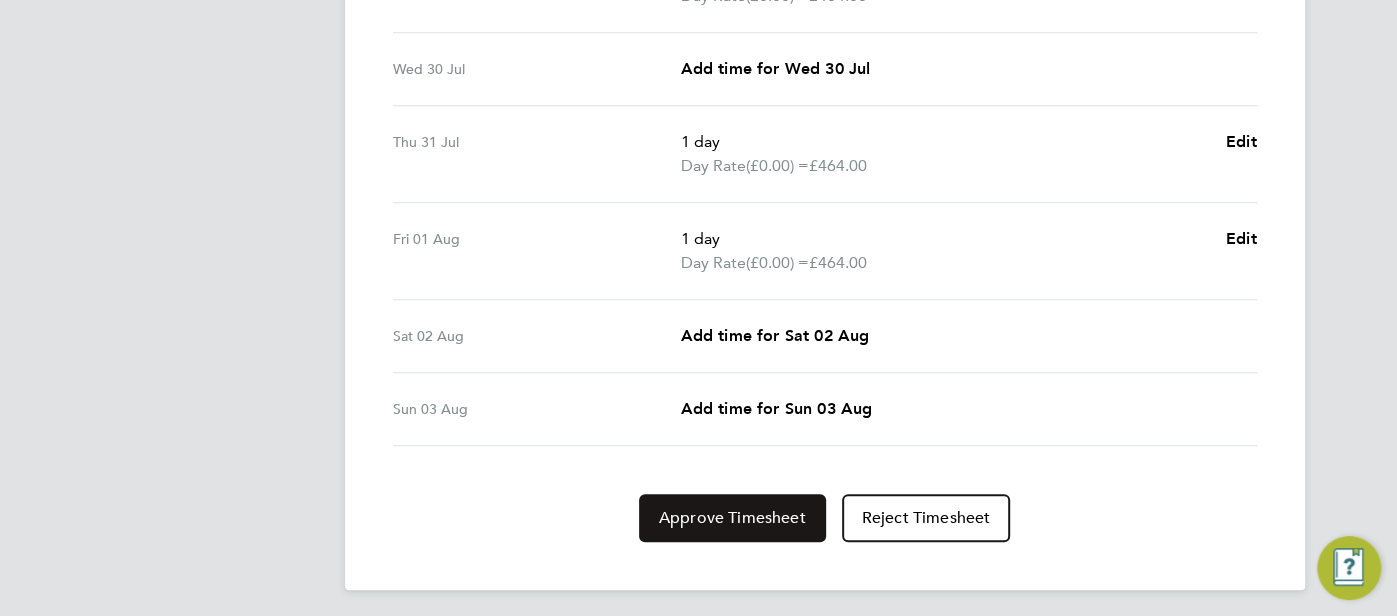 click on "Approve Timesheet" 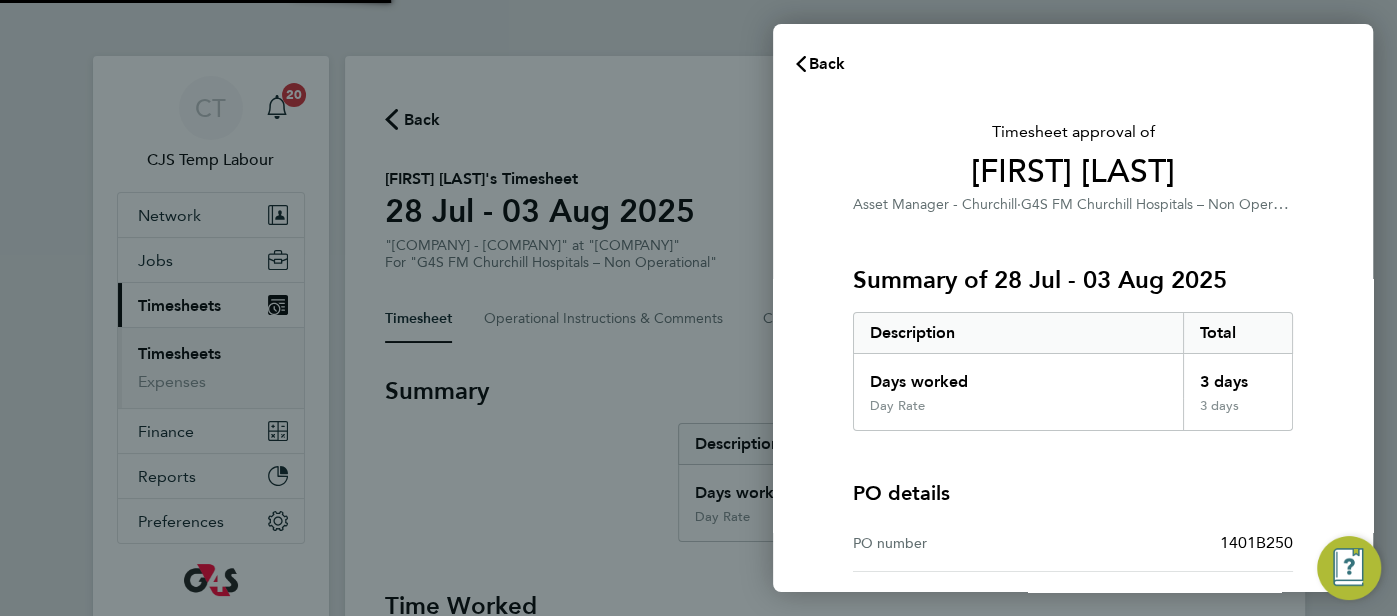 scroll, scrollTop: 0, scrollLeft: 0, axis: both 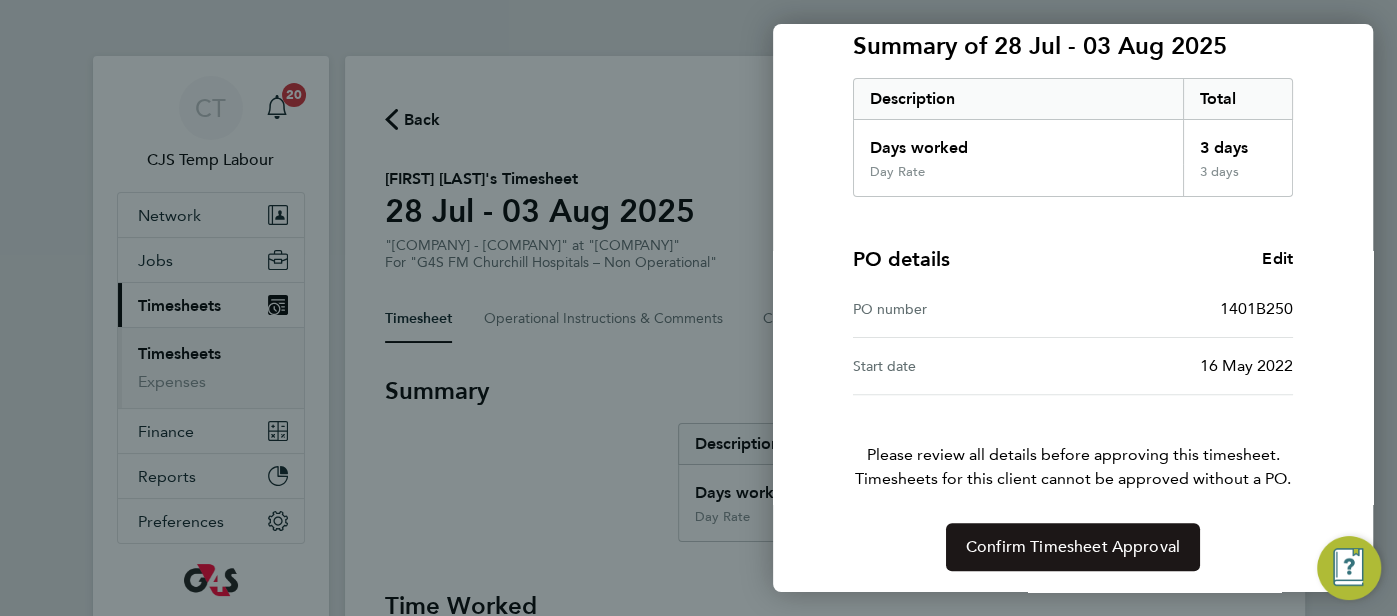 click on "Confirm Timesheet Approval" 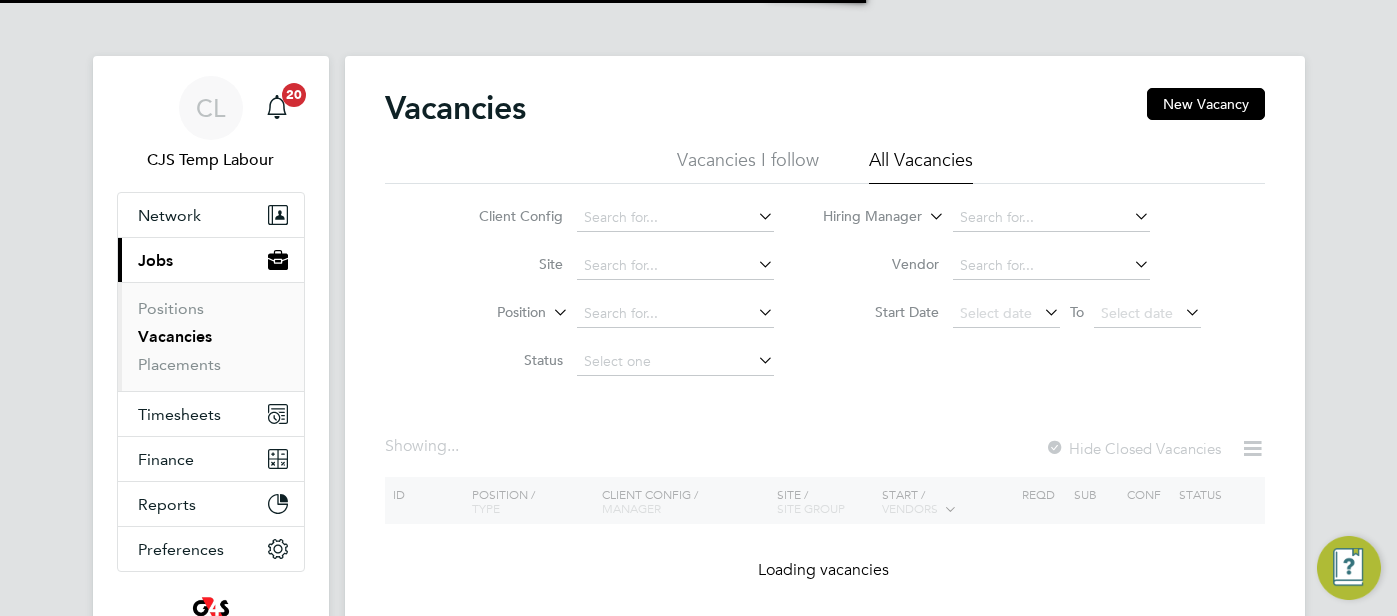 scroll, scrollTop: 0, scrollLeft: 0, axis: both 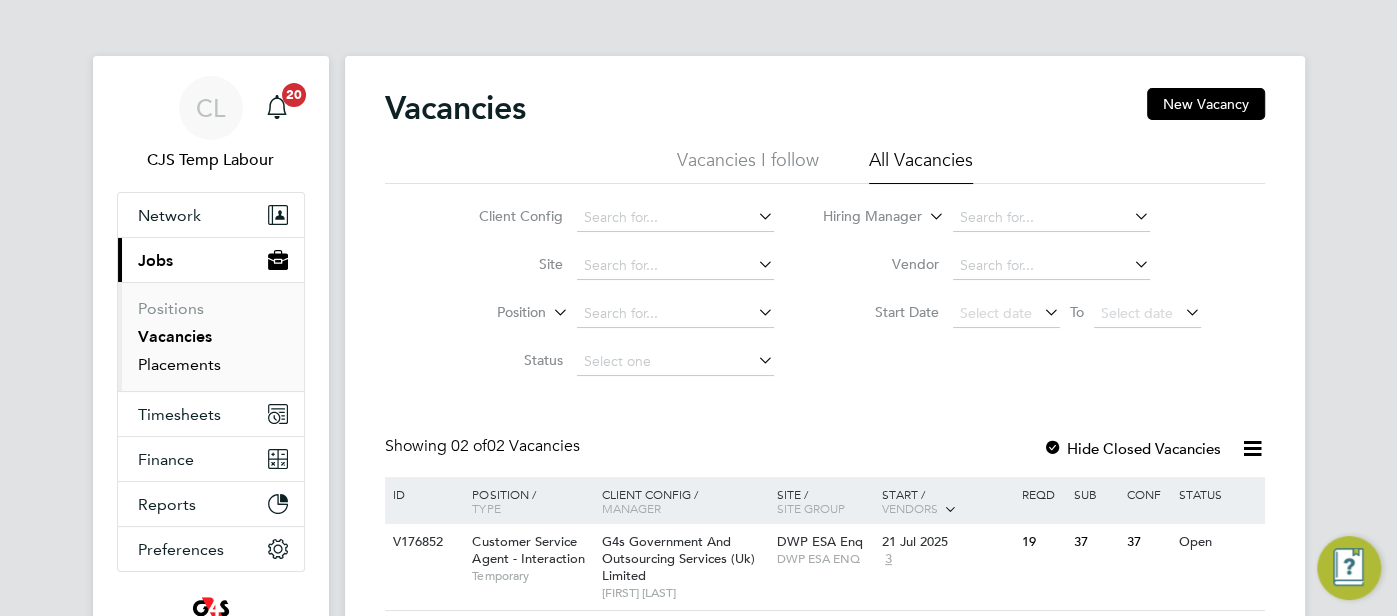 click on "Placements" at bounding box center (179, 364) 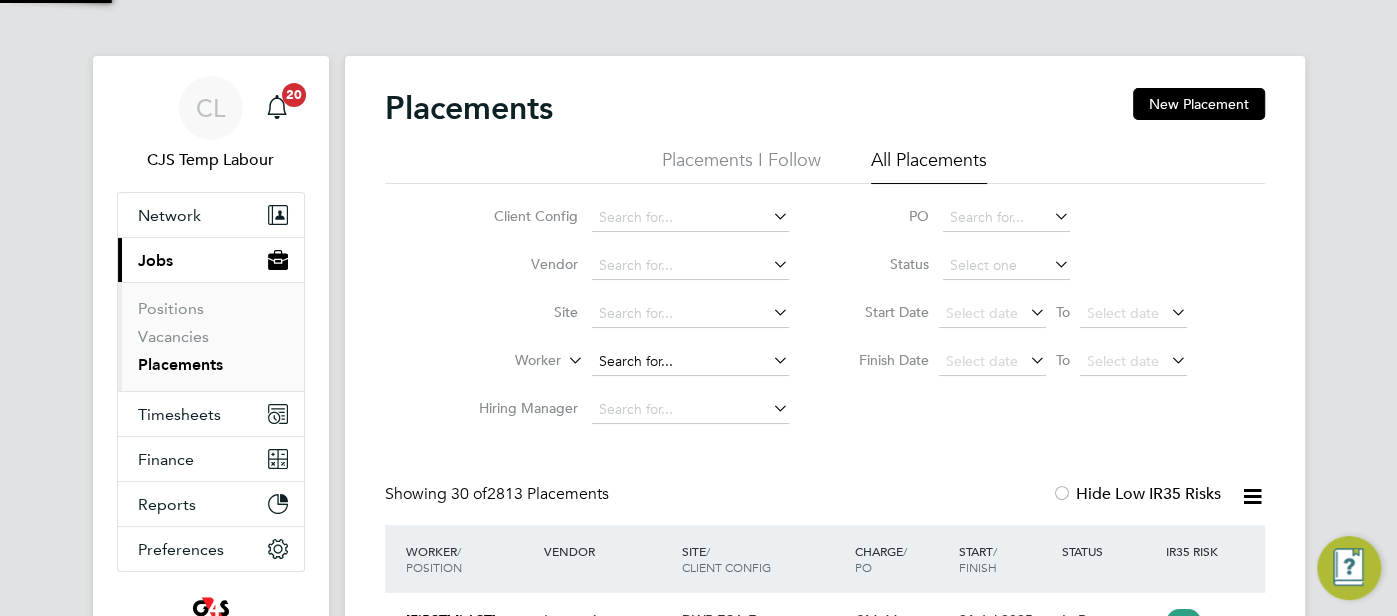 click 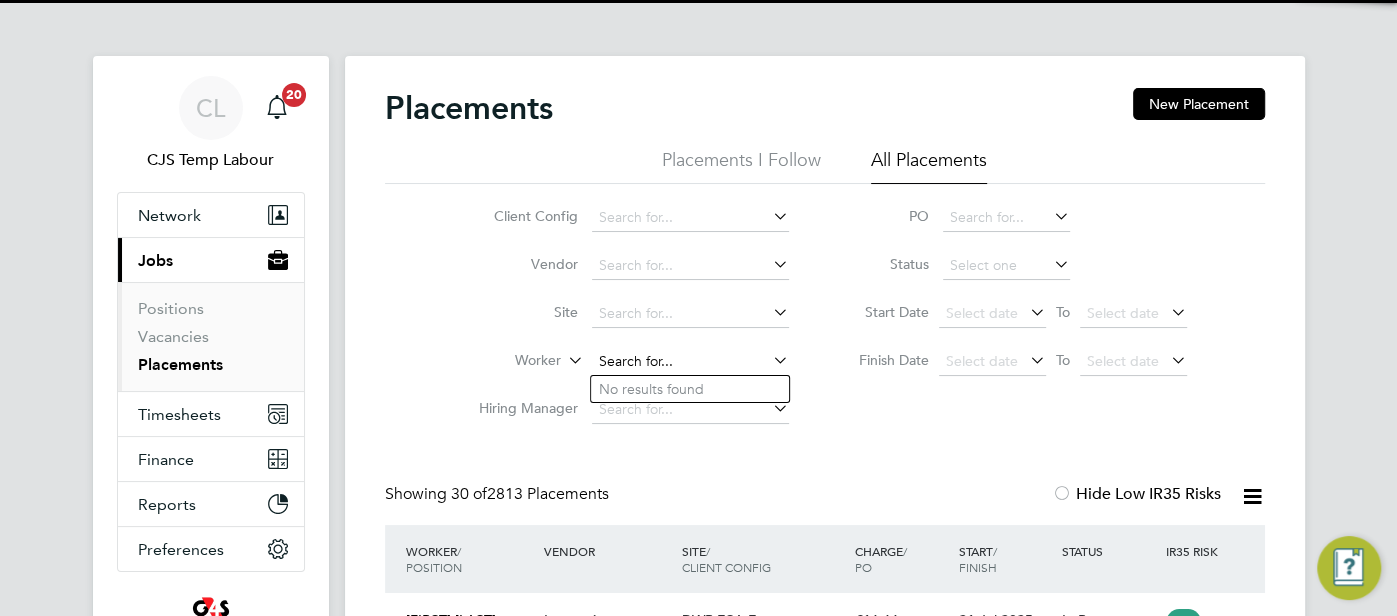 scroll, scrollTop: 10, scrollLeft: 9, axis: both 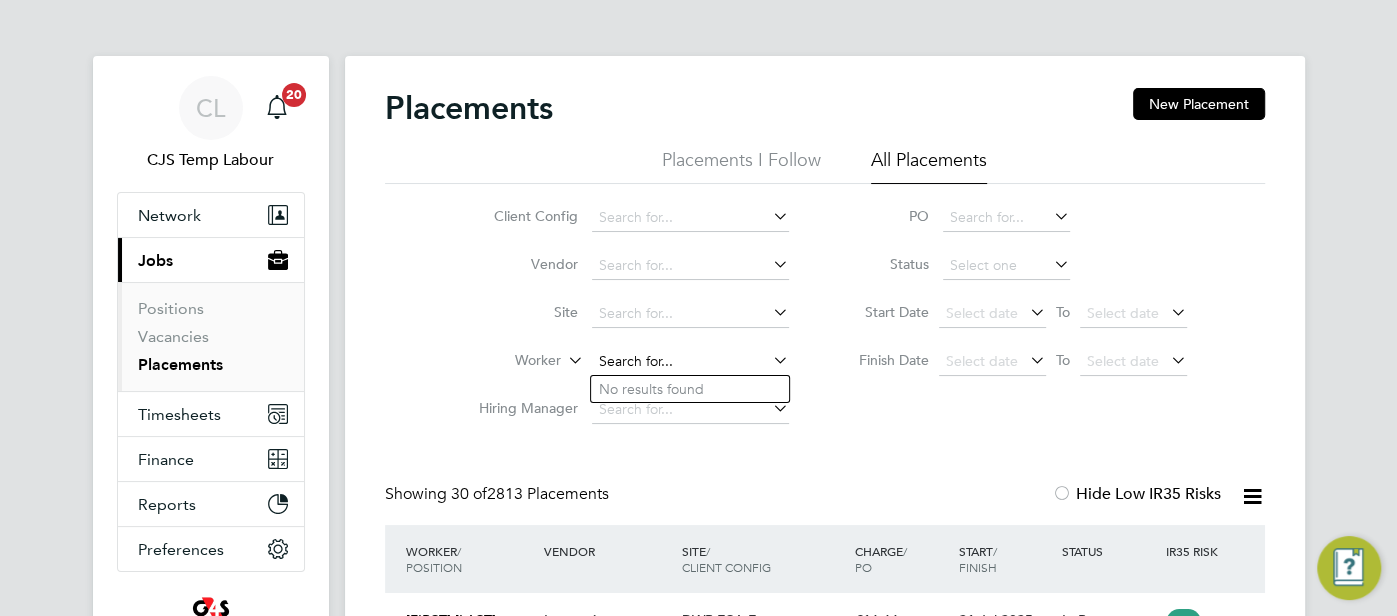 paste on "Kasie Dalby" 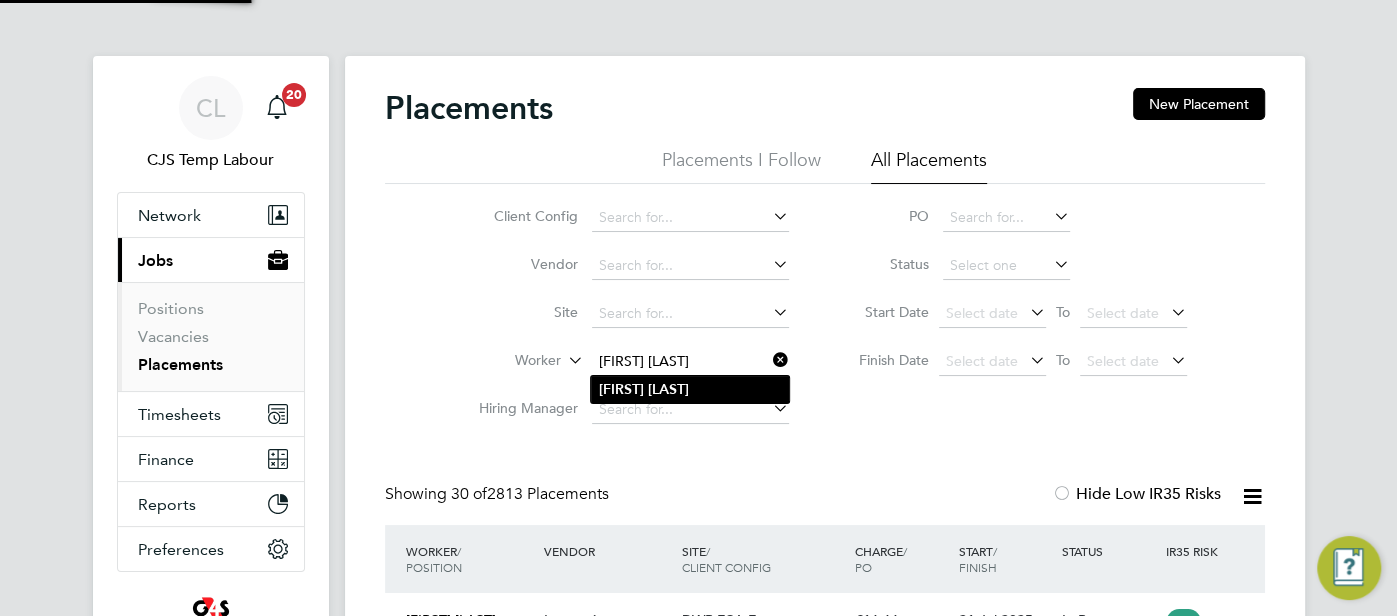 type on "Kasie Dalby" 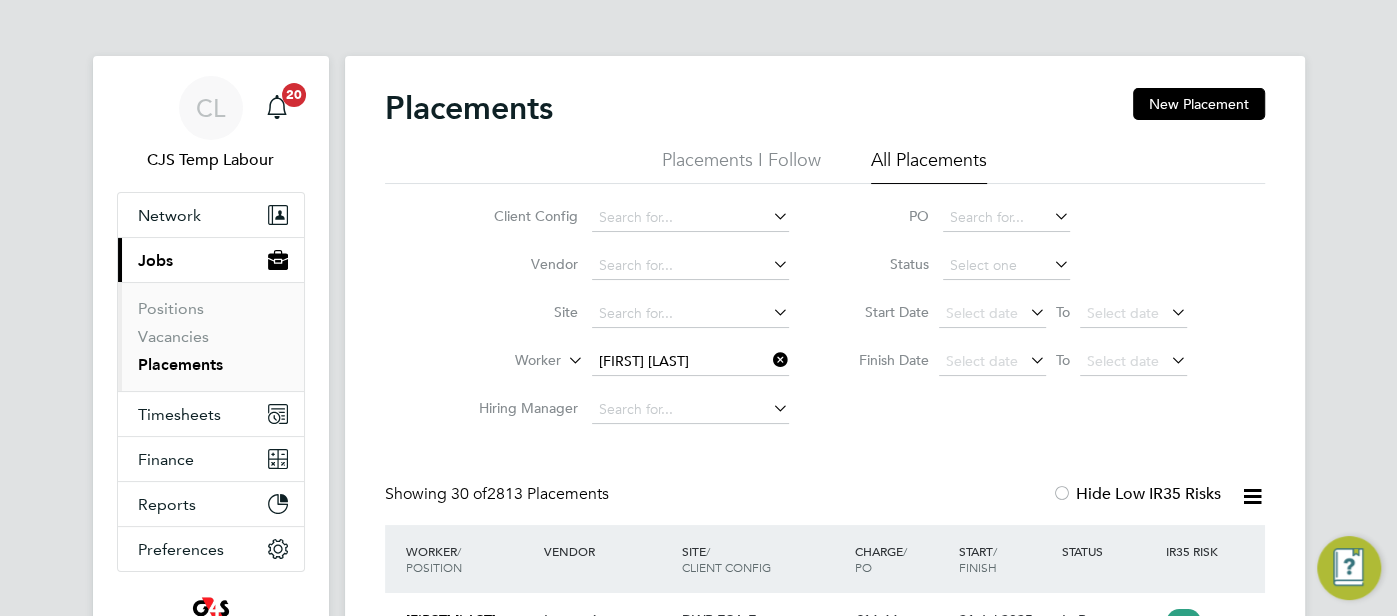 click on "Kasie   Dalby" 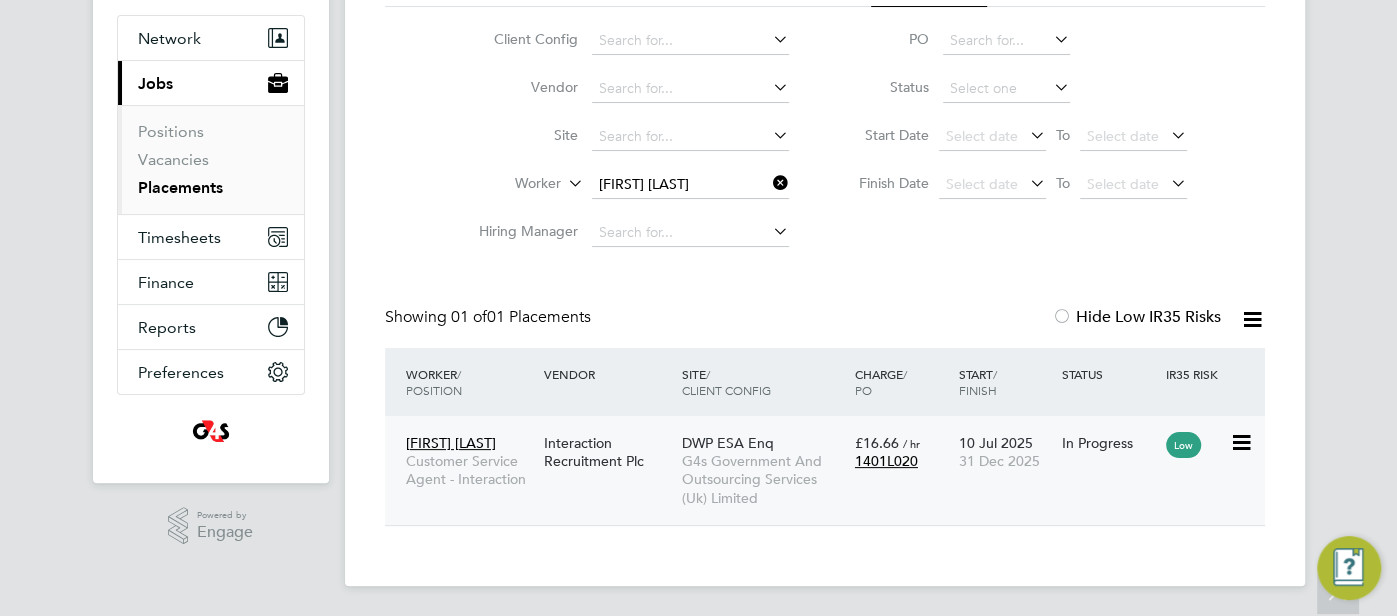 click on "In Progress" 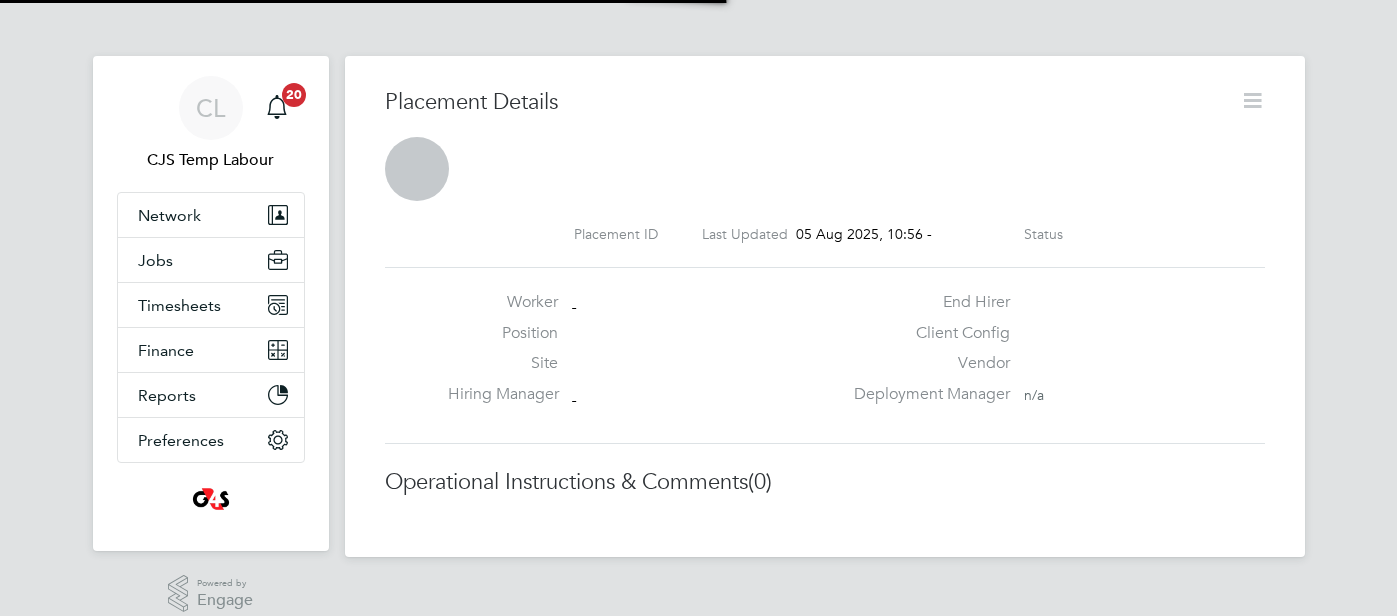 scroll, scrollTop: 0, scrollLeft: 0, axis: both 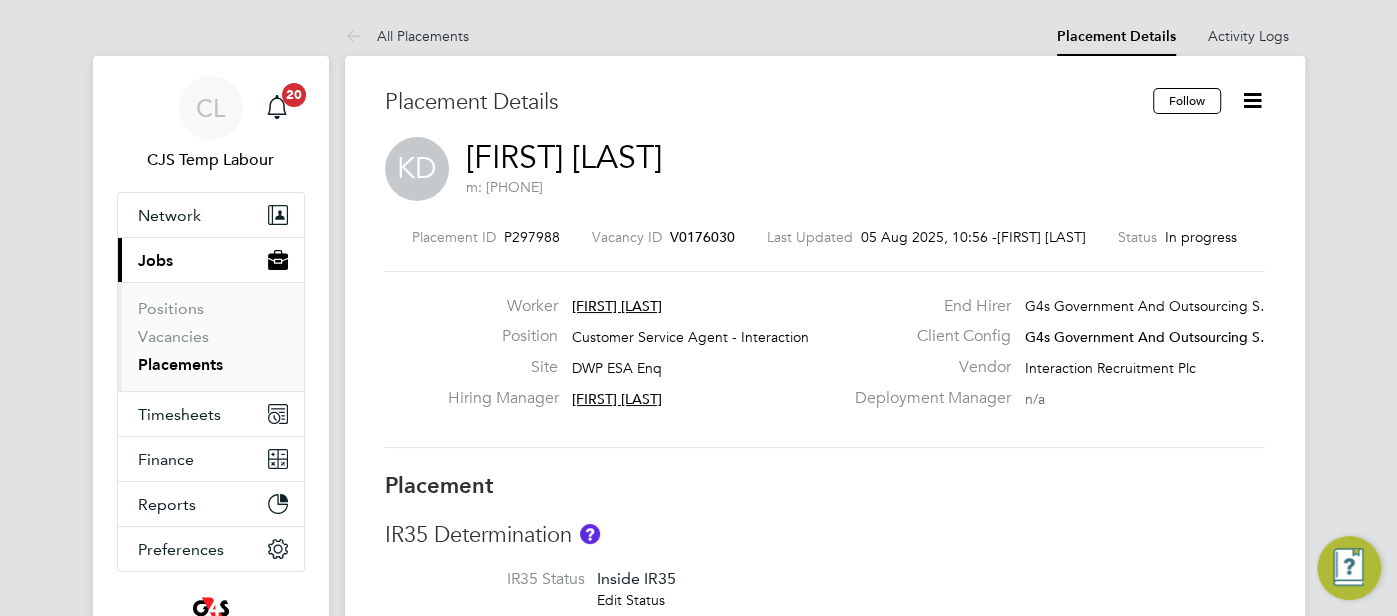 type 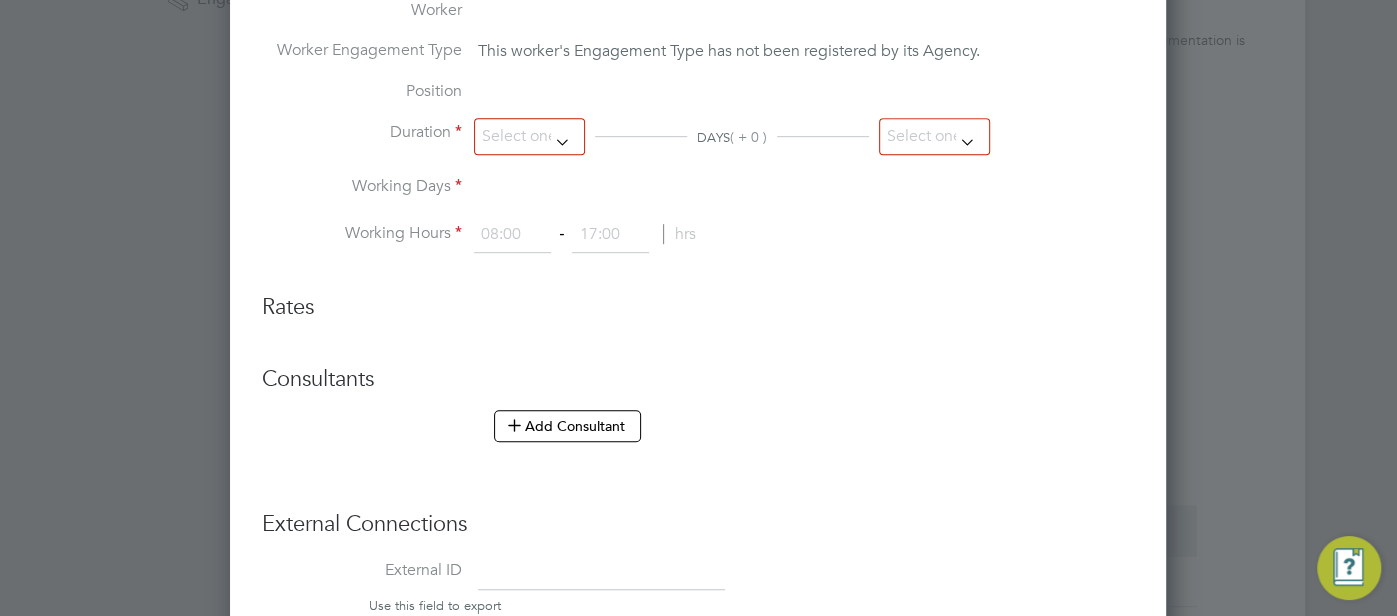 type on "Jenny Taylor" 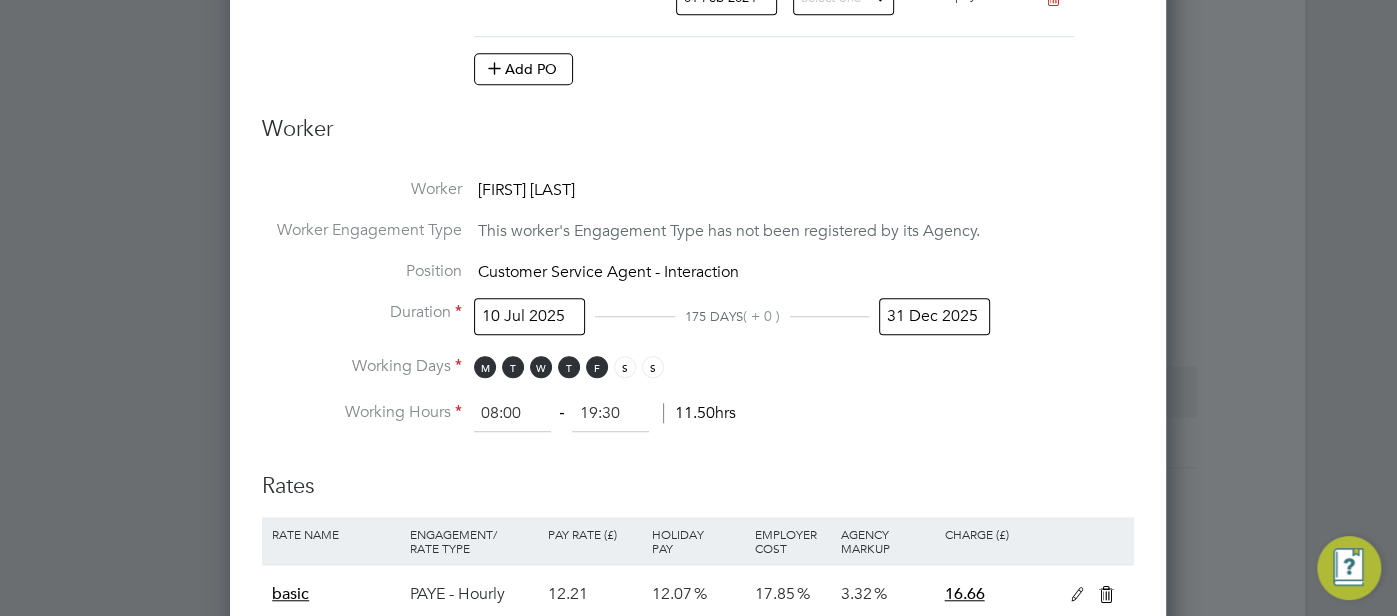 click on "31 Dec 2025" at bounding box center [934, 316] 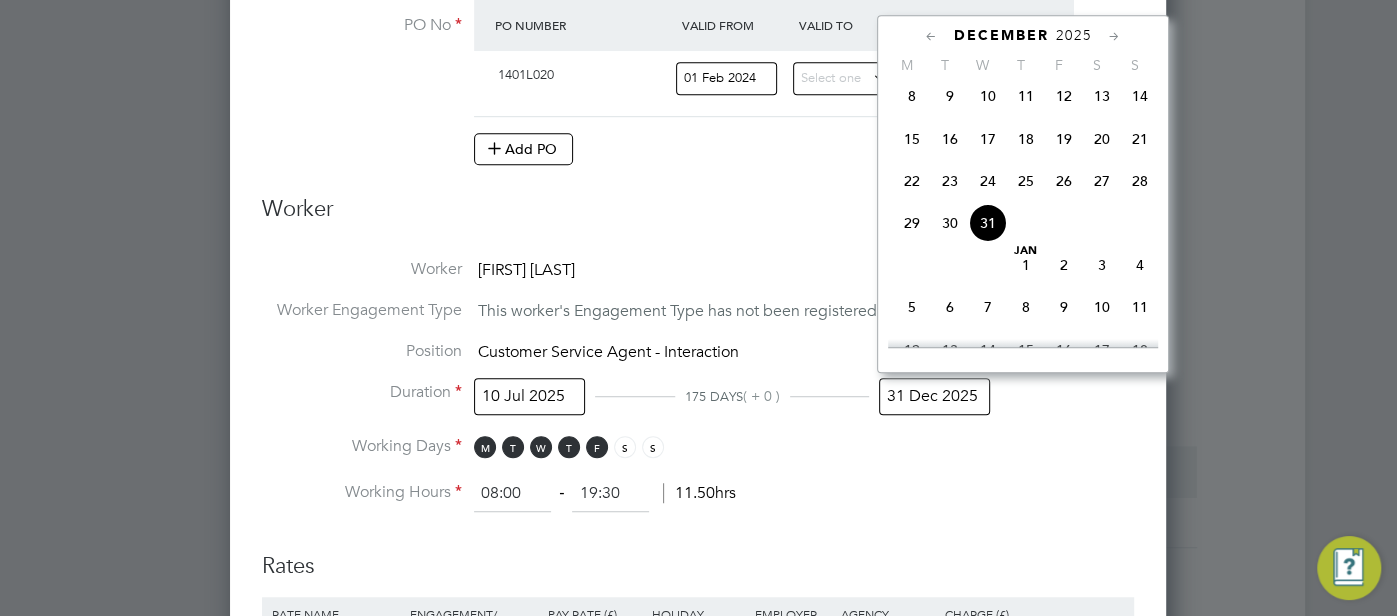 click 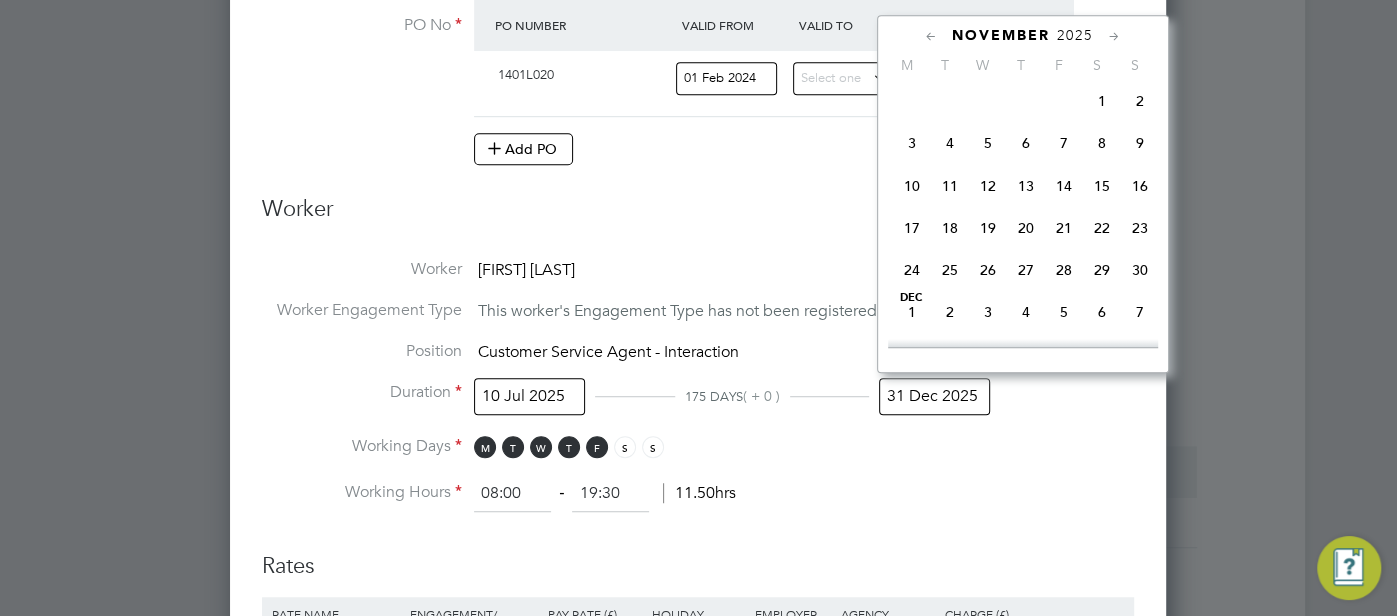 click 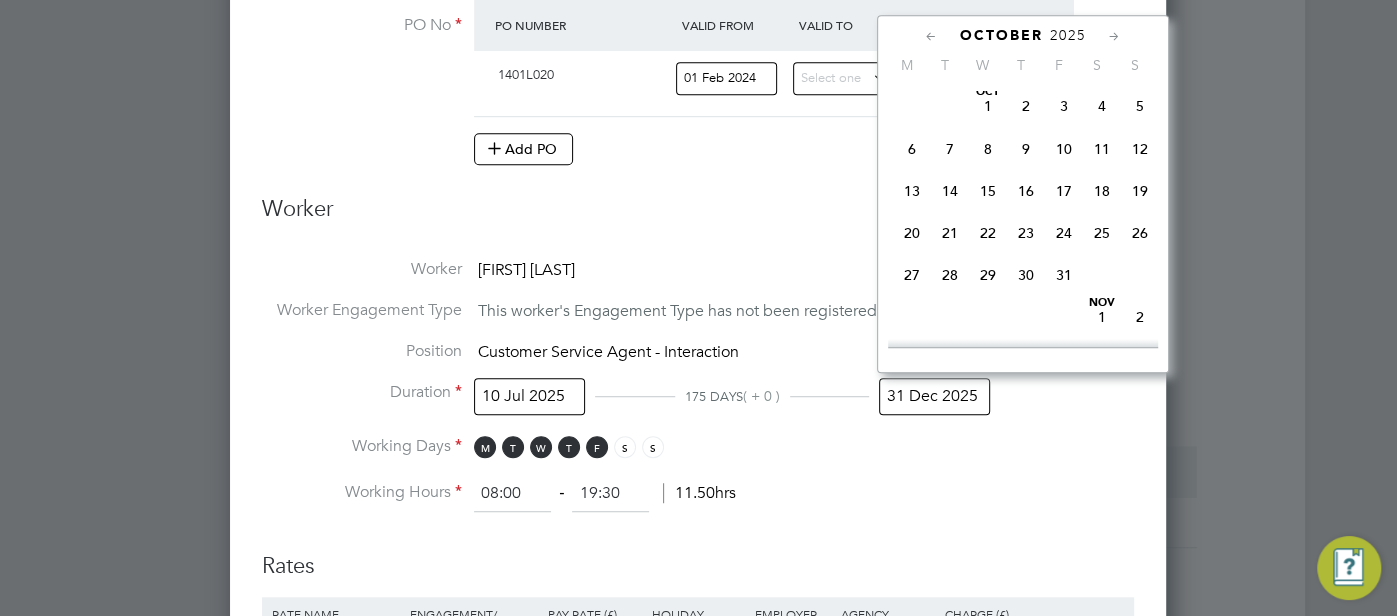 click 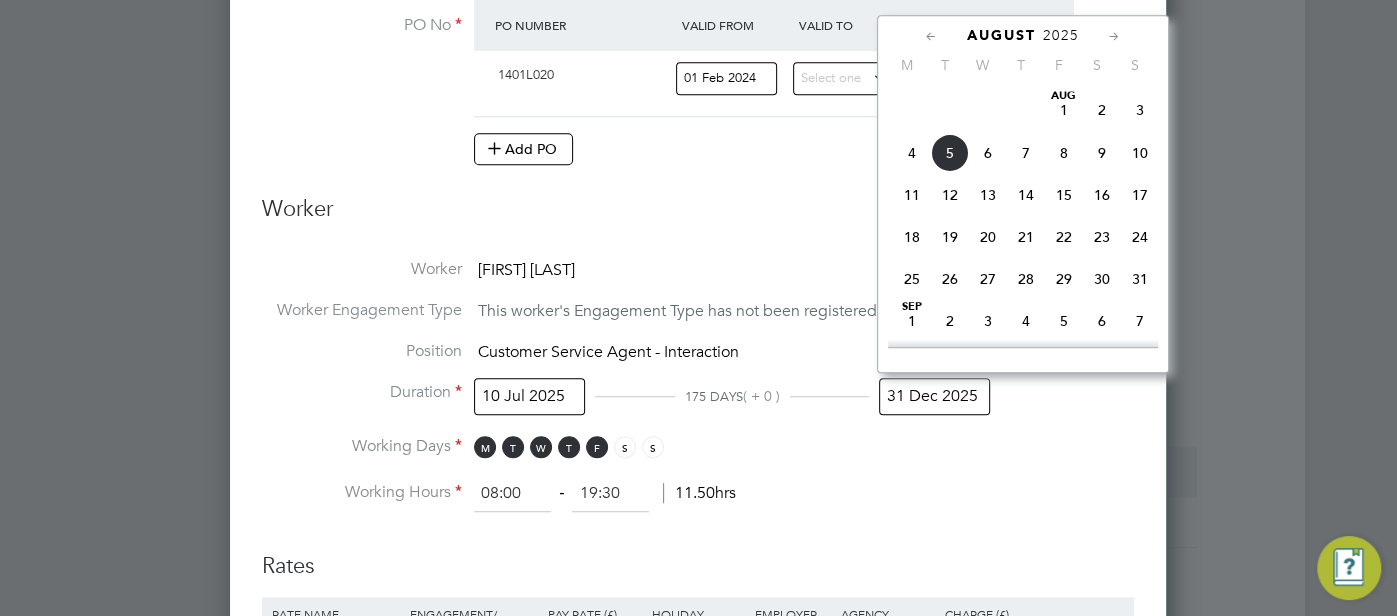 click on "Aug 1" 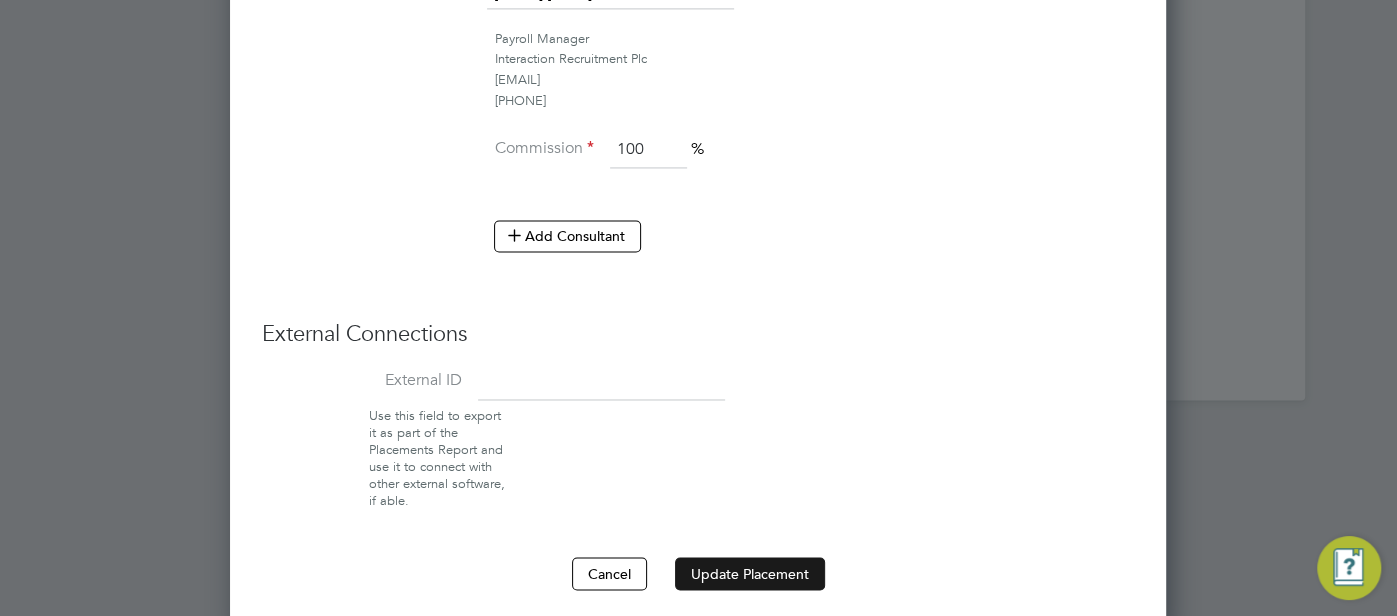 click on "Update Placement" at bounding box center (750, 573) 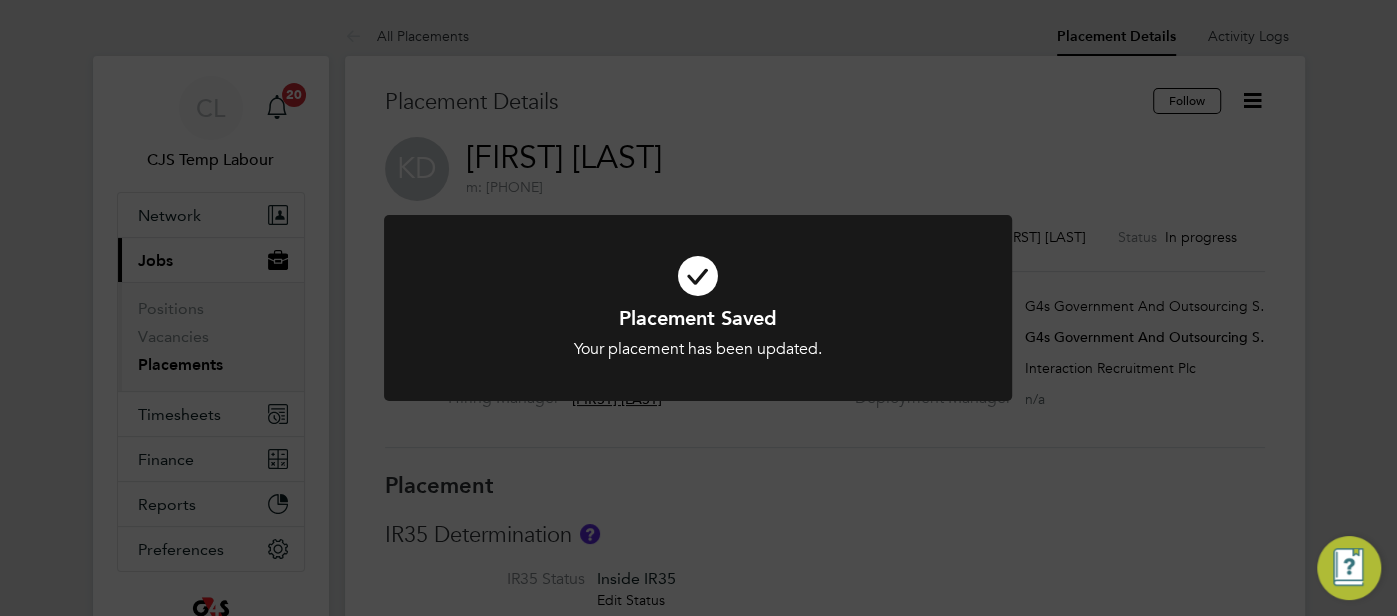 click at bounding box center (698, 276) 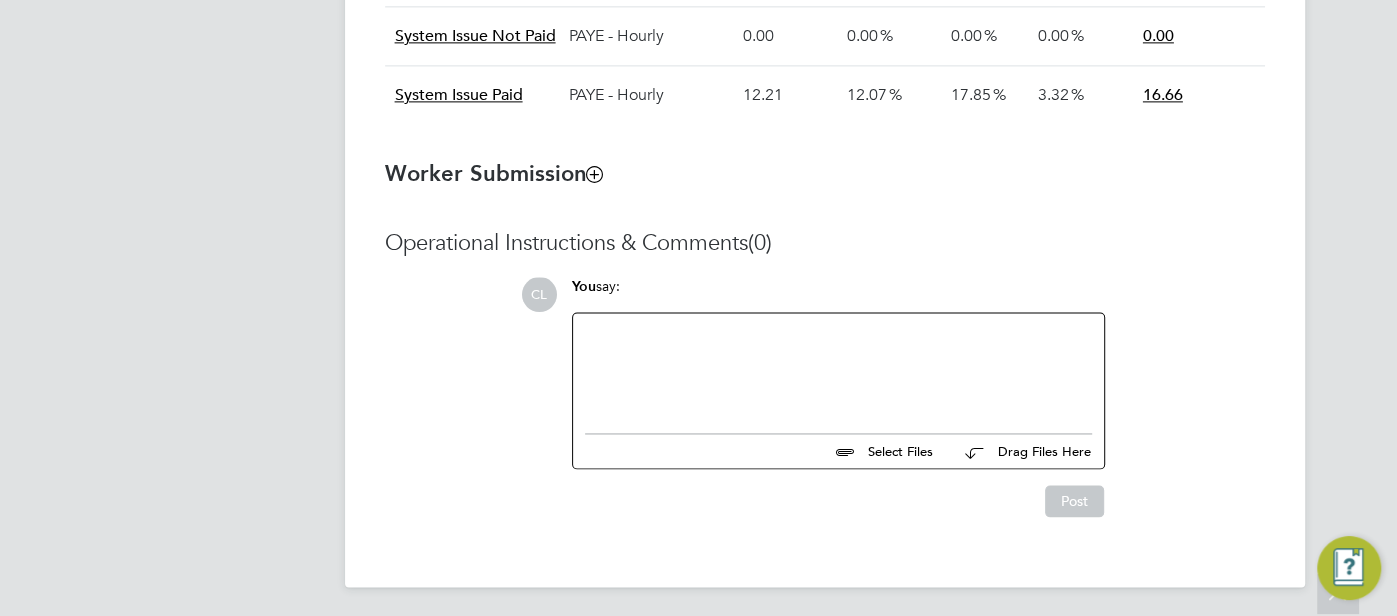 click 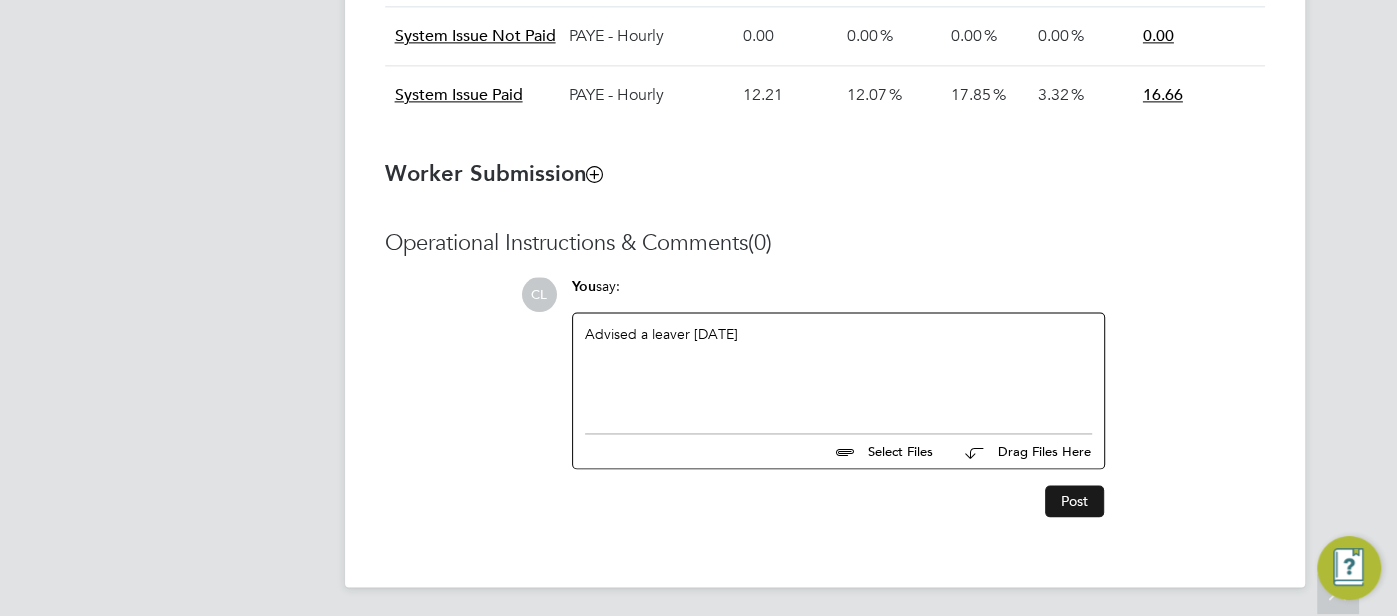 click on "Post" 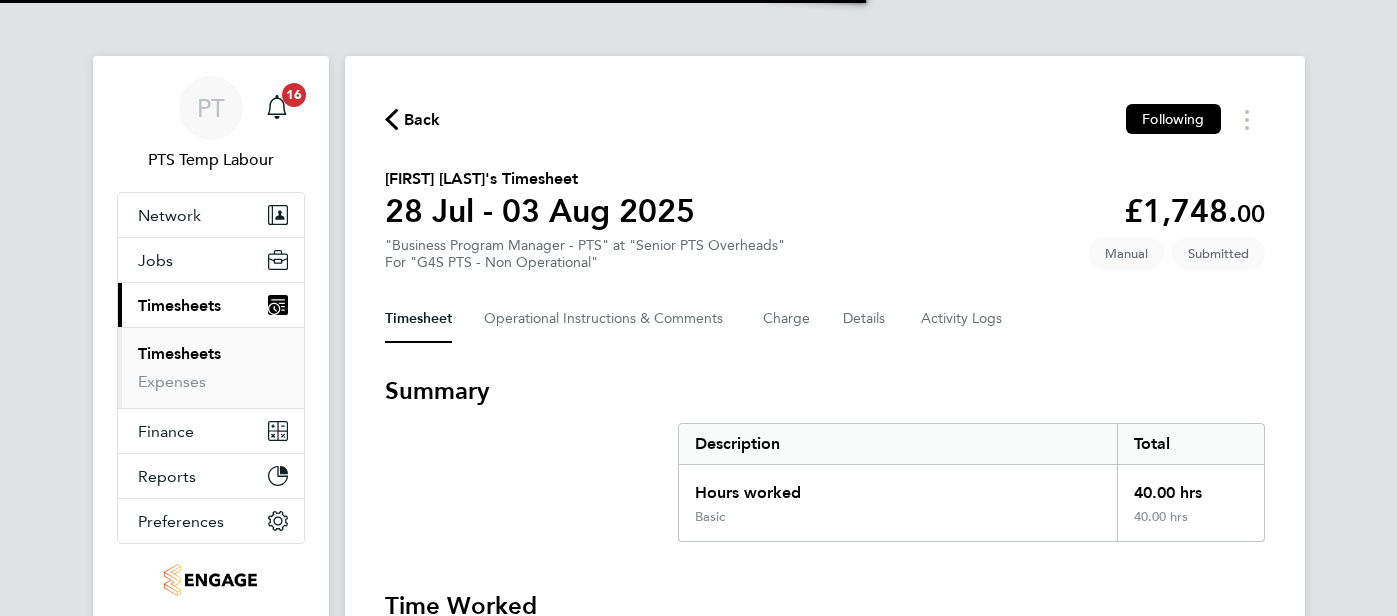 scroll, scrollTop: 0, scrollLeft: 0, axis: both 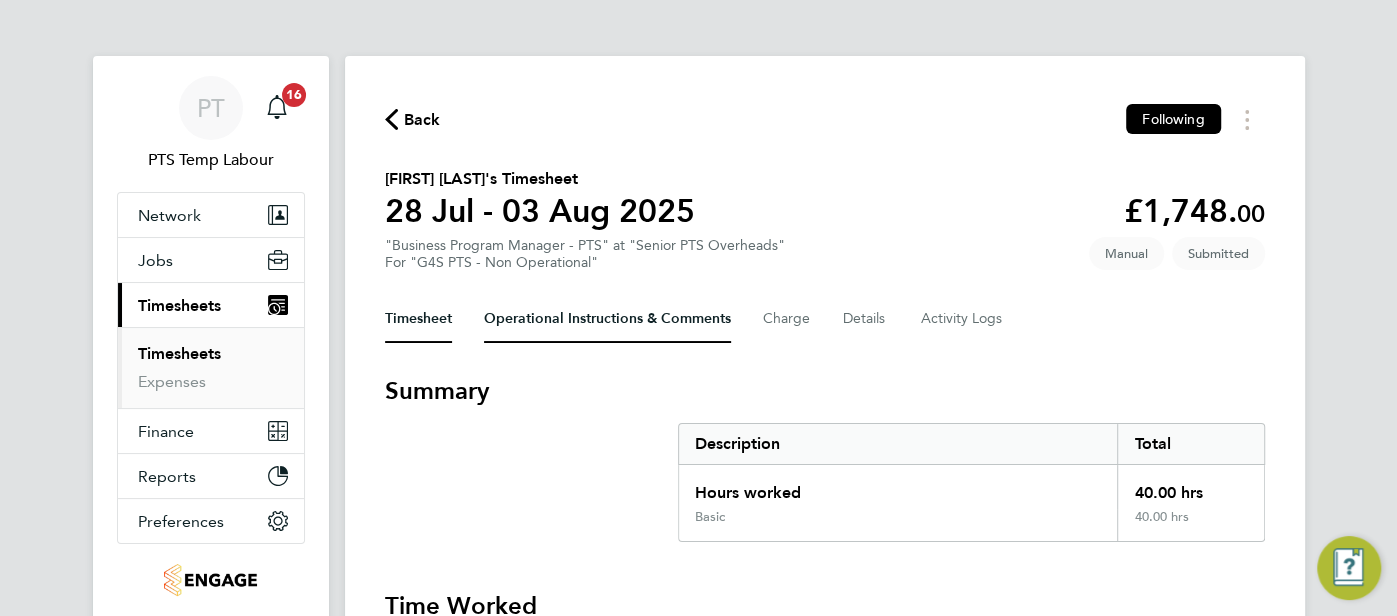 click on "Operational Instructions & Comments" at bounding box center [607, 319] 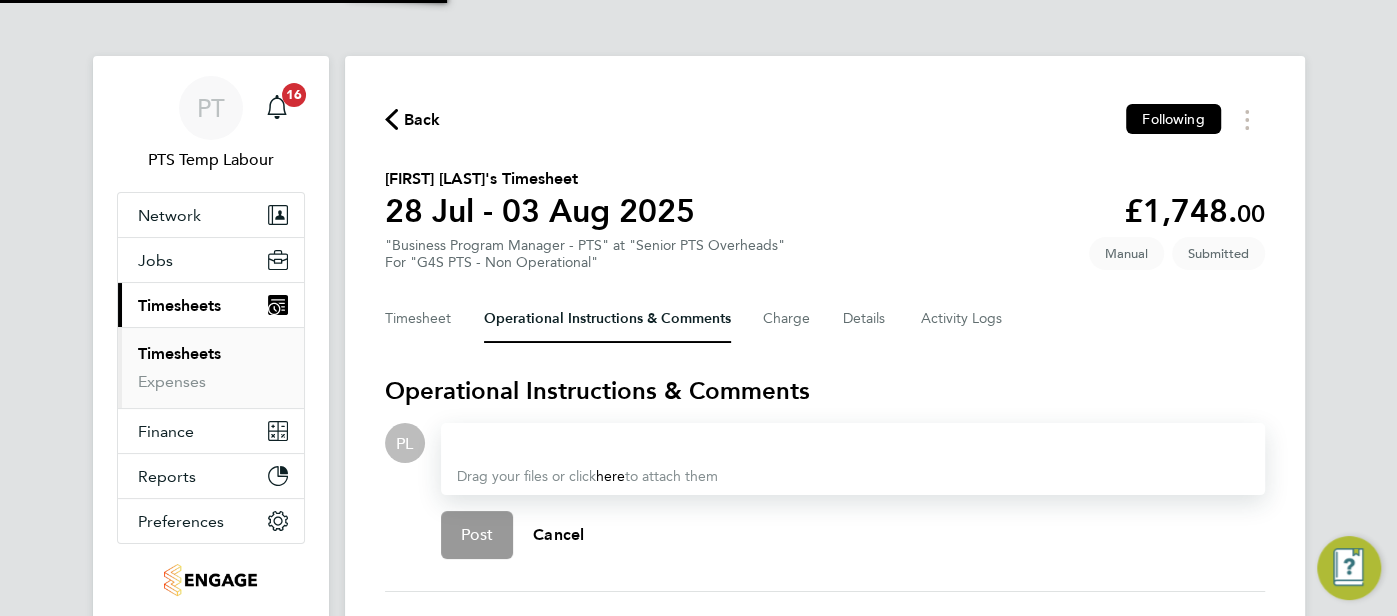 scroll, scrollTop: 151, scrollLeft: 0, axis: vertical 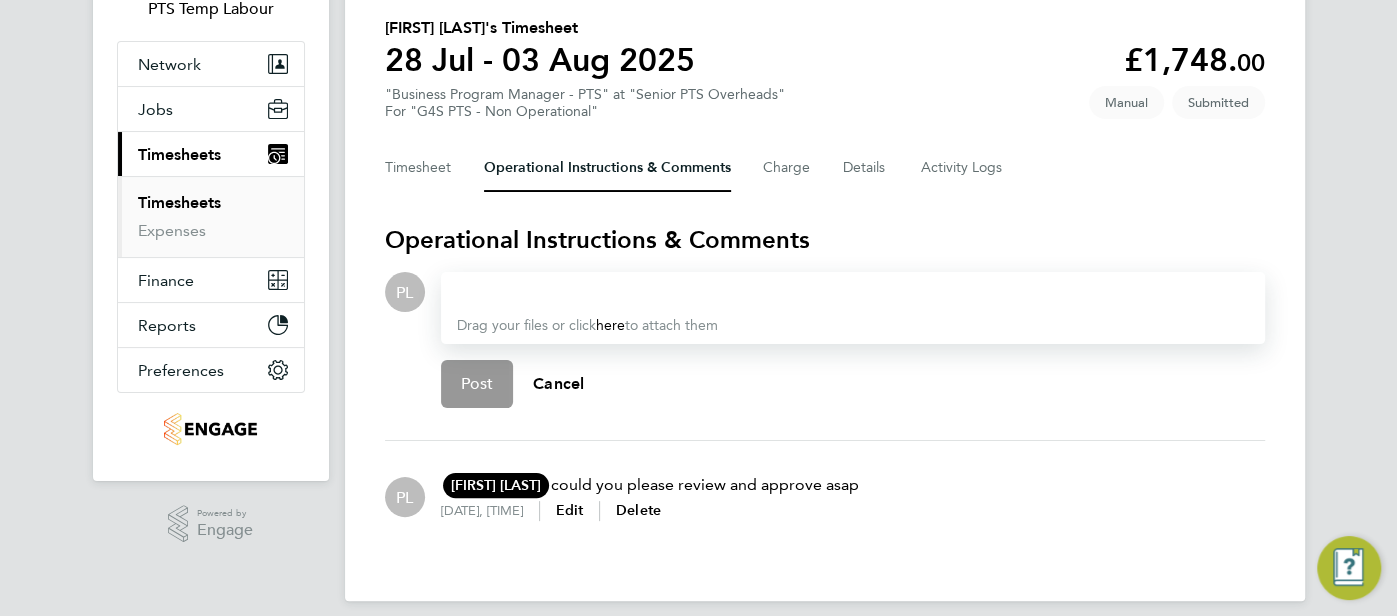 click at bounding box center (853, 292) 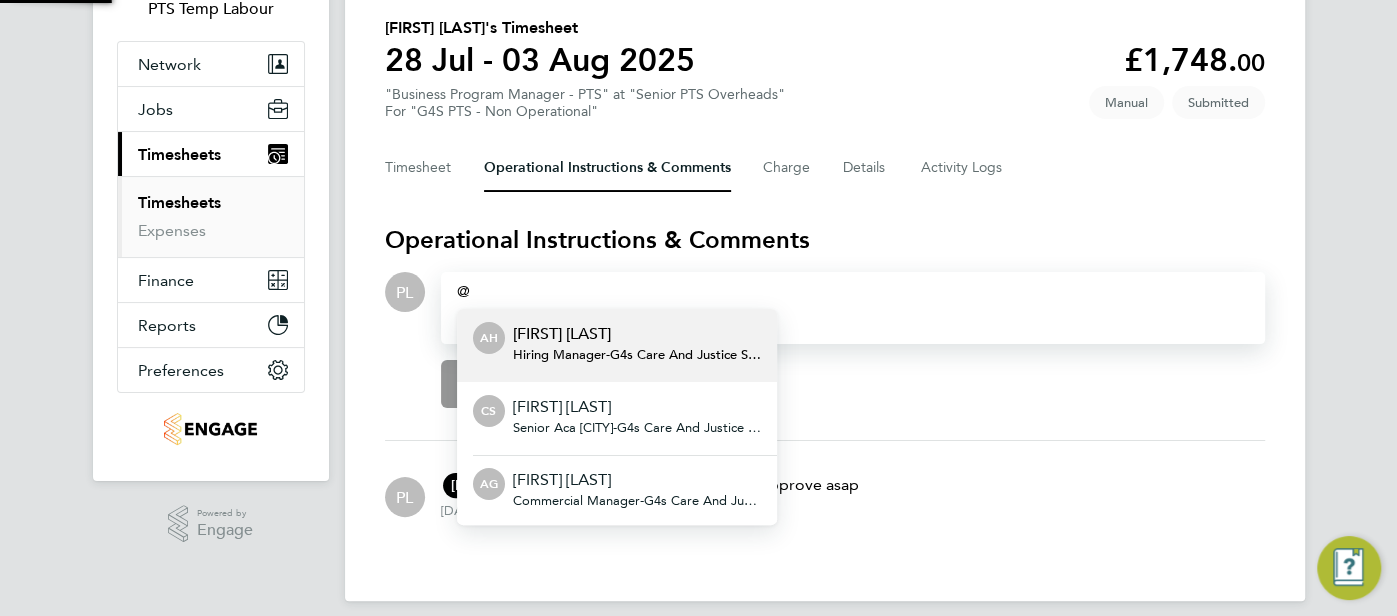 type 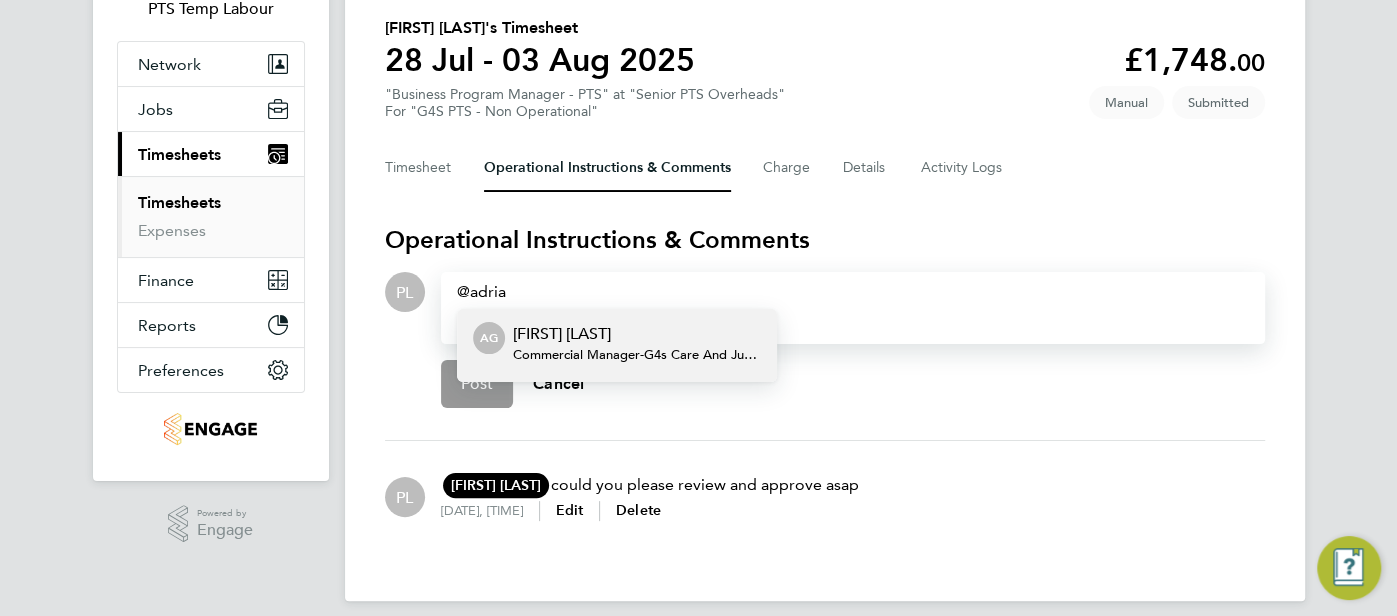 click on "[FIRST] [LAST]" at bounding box center (637, 334) 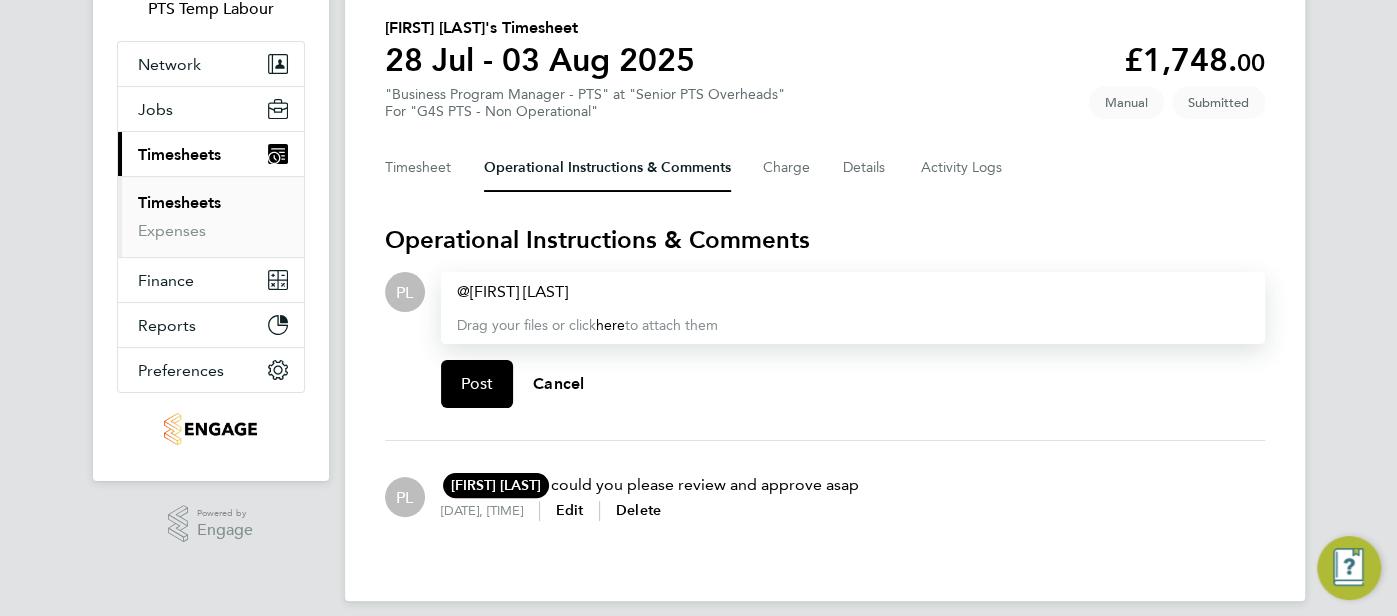 drag, startPoint x: 553, startPoint y: 488, endPoint x: 831, endPoint y: 461, distance: 279.30807 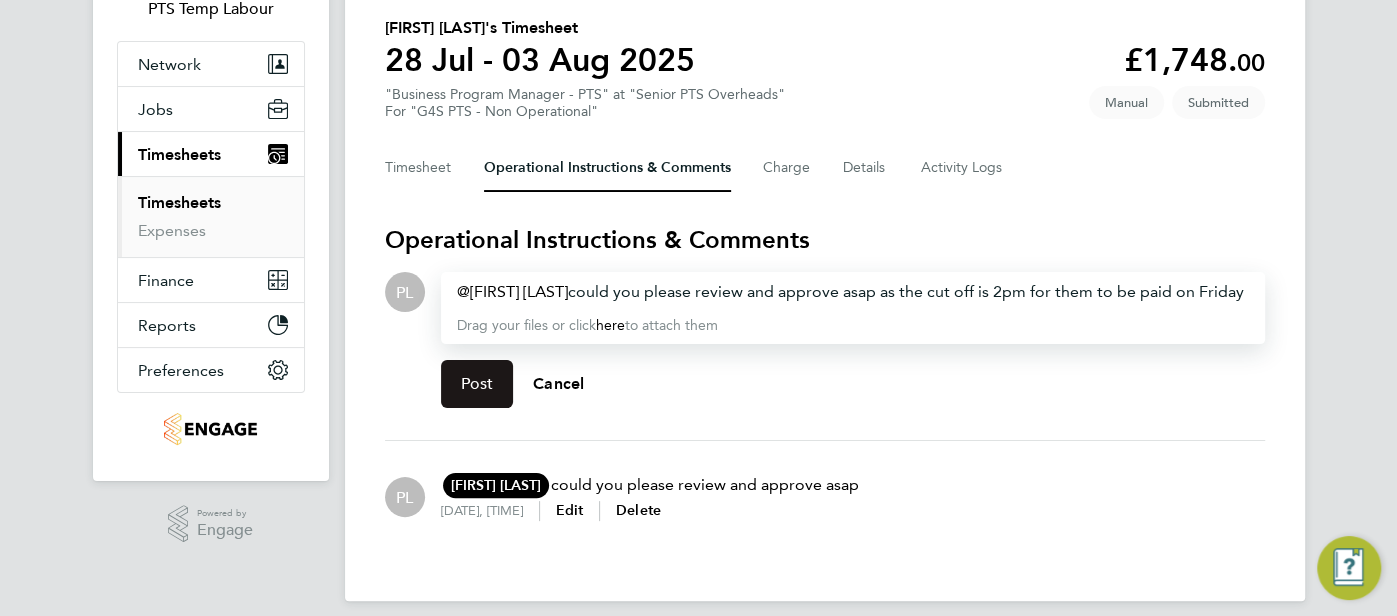 click on "Post" 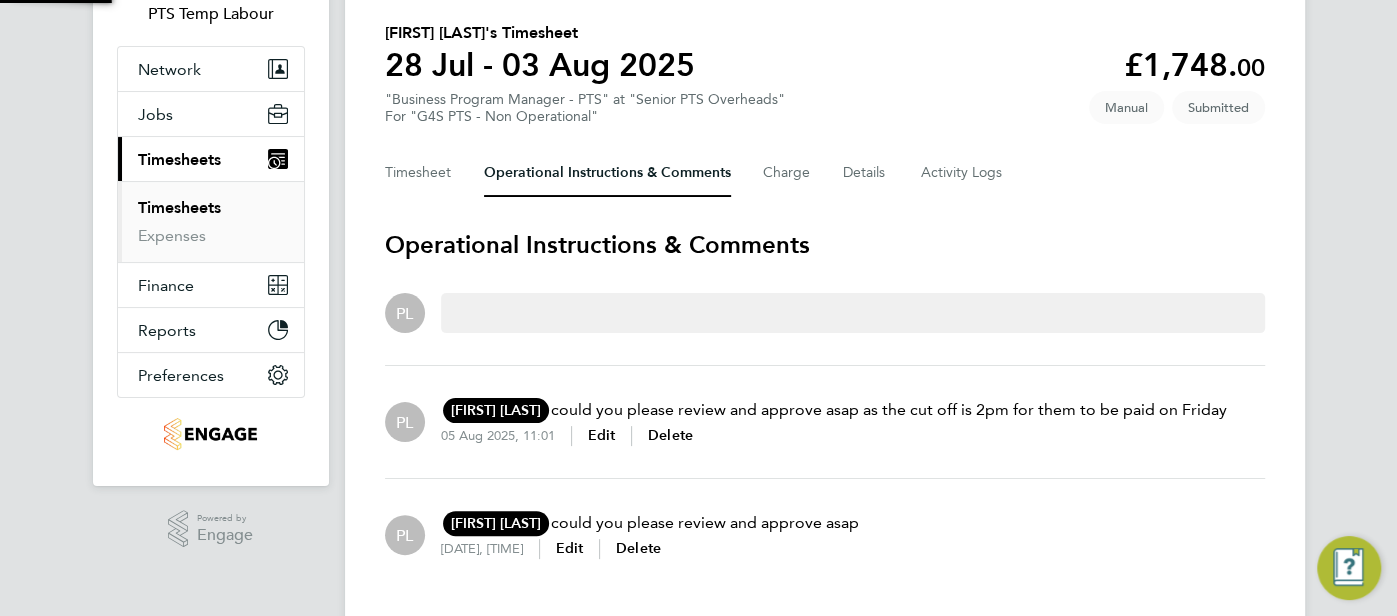 scroll, scrollTop: 151, scrollLeft: 0, axis: vertical 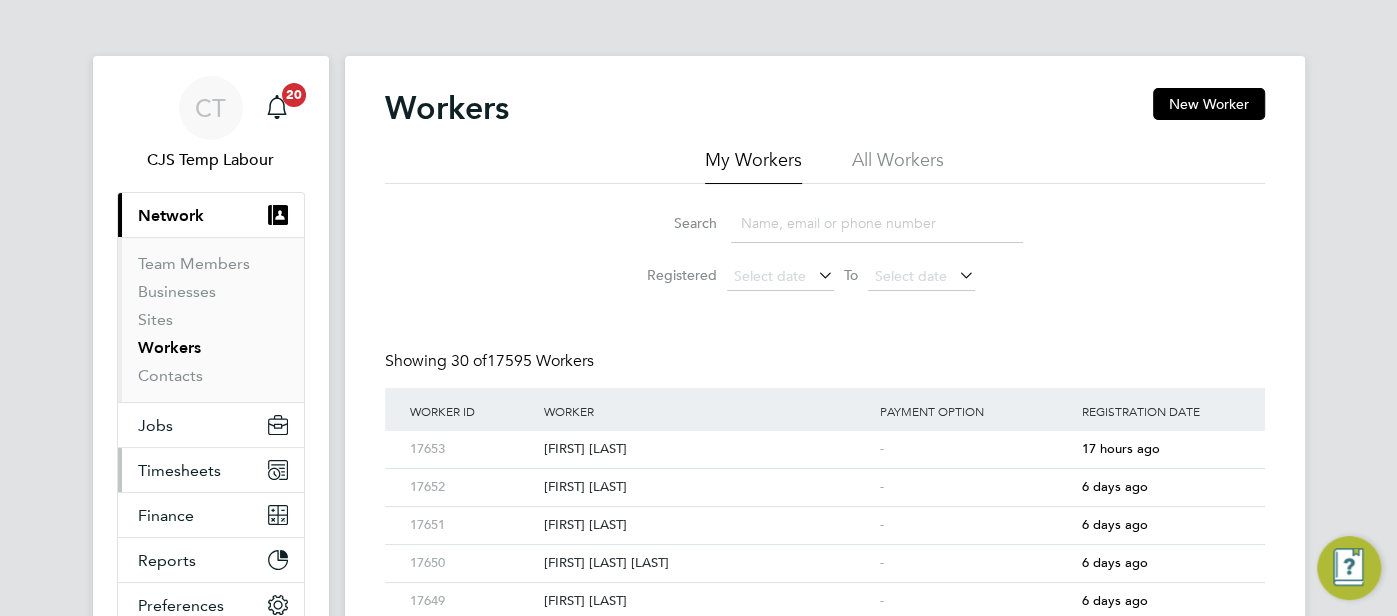 click on "Timesheets" at bounding box center (179, 470) 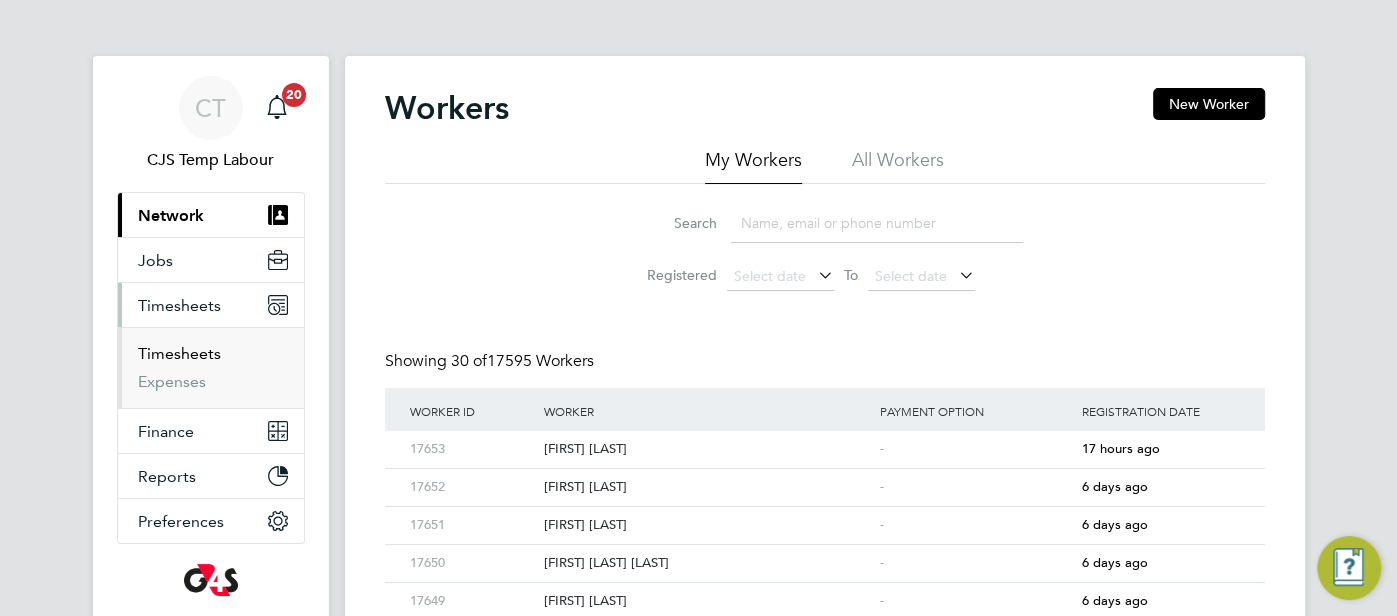 click on "Timesheets" at bounding box center [179, 353] 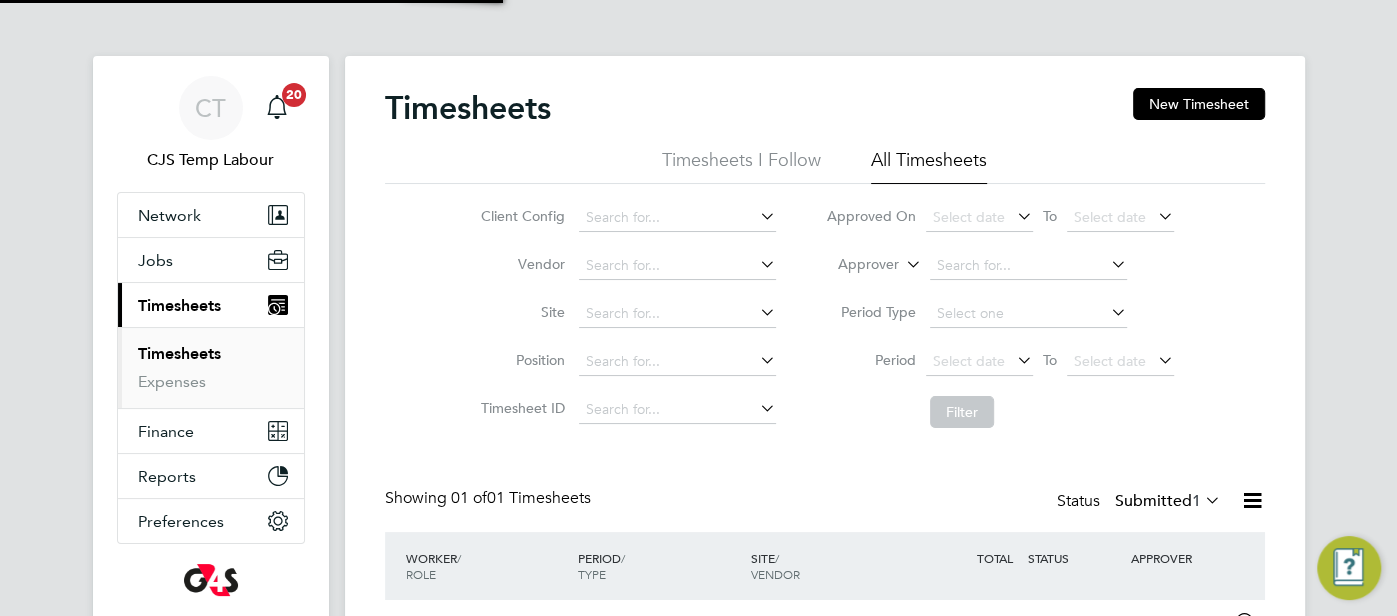 scroll, scrollTop: 10, scrollLeft: 10, axis: both 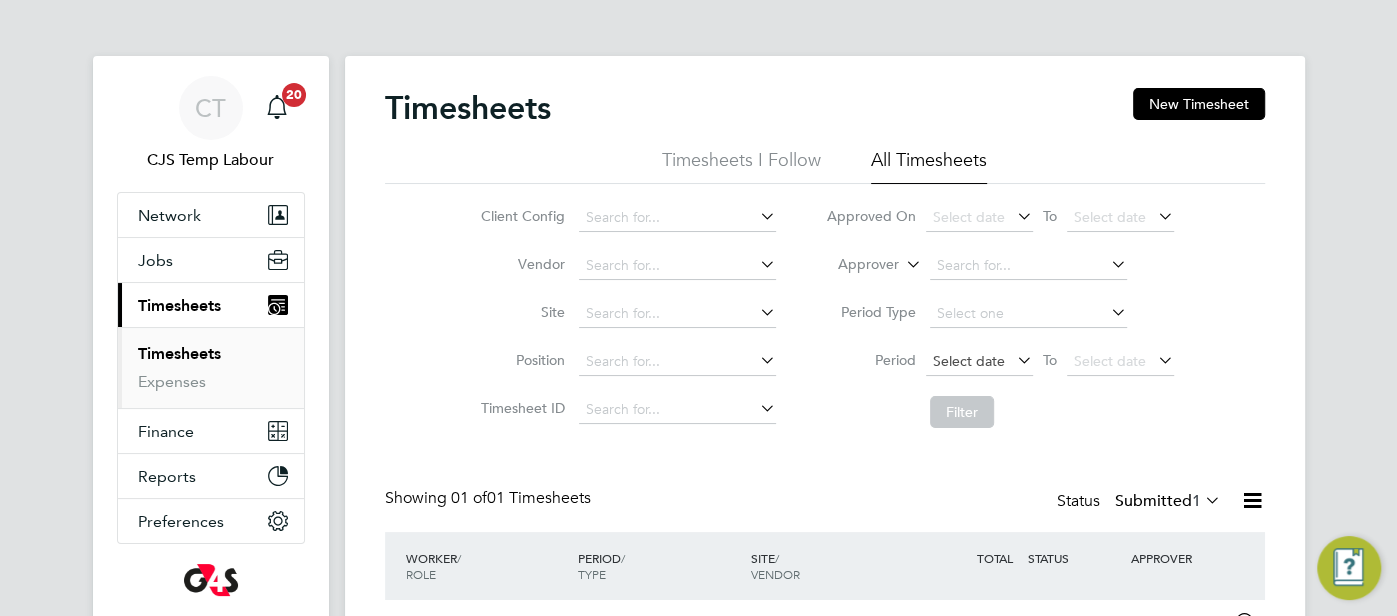 click on "Select date" 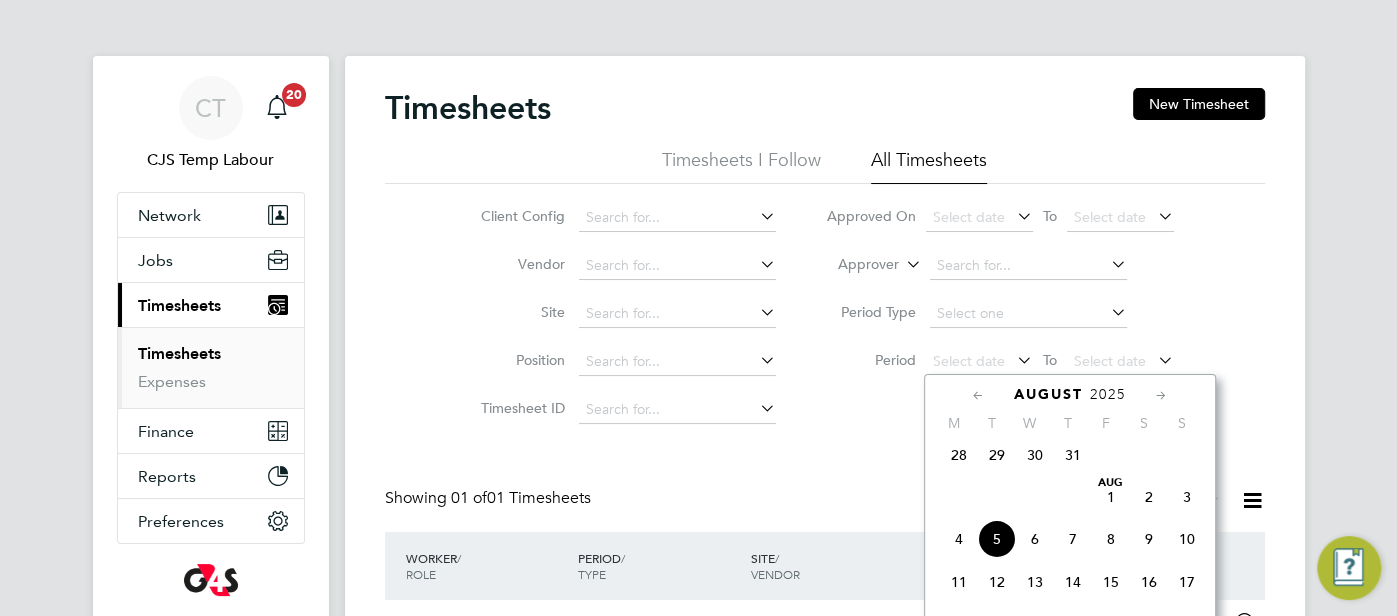 click on "28" 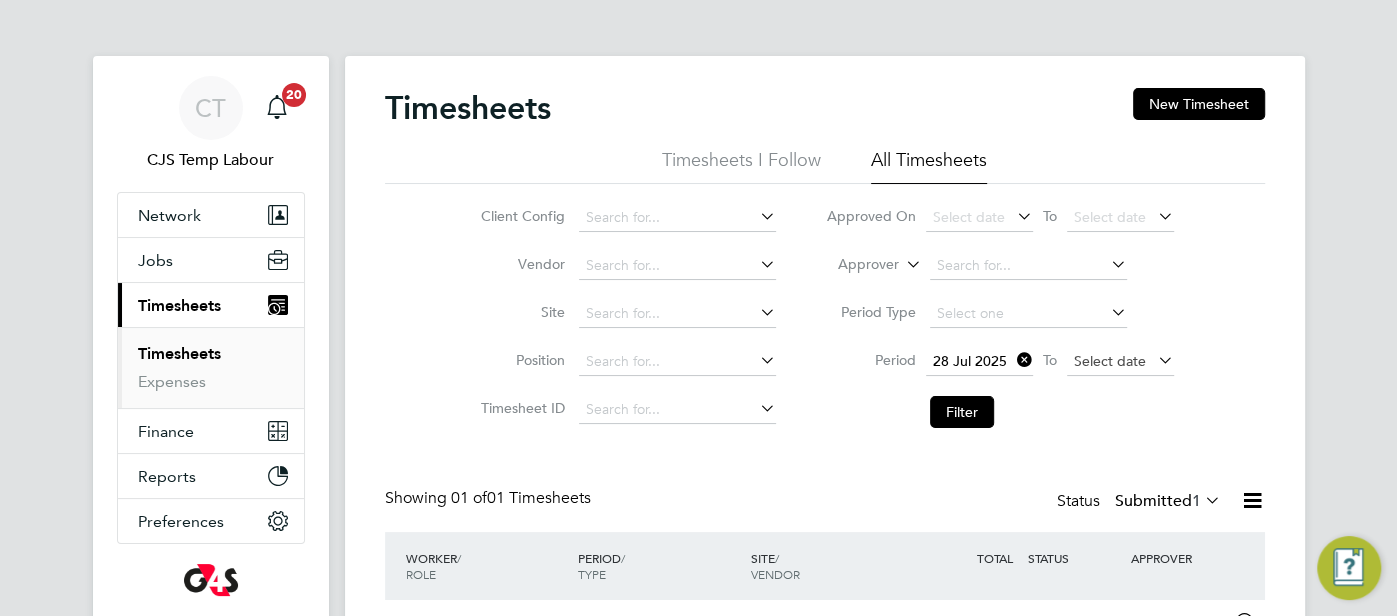 click on "Select date" 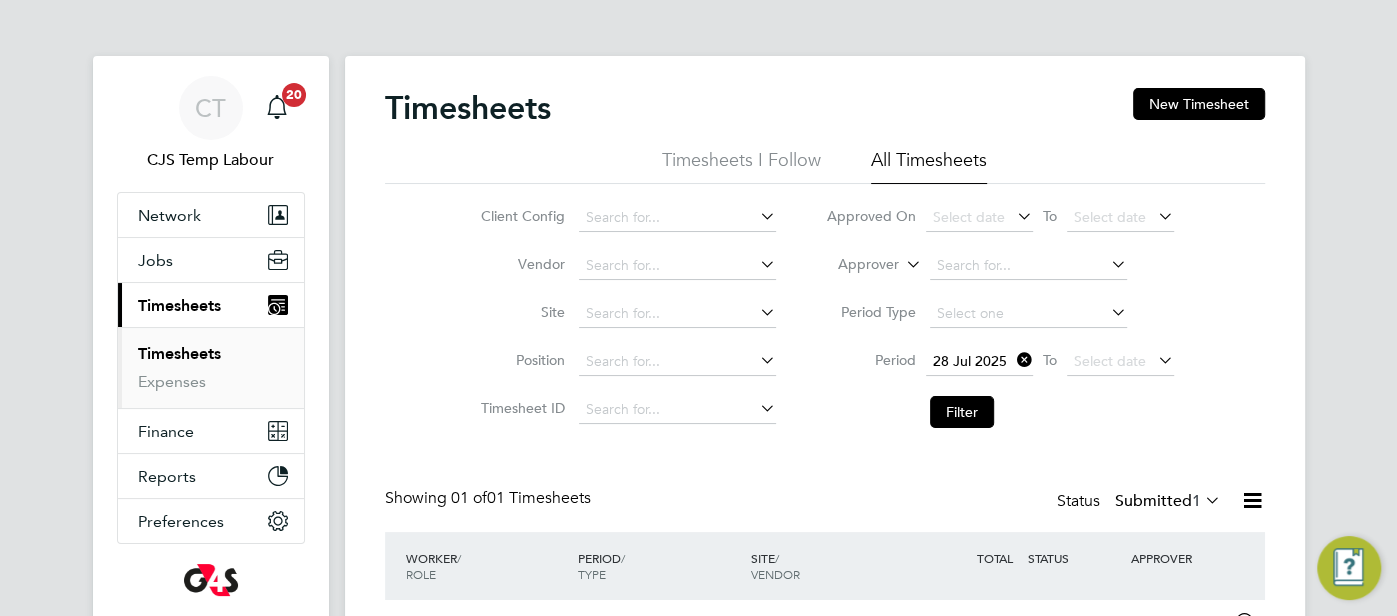 scroll, scrollTop: 647, scrollLeft: 0, axis: vertical 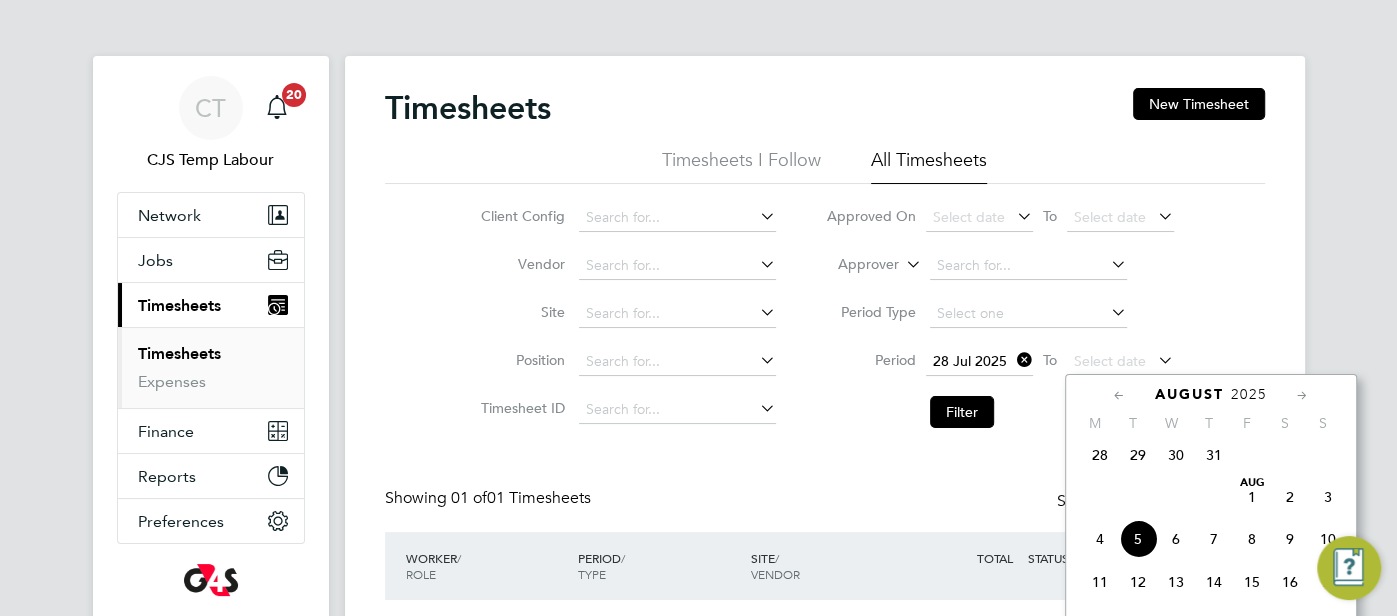 click on "3" 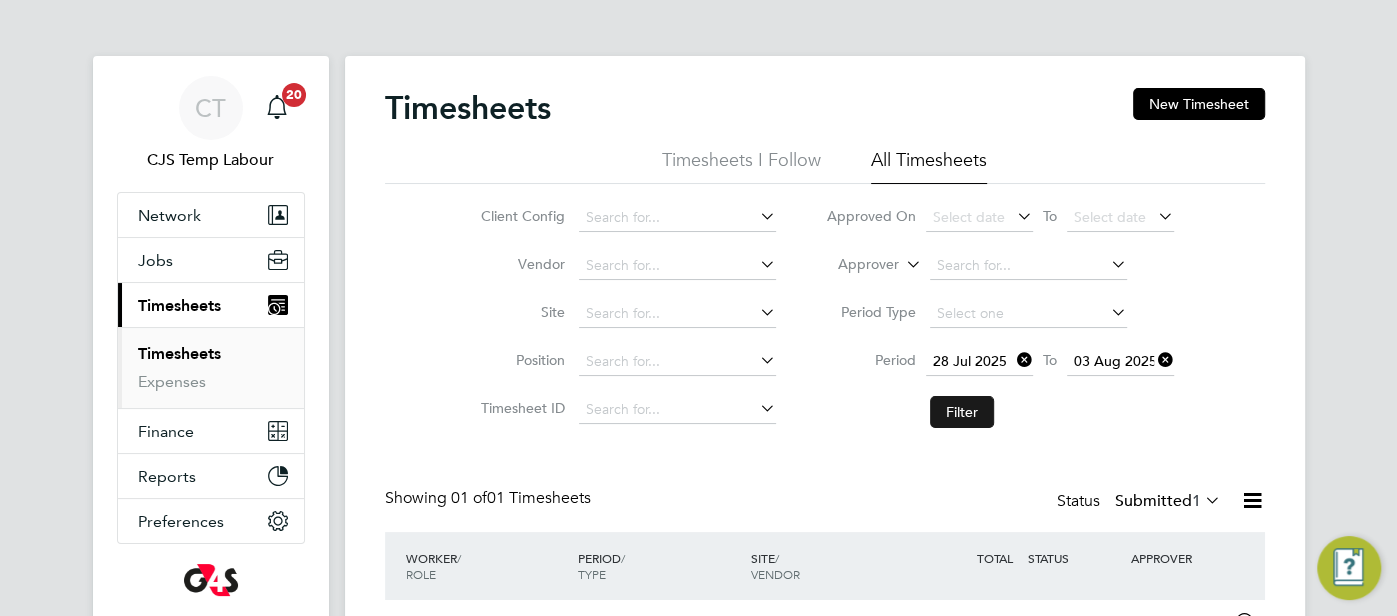click on "Filter" 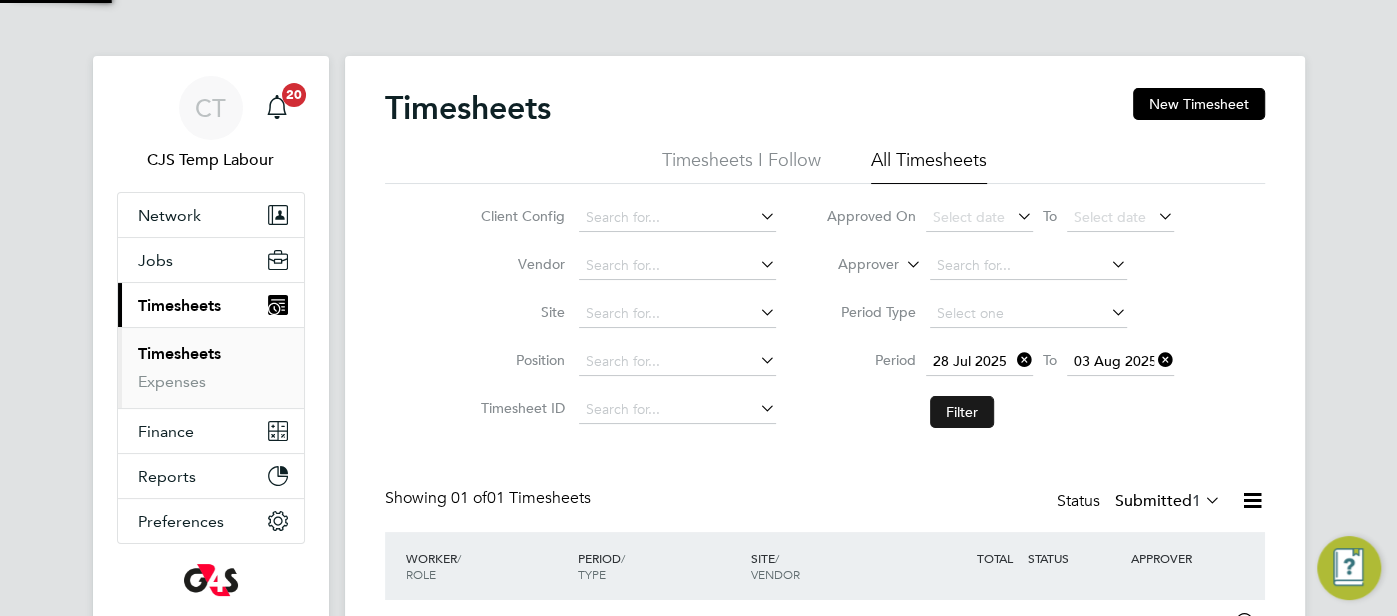 scroll, scrollTop: 10, scrollLeft: 10, axis: both 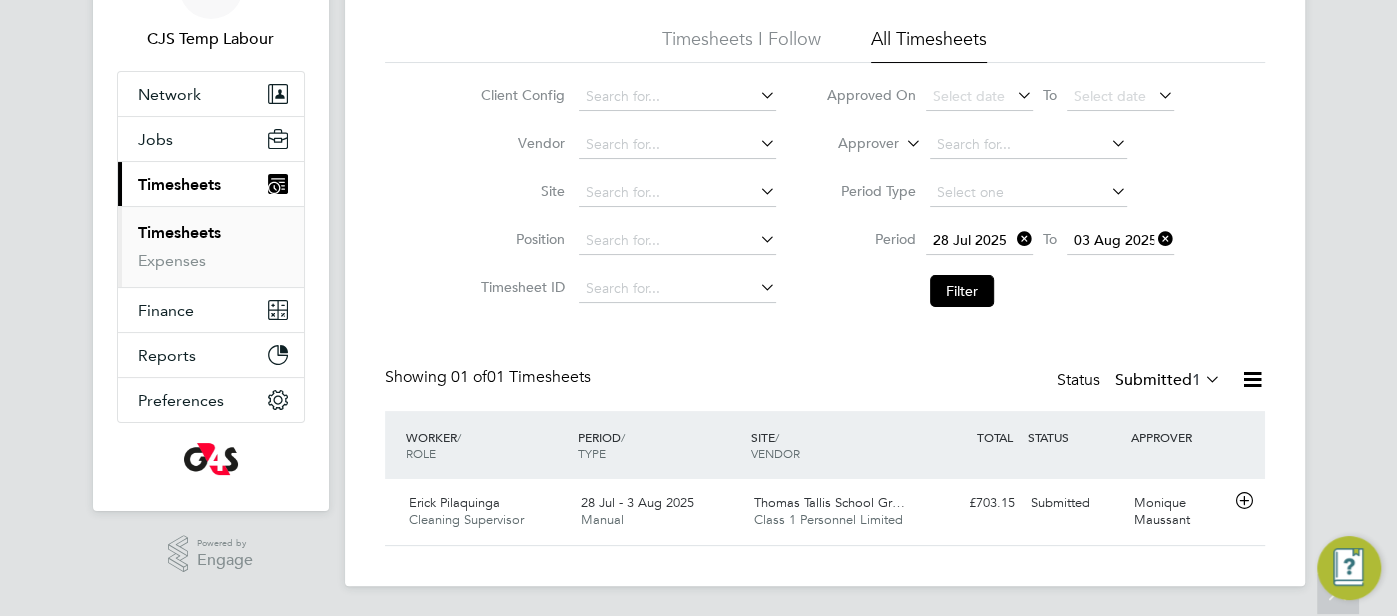 click 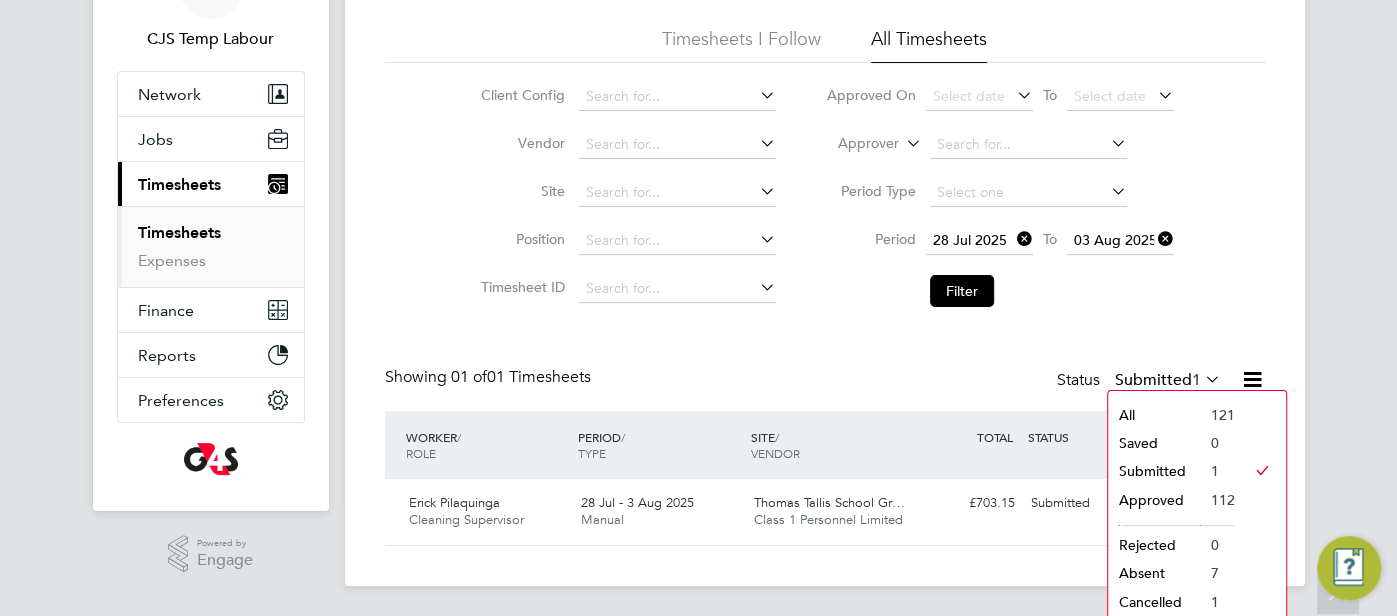 click on "All" 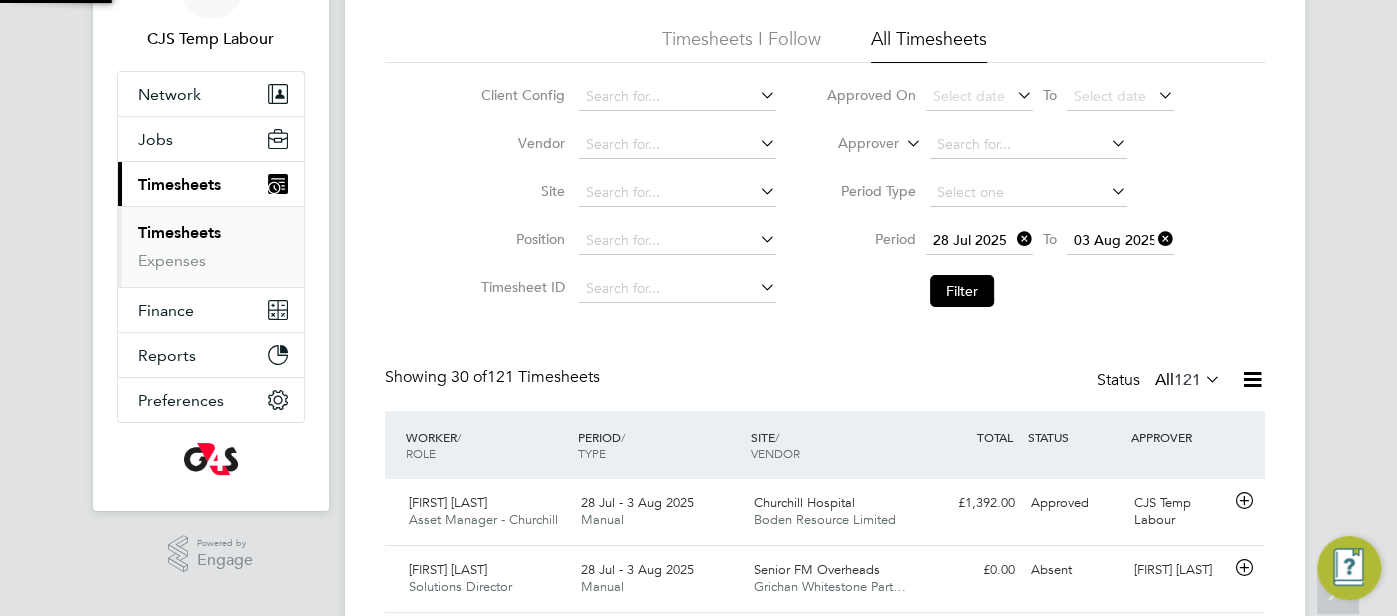 scroll, scrollTop: 10, scrollLeft: 10, axis: both 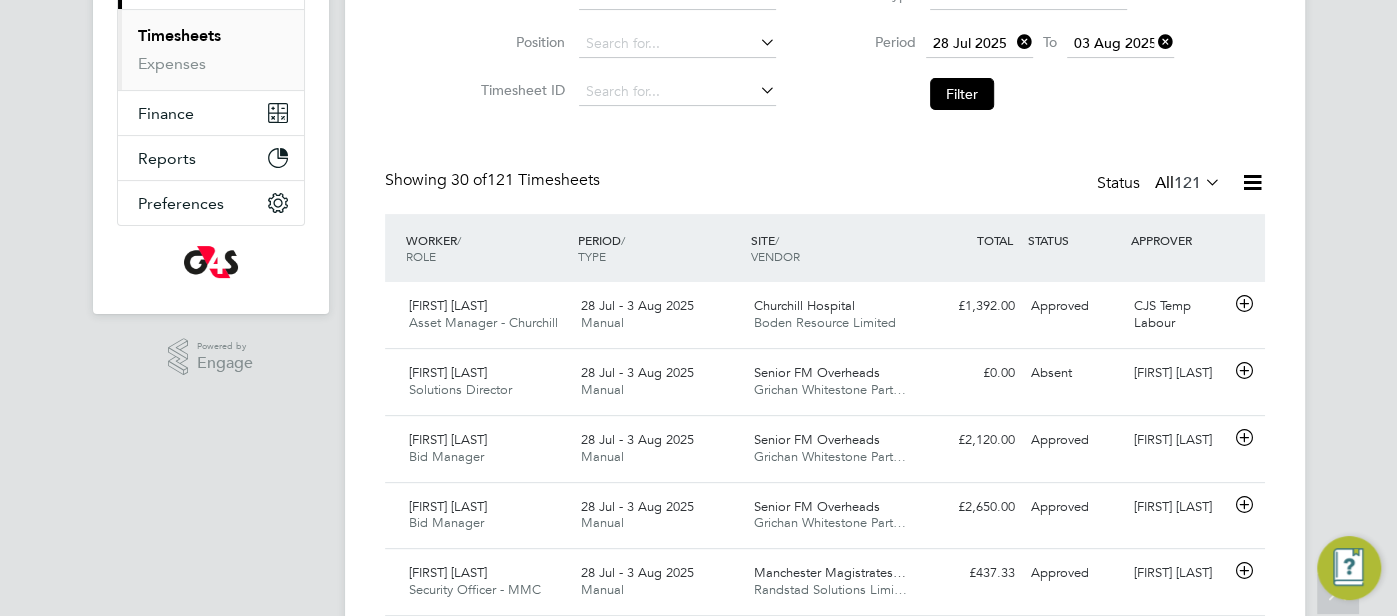 click 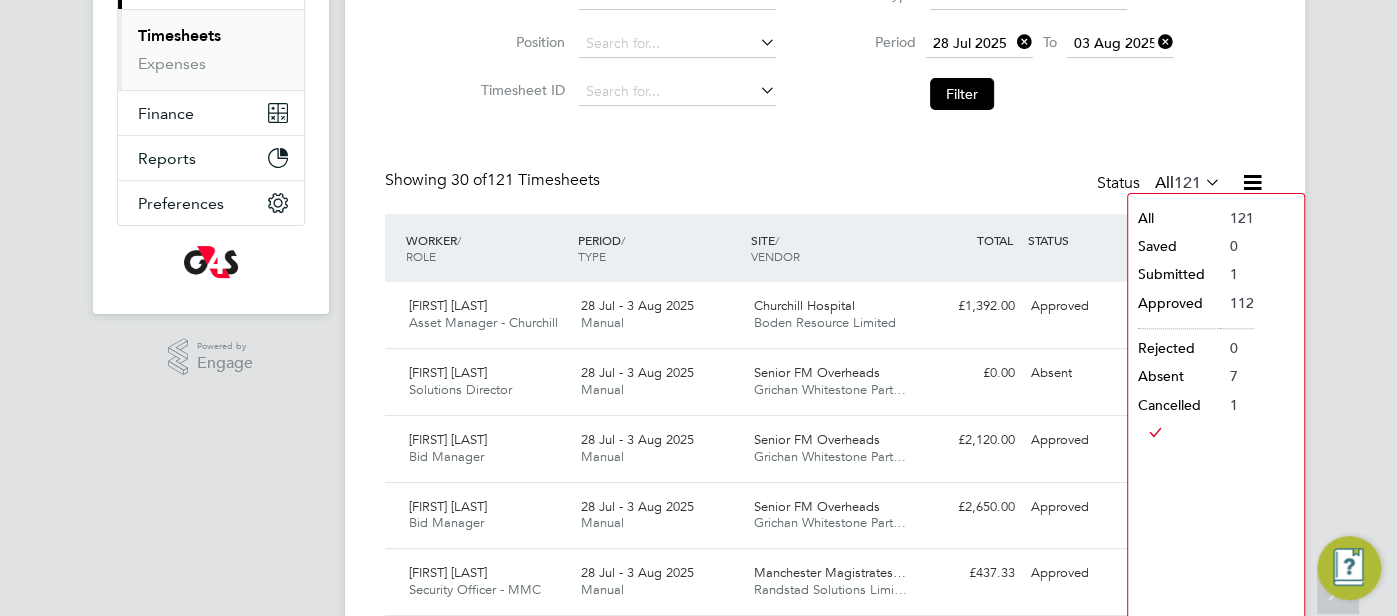 click on "Timesheets New Timesheet Timesheets I Follow All Timesheets Client Config   Vendor   Site   Position   Timesheet ID   Approved On
Select date
To
Select date
Approver     Period Type   Period
28 Jul 2025
To
03 Aug 2025
Filter Showing   30 of  121 Timesheets Status  All  121  WORKER  / ROLE WORKER  / PERIOD PERIOD  / TYPE SITE  / VENDOR TOTAL   TOTAL  / STATUS STATUS APPROVER [FIRST] [LAST] Asset Manager - Churchill   28 Jul - 3 Aug 2025 28 Jul - 3 Aug 2025 Manual Churchill Hospital Boden Resource Limited £1,392.00 Approved Approved CJS Temp Labour [FIRST] [LAST] Solutions Director   28 Jul - 3 Aug 2025 28 Jul - 3 Aug 2025 Manual Senior FM Overheads Grichan Whitestone Part… £0.00 Absent Absent [FIRST] [LAST] [FIRST] [LAST] Bid Manager   28 Jul - 3 Aug 2025 28 Jul - 3 Aug 2025 Manual Senior FM Overheads Grichan Whitestone Part… £2,120.00 Approved Approved [FIRST] [LAST] [FIRST] [LAST] Bid Manager   28 Jul - 3 Aug 2025 28 Jul - 3 Aug 2025 Manual £2,650.00" 